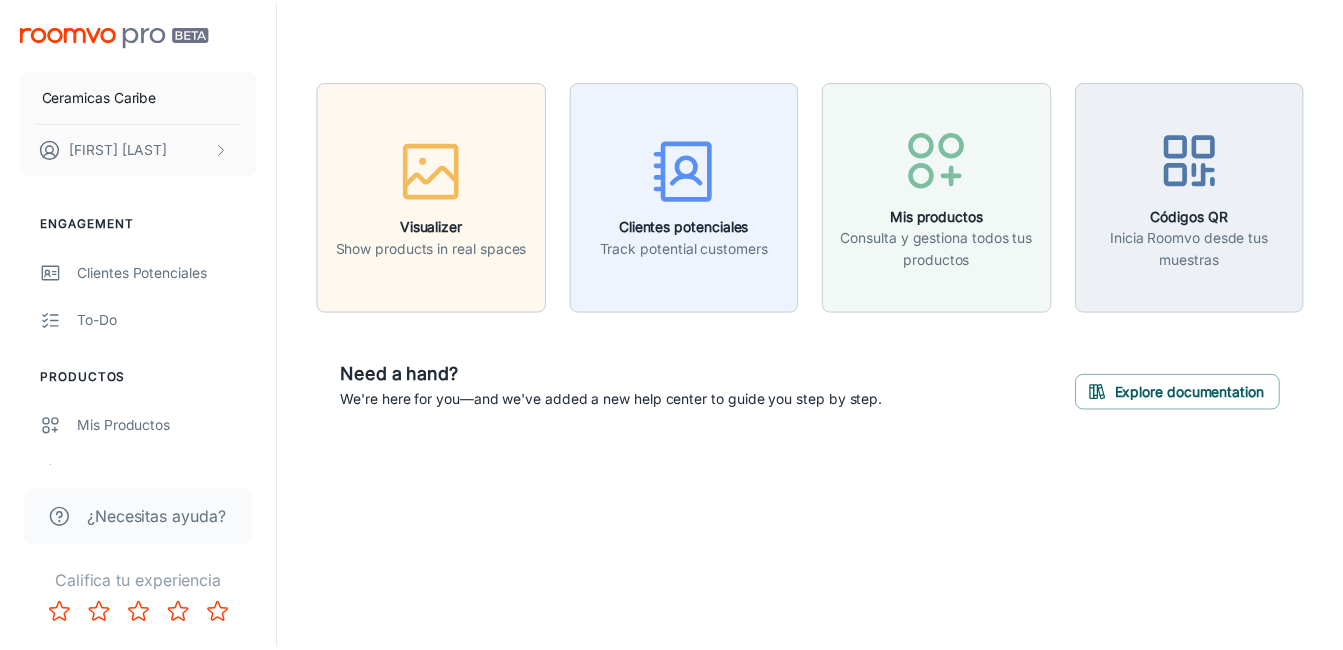 scroll, scrollTop: 0, scrollLeft: 0, axis: both 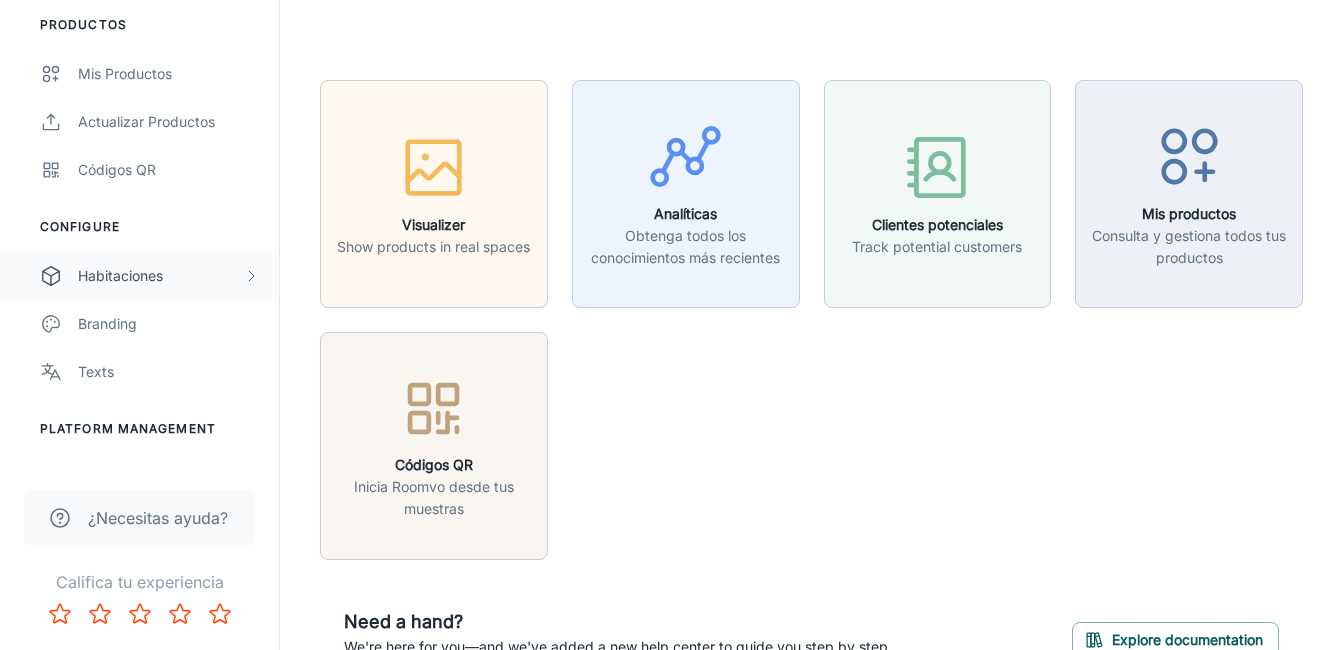 click on "Habitaciones" at bounding box center [139, 276] 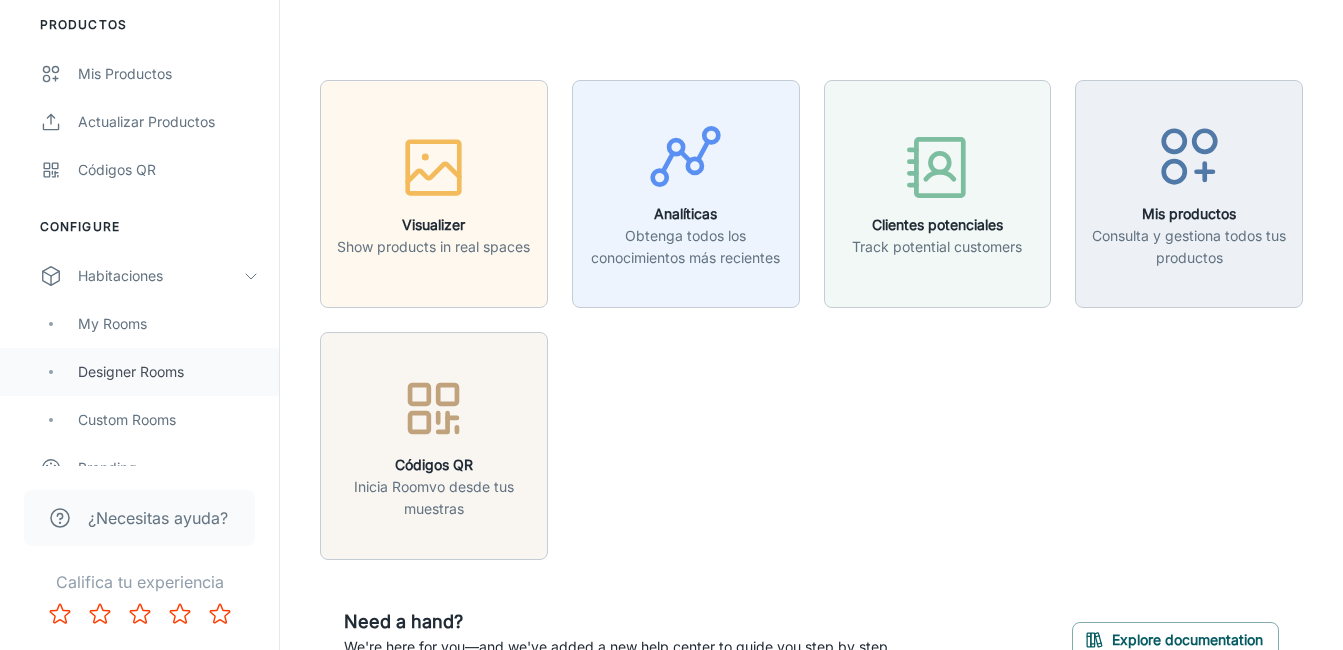 click on "Designer Rooms" at bounding box center [168, 372] 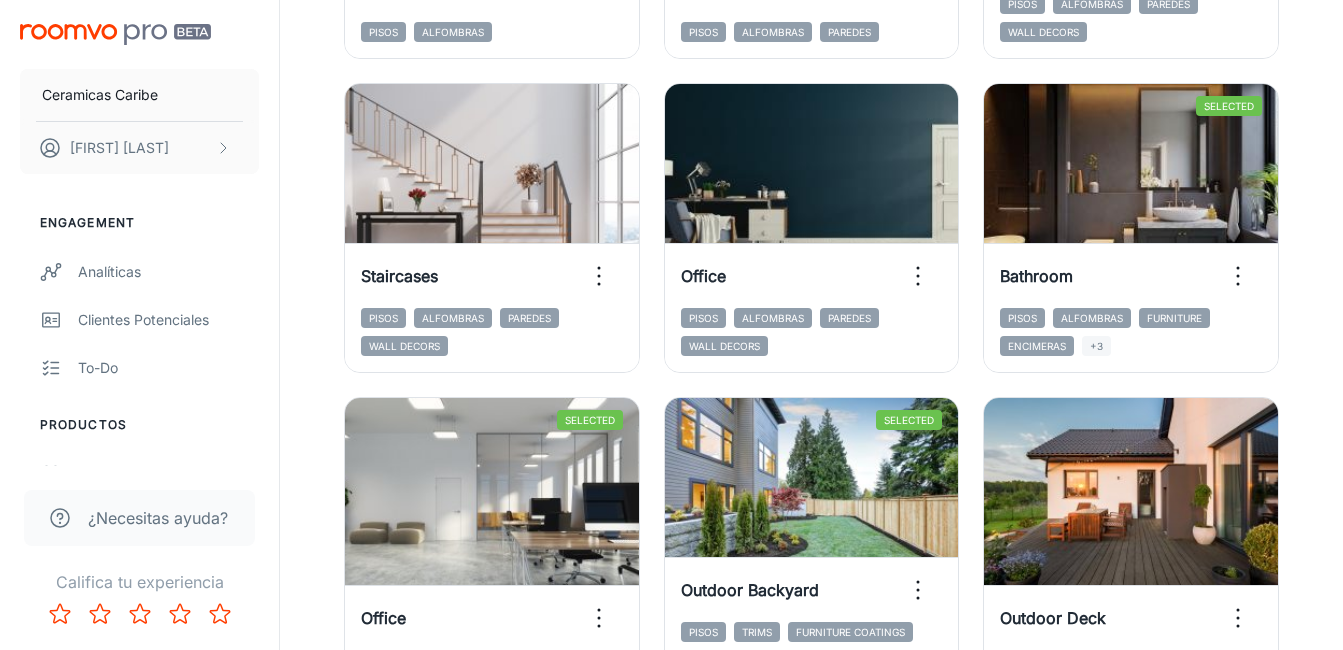 scroll, scrollTop: 600, scrollLeft: 0, axis: vertical 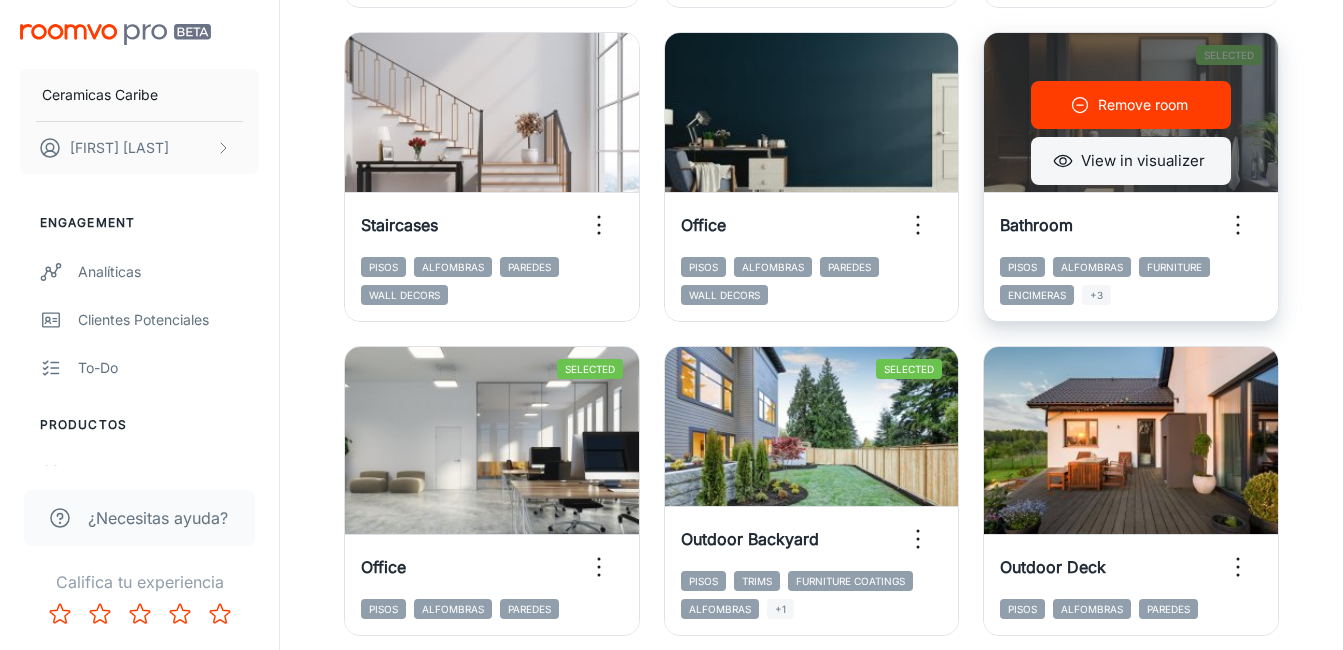 click on "View in visualizer" at bounding box center [1131, 161] 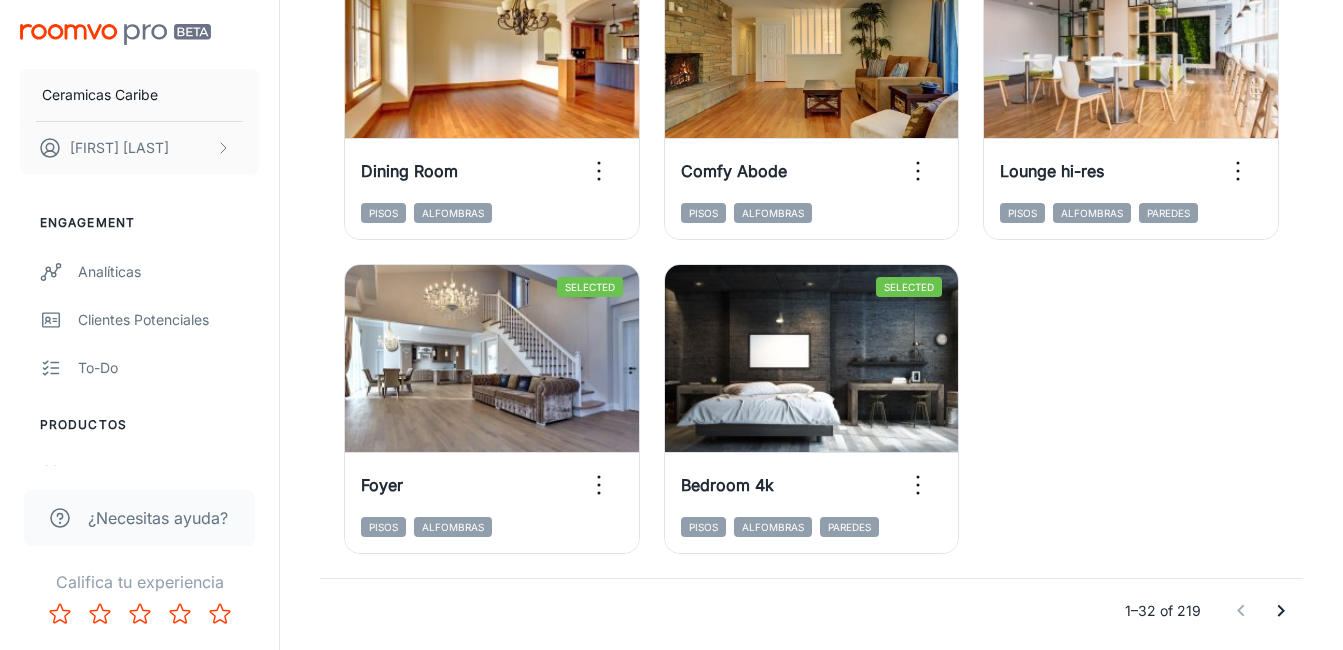 scroll, scrollTop: 3267, scrollLeft: 0, axis: vertical 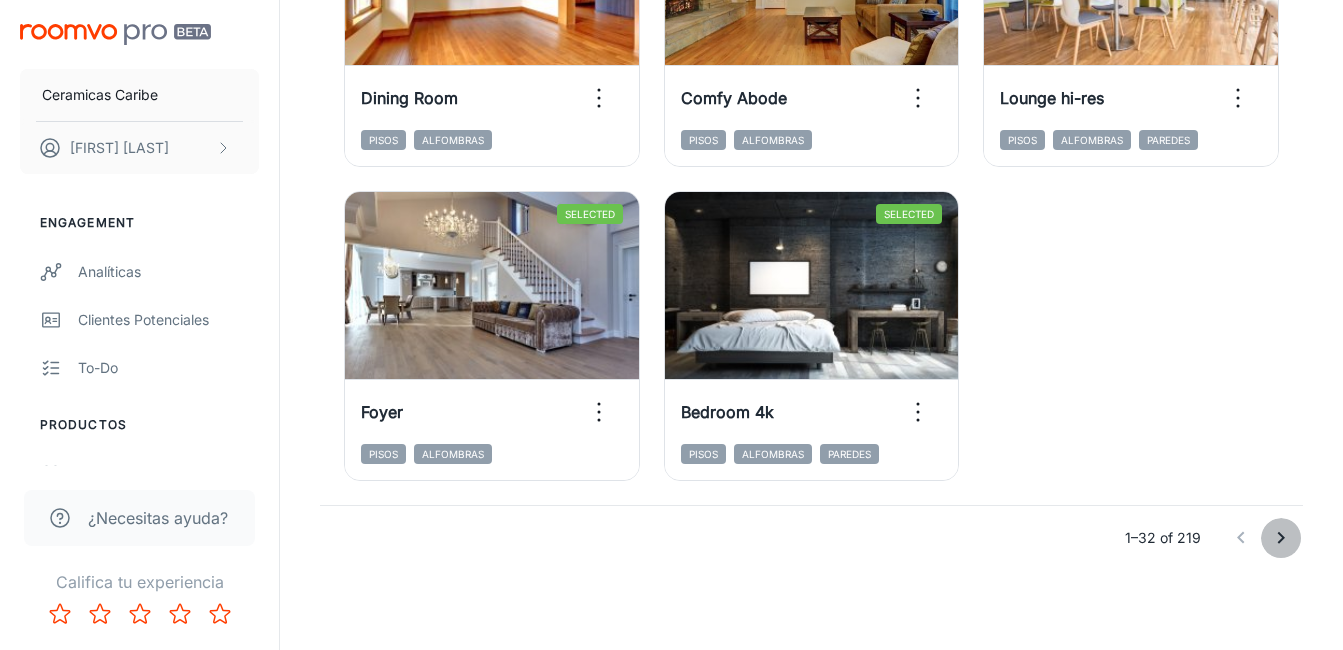 click 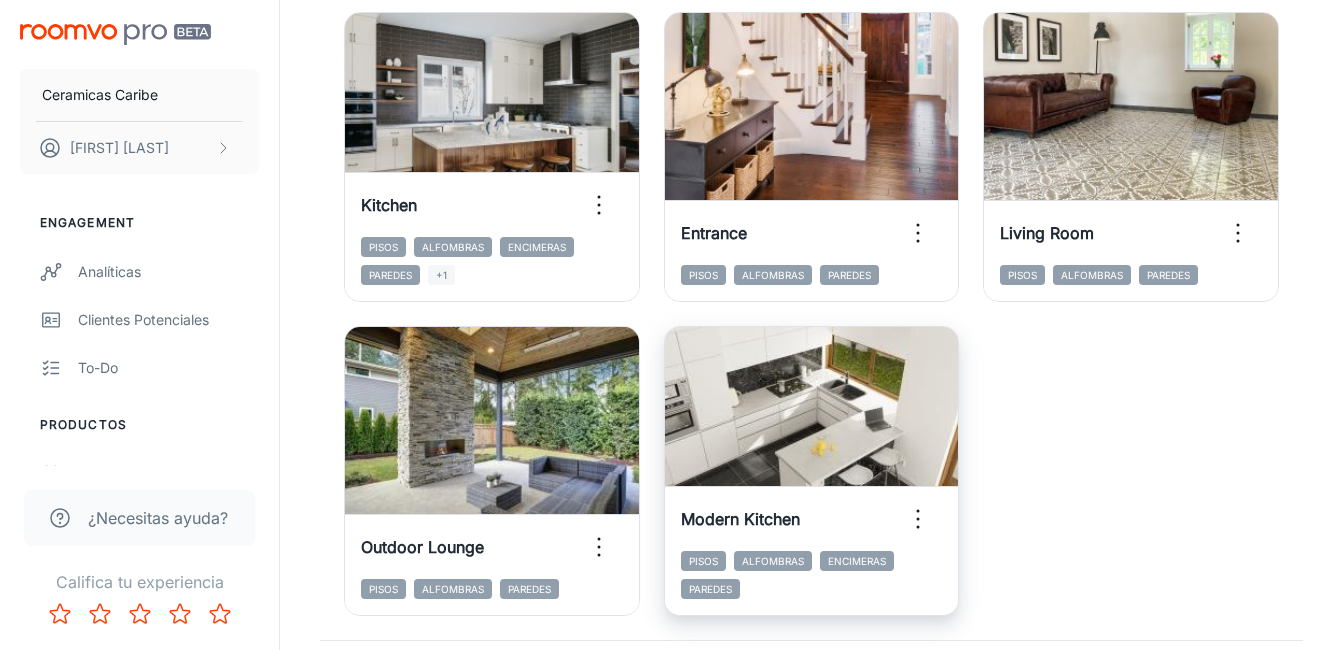 scroll, scrollTop: 3167, scrollLeft: 0, axis: vertical 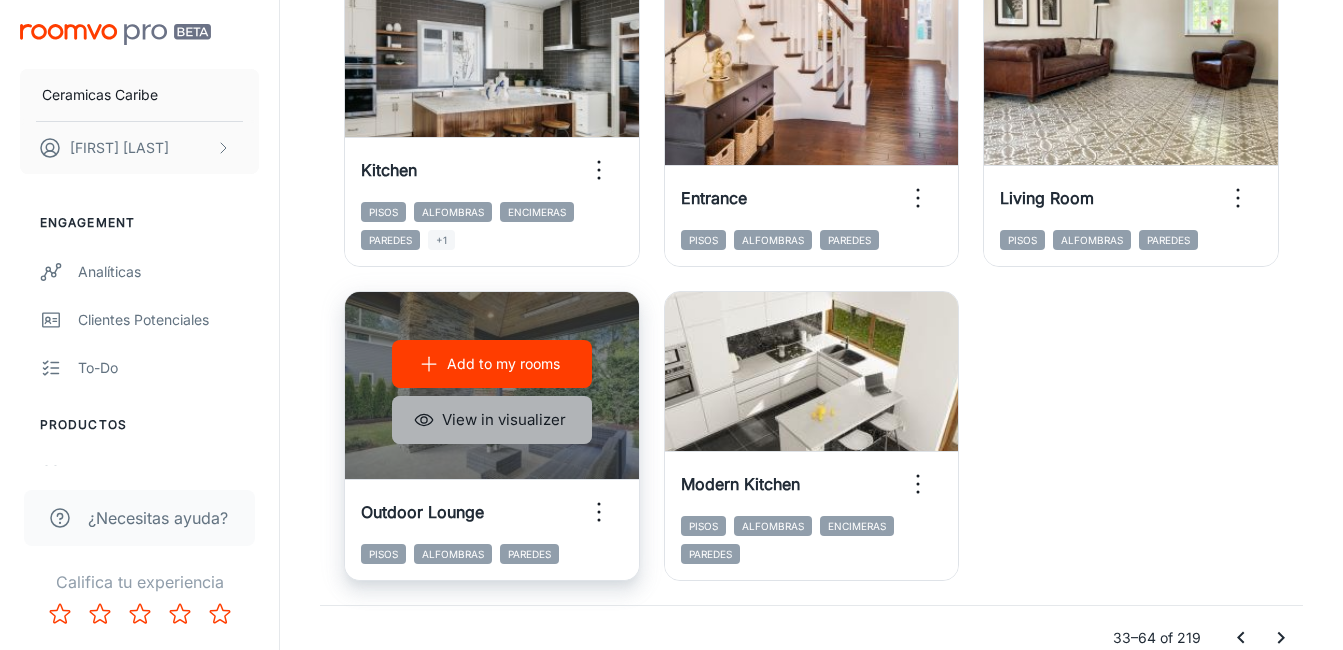 click 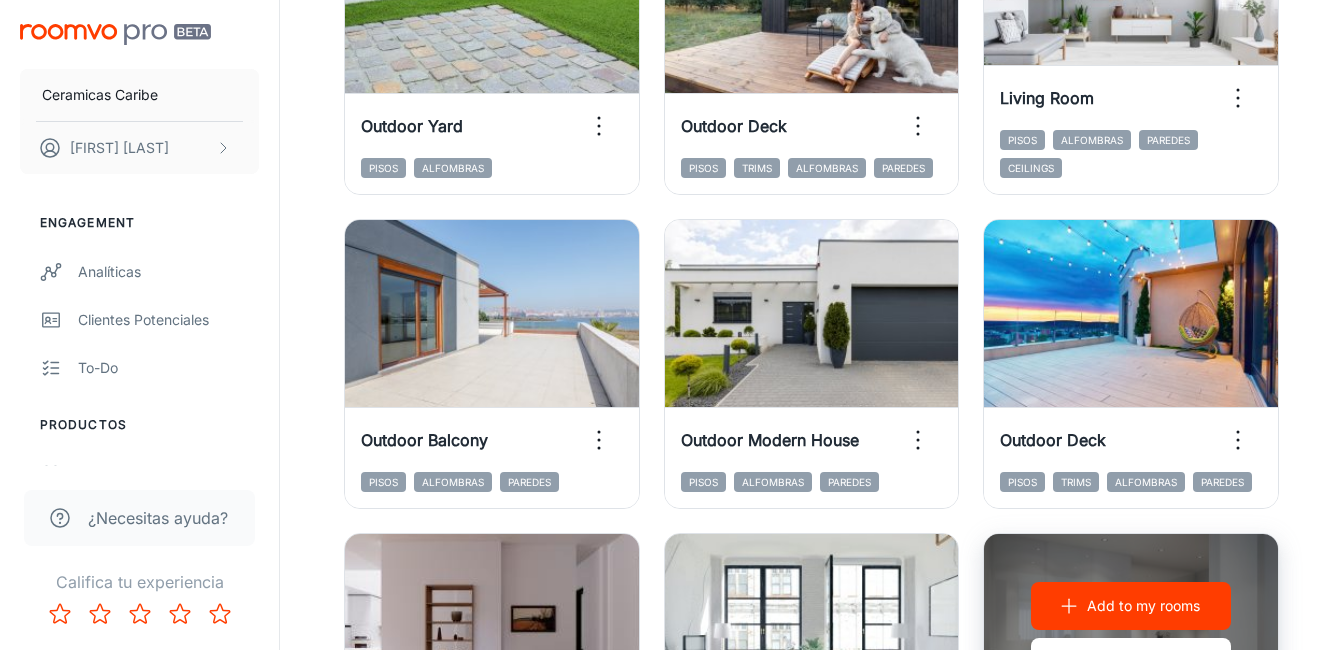 scroll, scrollTop: 1667, scrollLeft: 0, axis: vertical 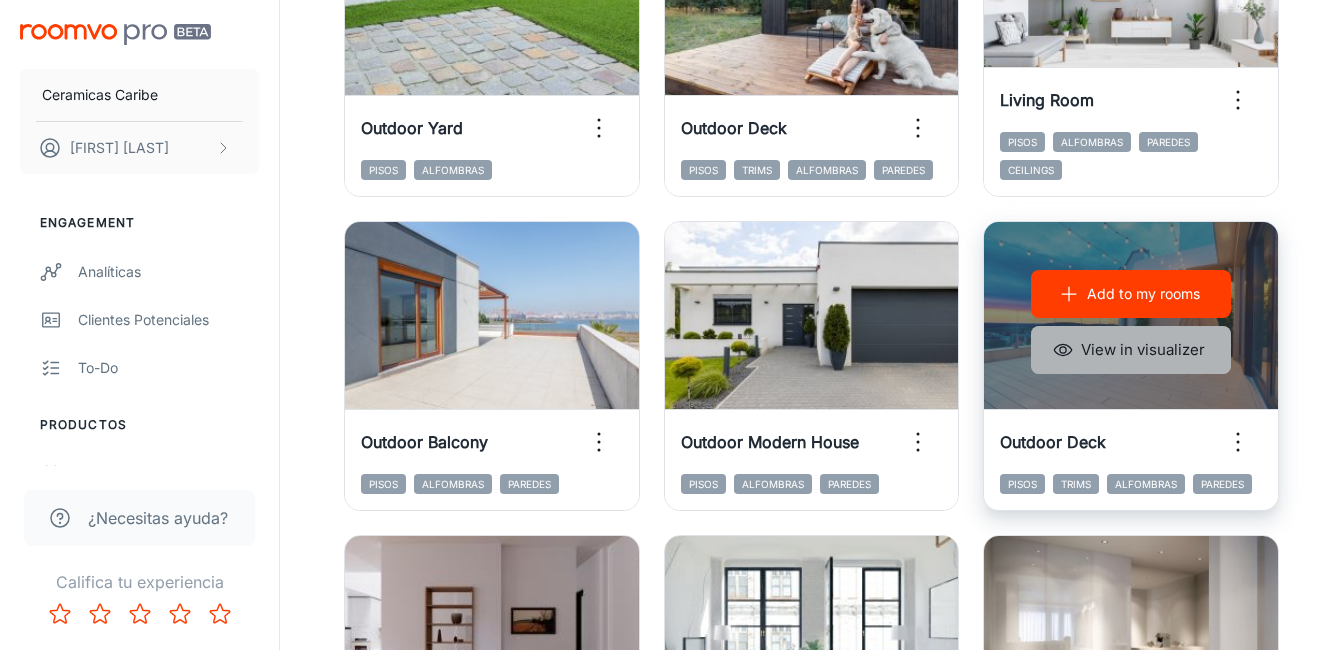 click on "View in visualizer" at bounding box center [1131, 350] 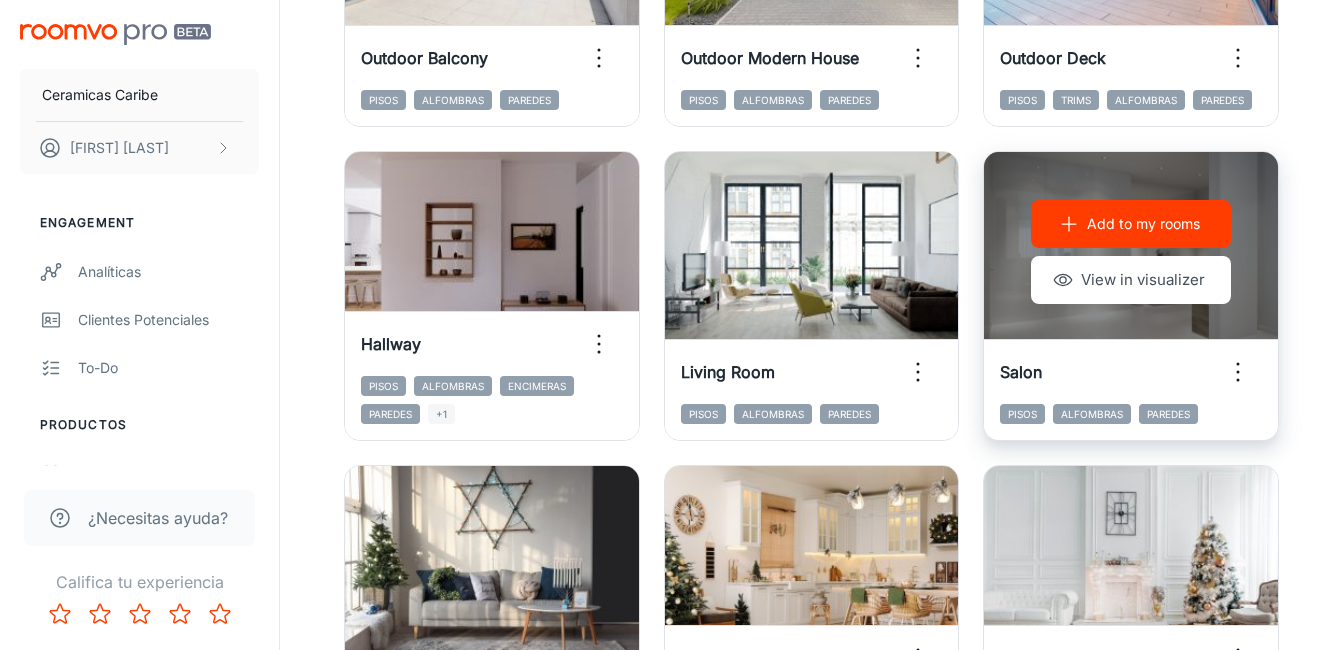 scroll, scrollTop: 2067, scrollLeft: 0, axis: vertical 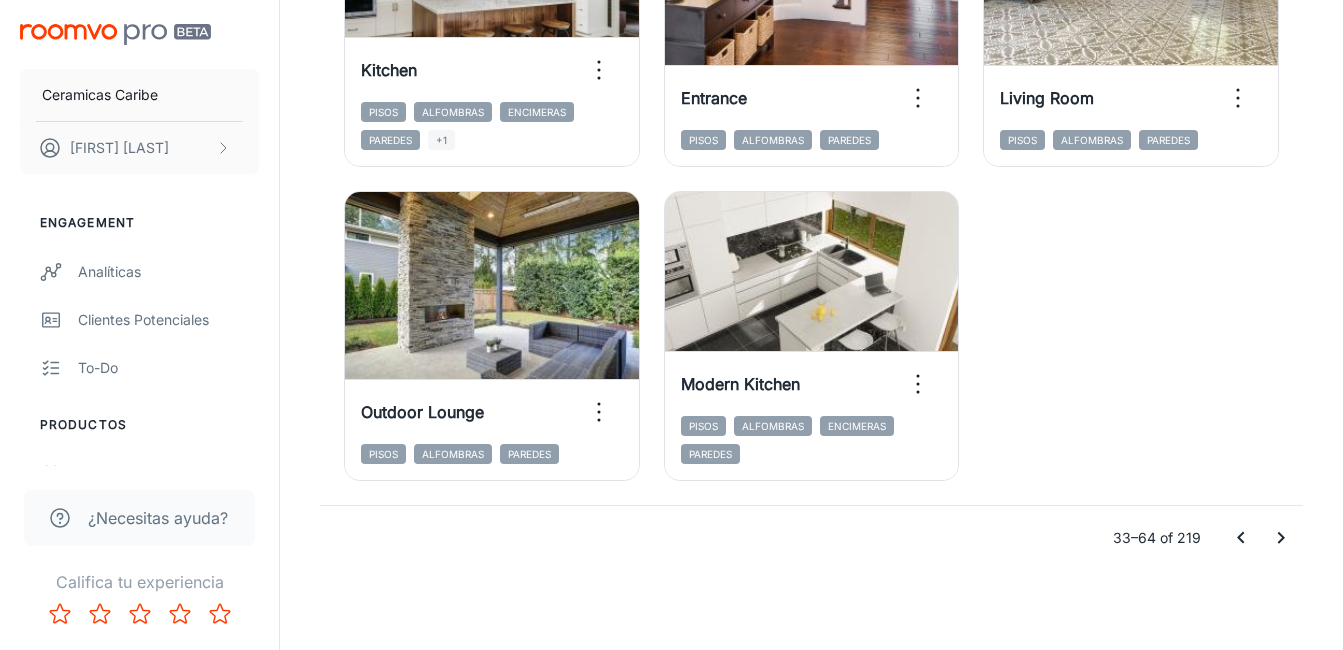 click on "Designer Rooms Need help? View Instructions ​ ​ All ​ Add to my rooms View in visualizer Loft Pisos Alfombras Paredes Add to my rooms View in visualizer Entrance Pisos Alfombras Paredes Add to my rooms View in visualizer Kitchen Pisos Alfombras Paredes Add to my rooms View in visualizer Open space Pisos Alfombras Paredes Ceilings Add to my rooms View in visualizer Outdoor Deck Pisos Furniture Coatings Alfombras Add to my rooms View in visualizer Outdoor Patio Pisos Alfombras Paredes Add to my rooms View in visualizer Outdoor Deck Pisos Alfombras Paredes Add to my rooms View in visualizer Outdoor Garden Pisos Alfombras Paredes Add to my rooms View in visualizer Outdoor Restaurant Patio Pisos Alfombras Paredes Add to my rooms View in visualizer Outdoor Patio Pisos Alfombras Ceilings Add to my rooms View in visualizer Outdoor Restaurant Pisos Alfombras Add to my rooms View in visualizer Outdoor Deck Pisos Alfombras Add to my rooms View in visualizer Outdoor Yard Pisos Alfombras Add to my rooms Outdoor Deck" at bounding box center [811, -1309] 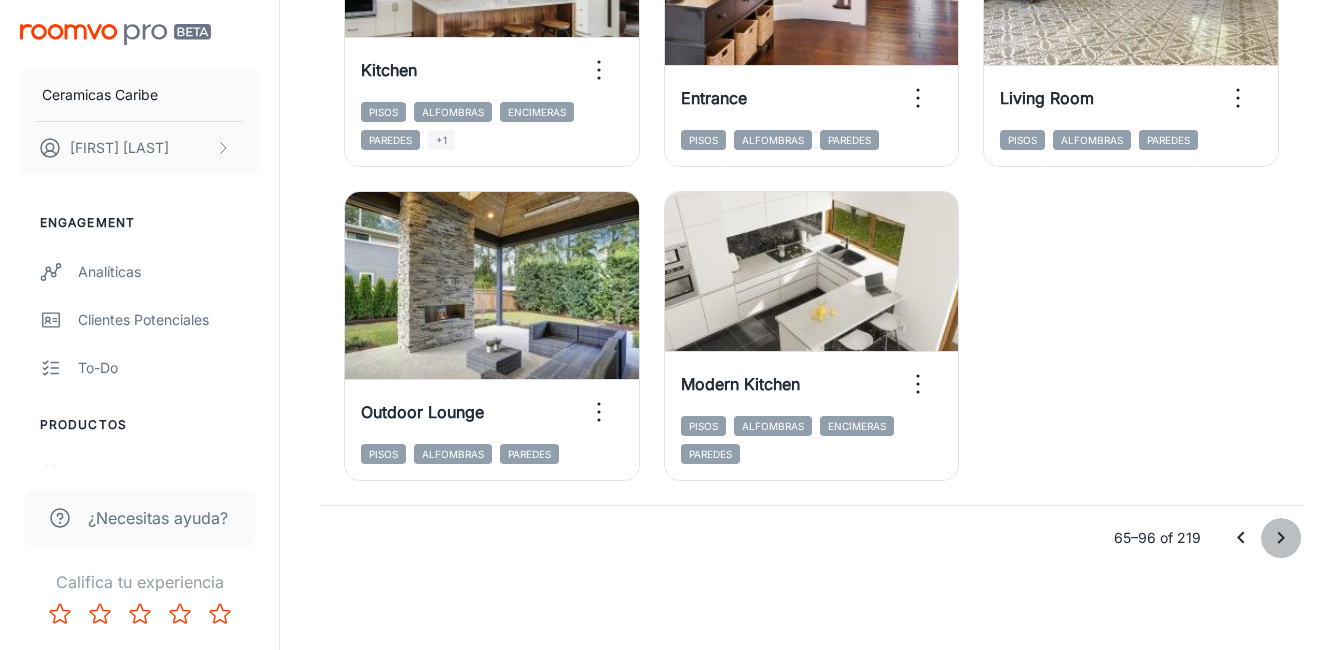 click 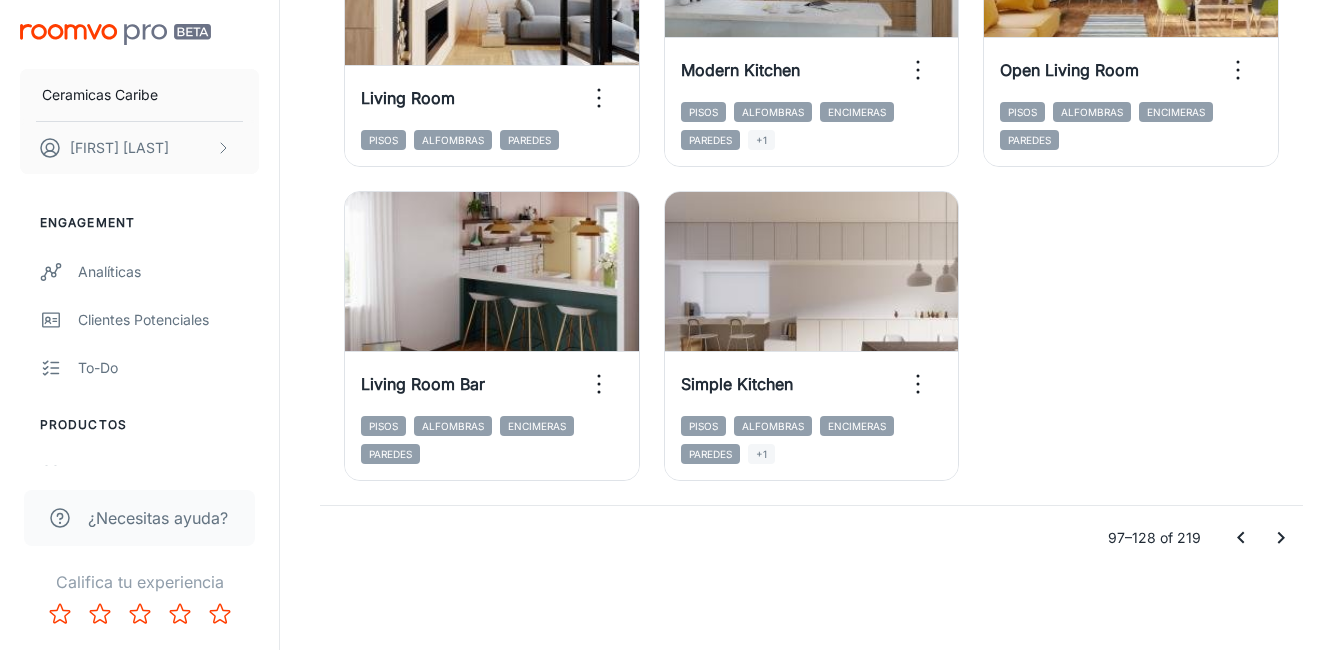 click 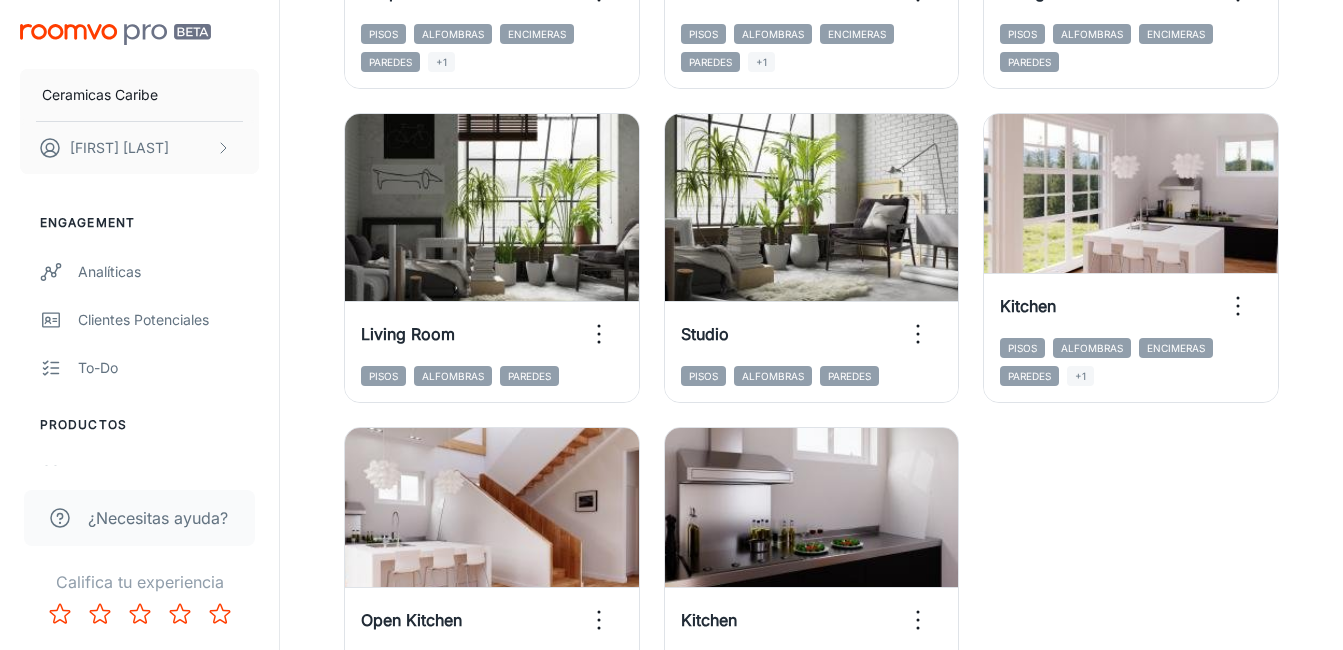 scroll, scrollTop: 2967, scrollLeft: 0, axis: vertical 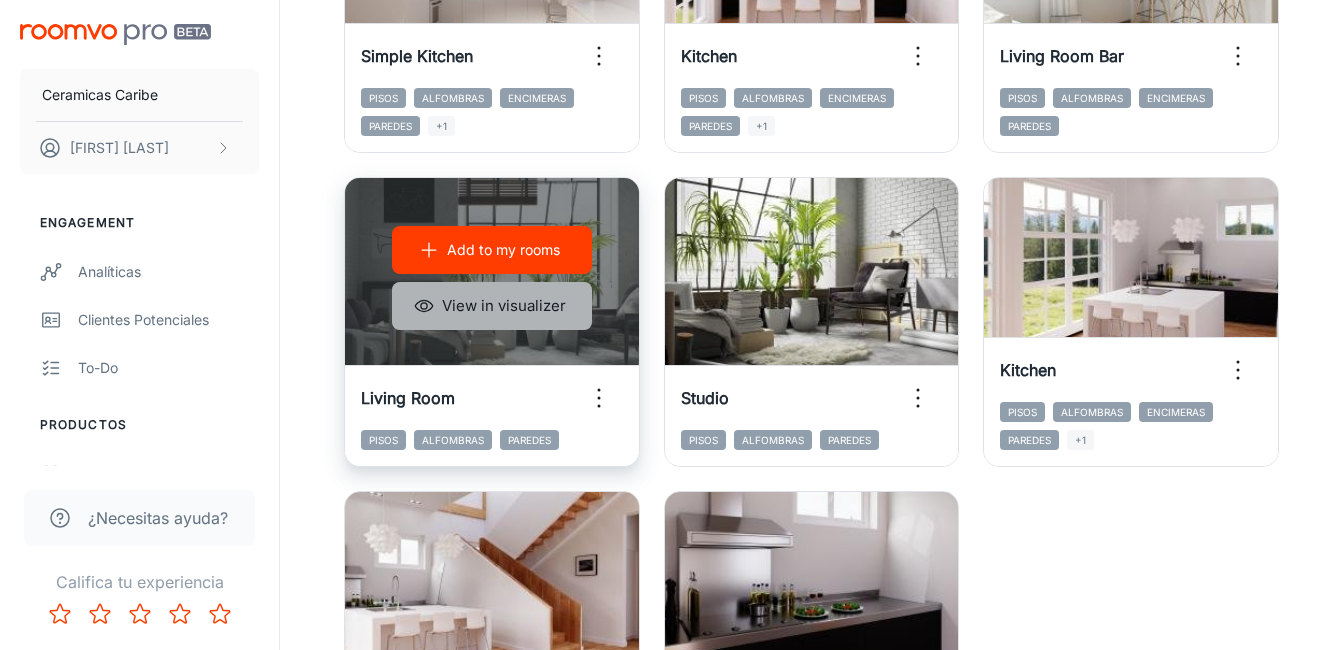 click on "View in visualizer" at bounding box center [492, 306] 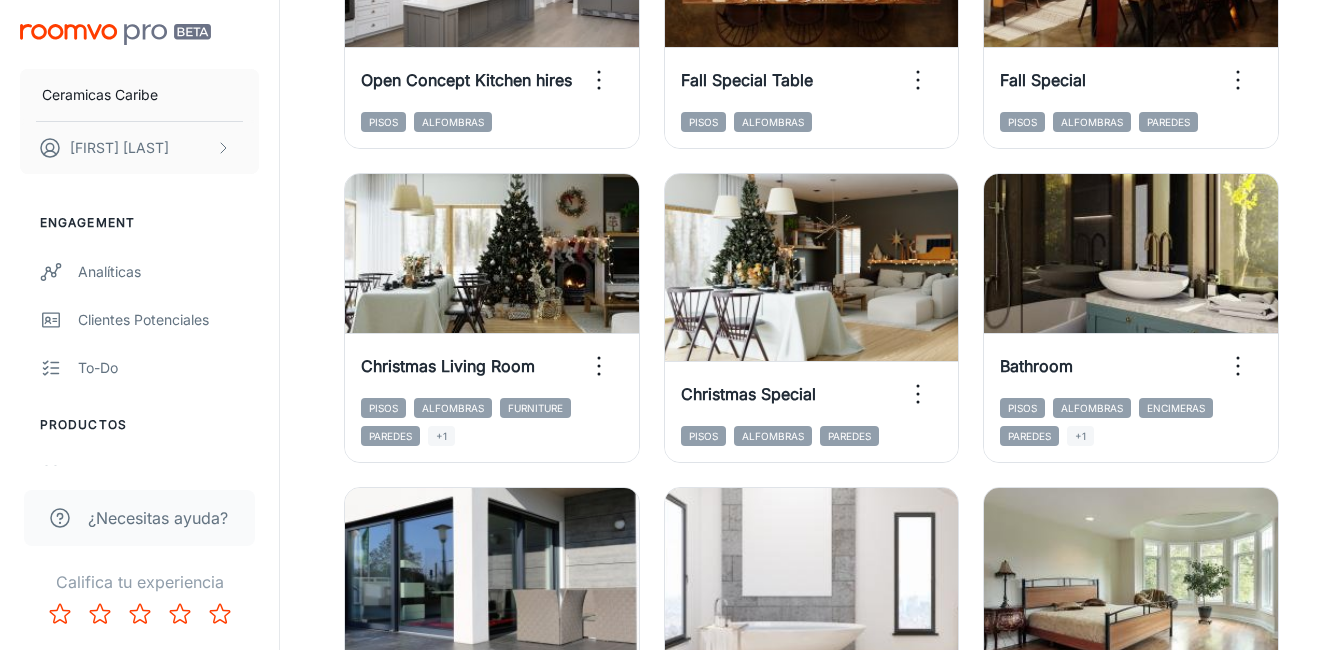 scroll, scrollTop: 1667, scrollLeft: 0, axis: vertical 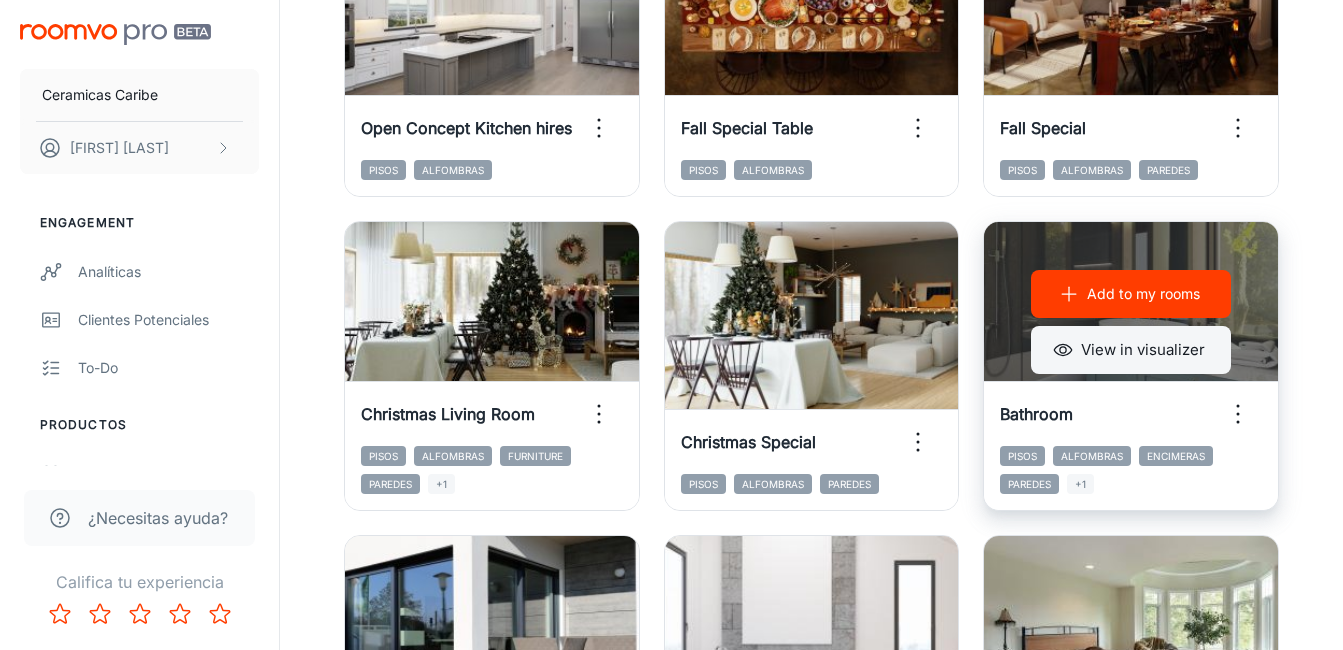 click on "View in visualizer" at bounding box center (1131, 350) 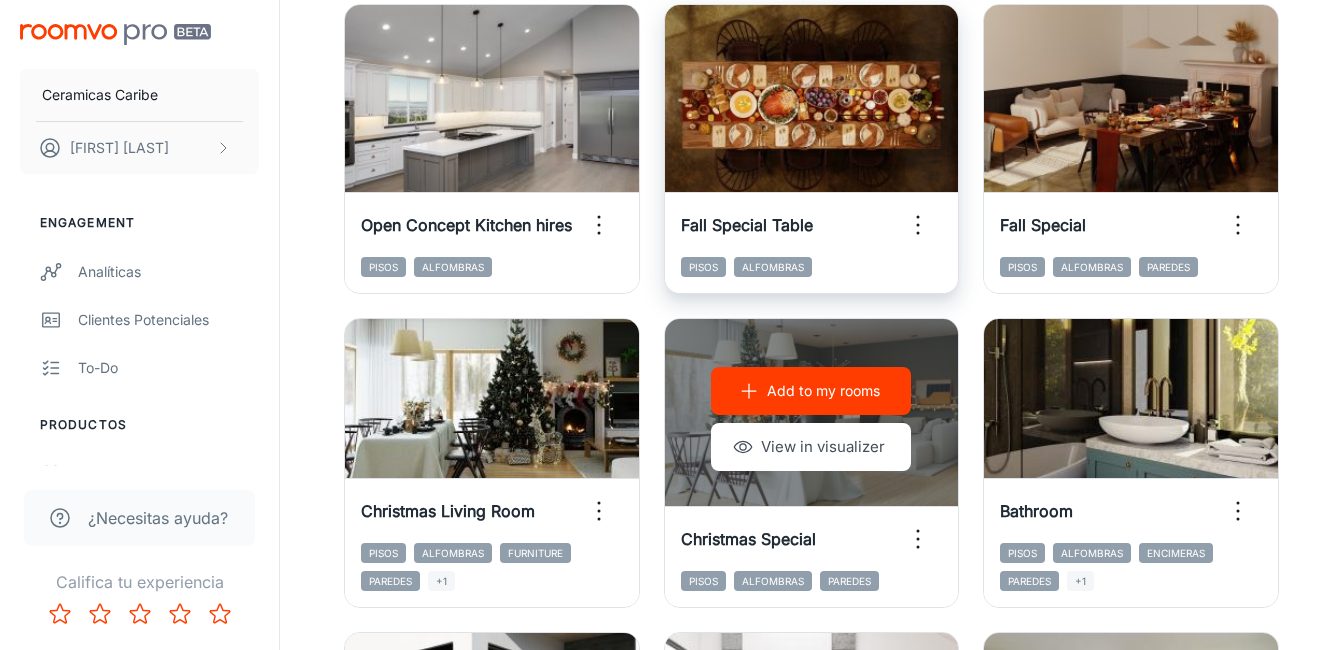 scroll, scrollTop: 1467, scrollLeft: 0, axis: vertical 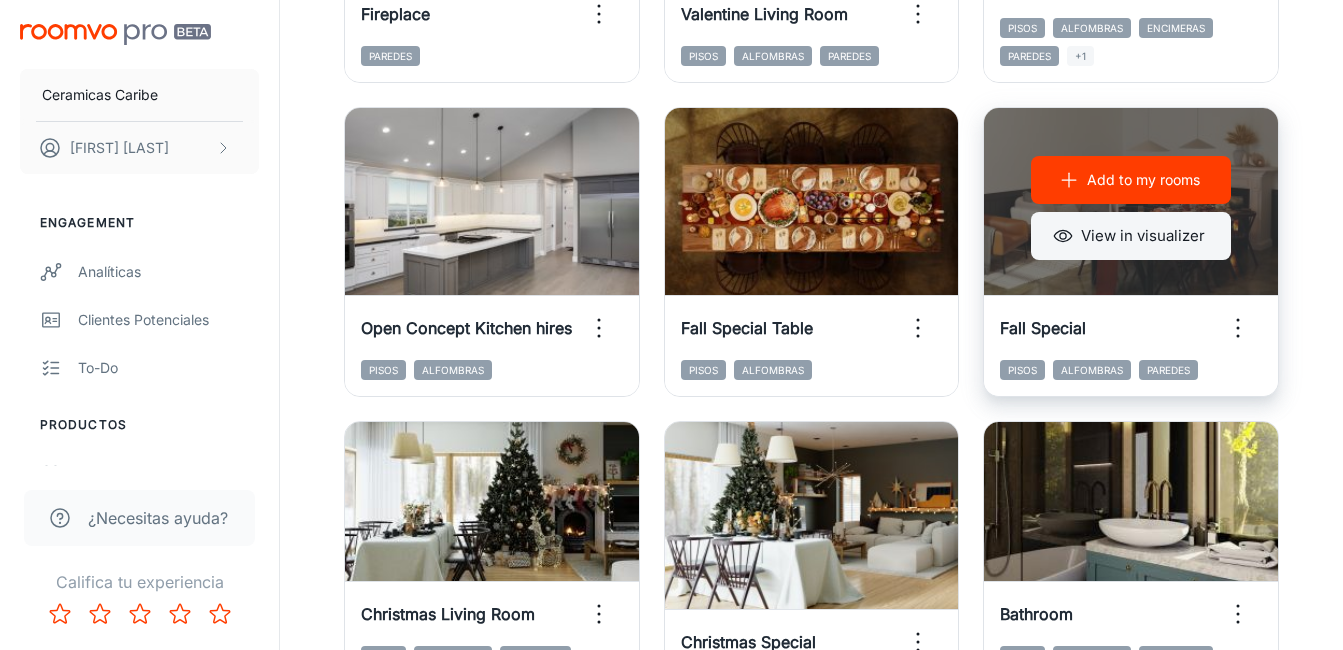 click on "View in visualizer" at bounding box center [1131, 236] 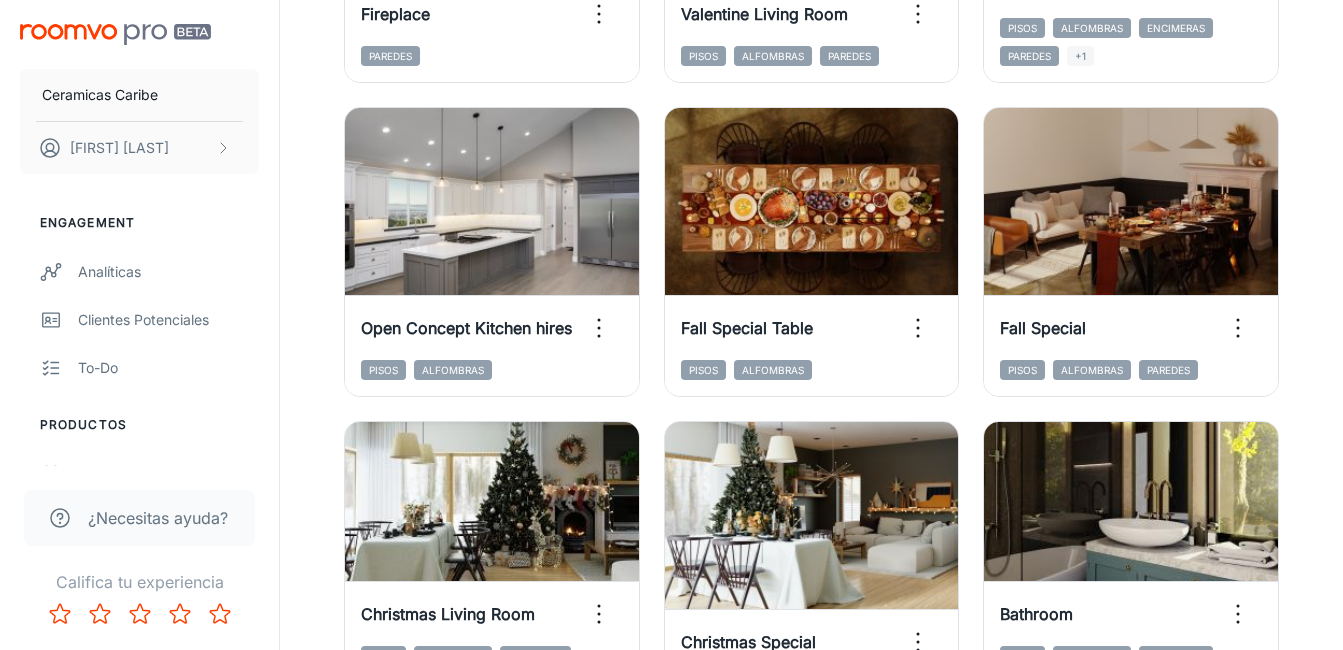 scroll, scrollTop: 867, scrollLeft: 0, axis: vertical 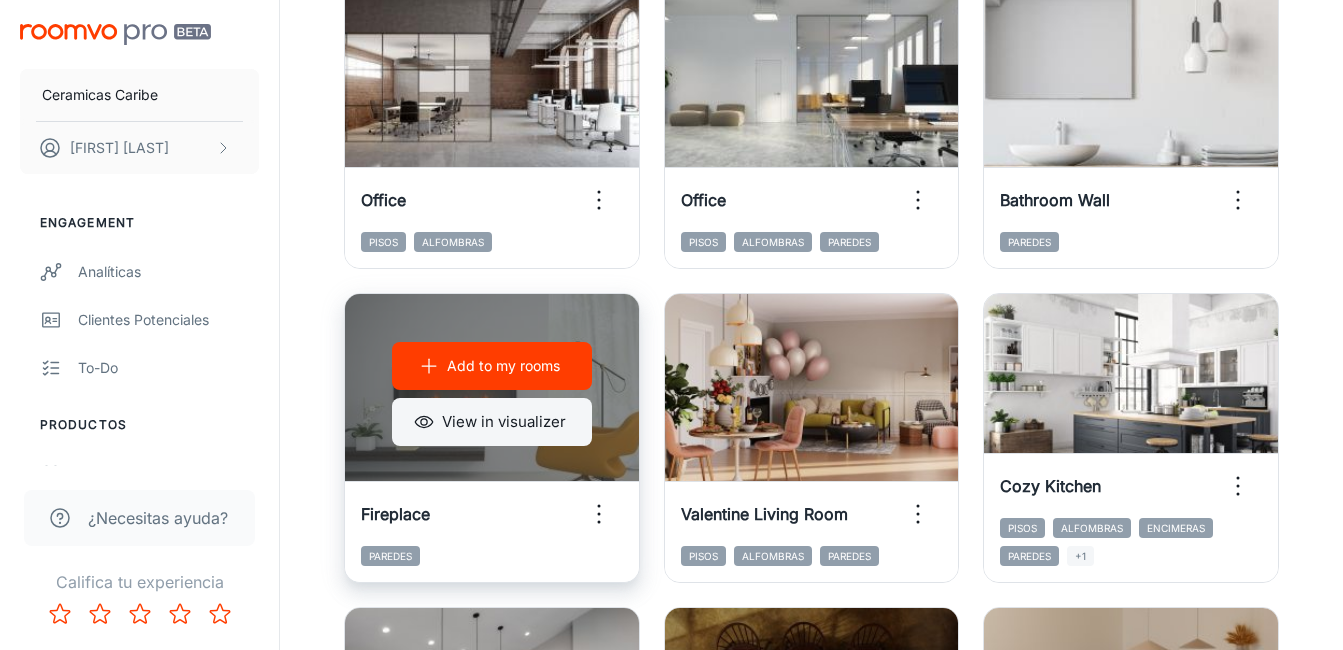 click on "View in visualizer" at bounding box center (492, 422) 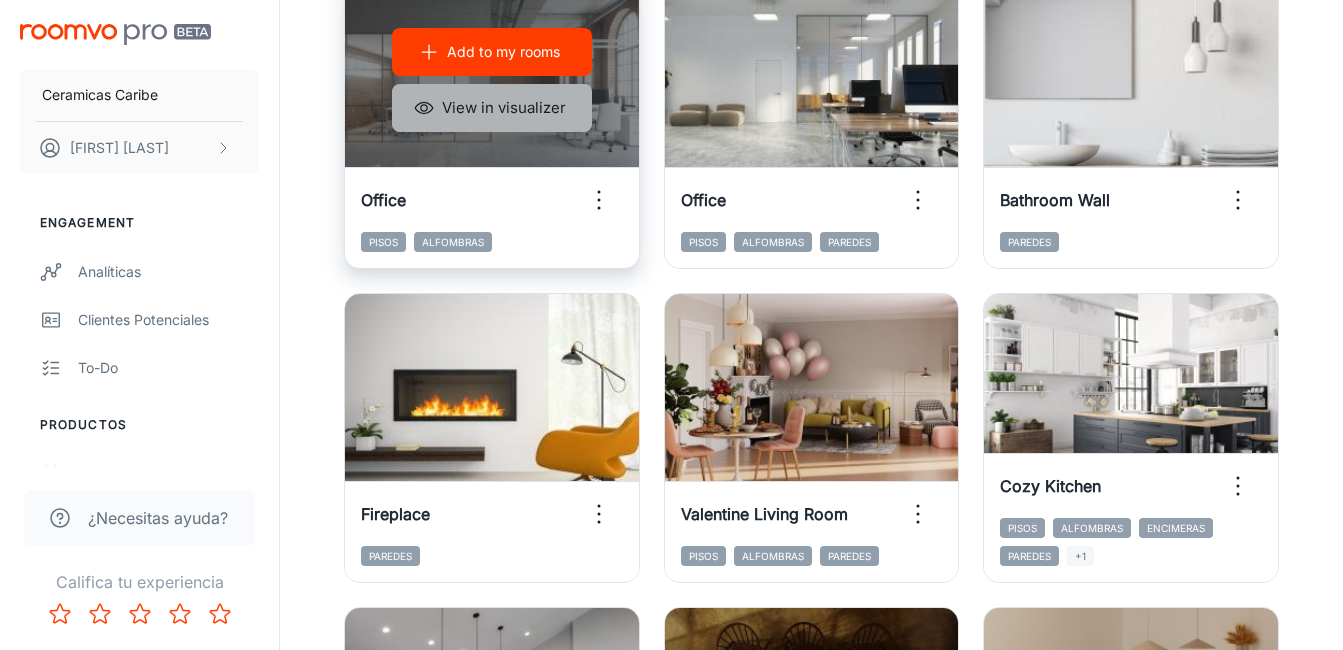 click on "View in visualizer" at bounding box center (492, 108) 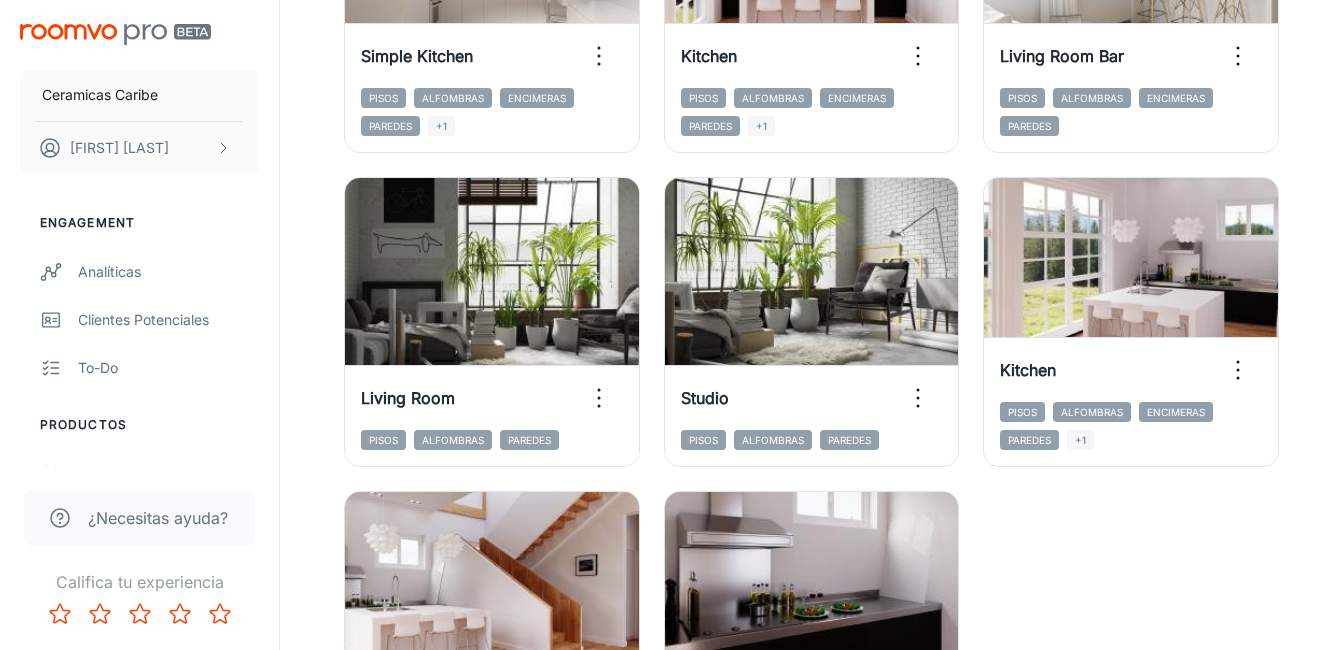 scroll, scrollTop: 3167, scrollLeft: 0, axis: vertical 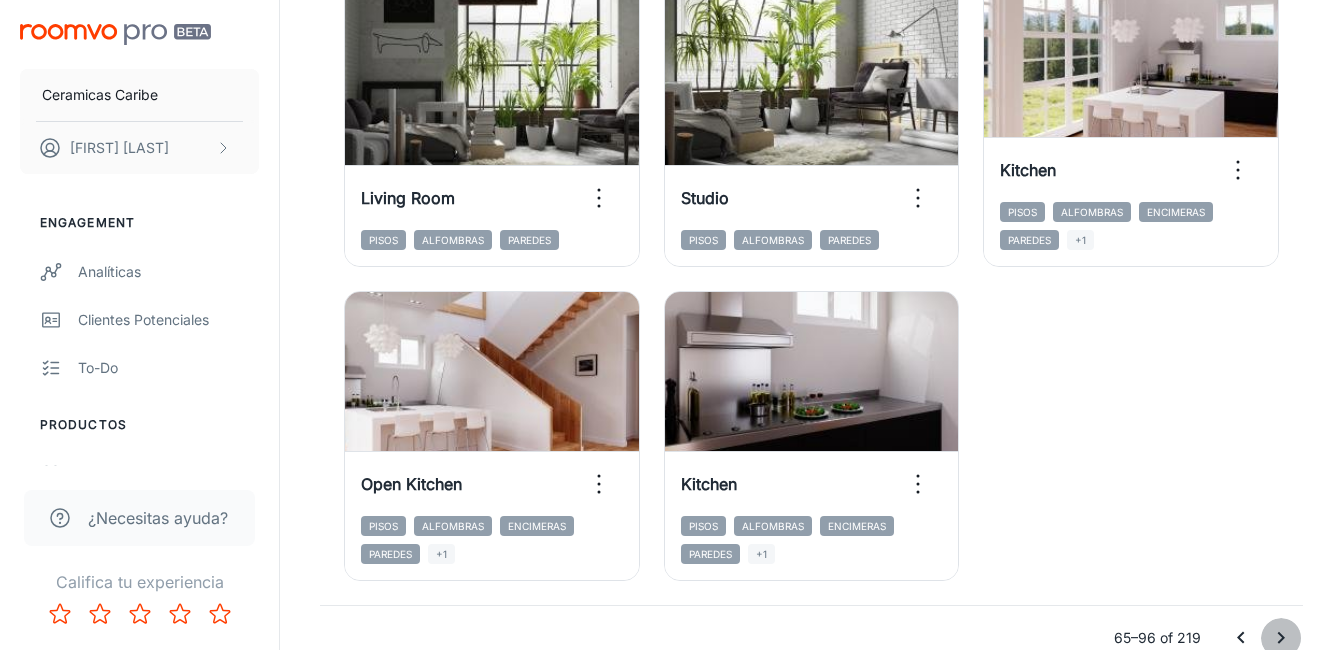 click 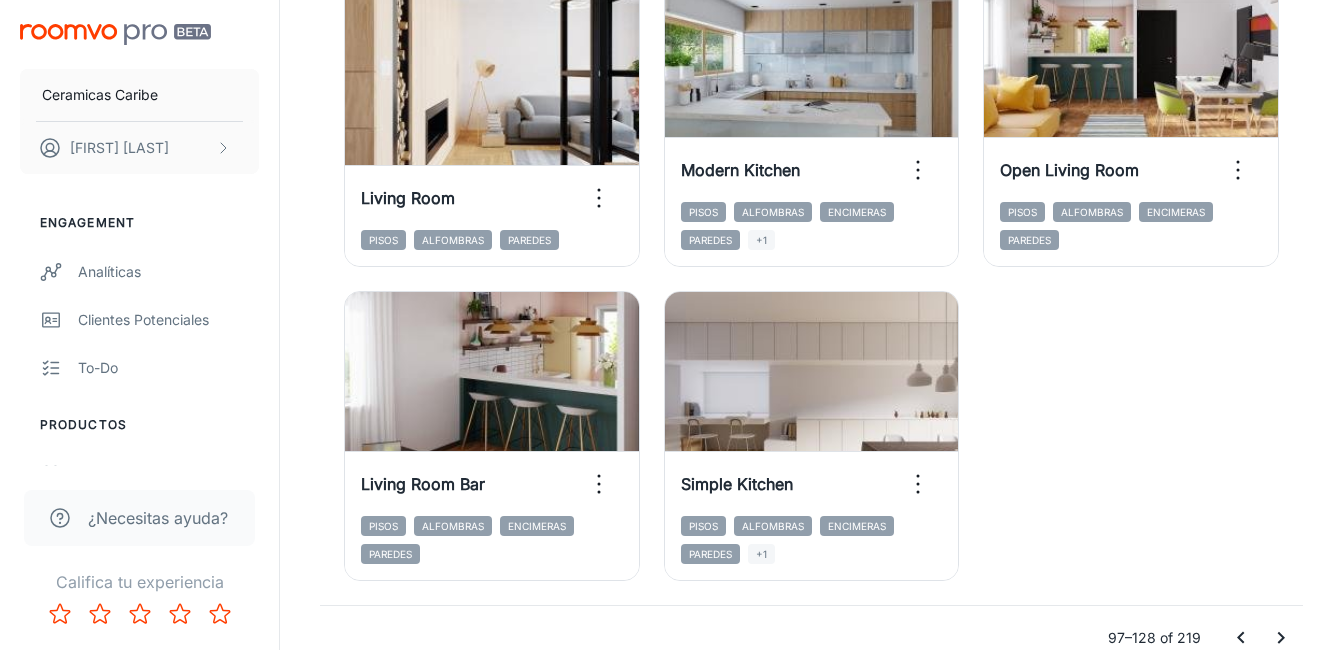 scroll, scrollTop: 3267, scrollLeft: 0, axis: vertical 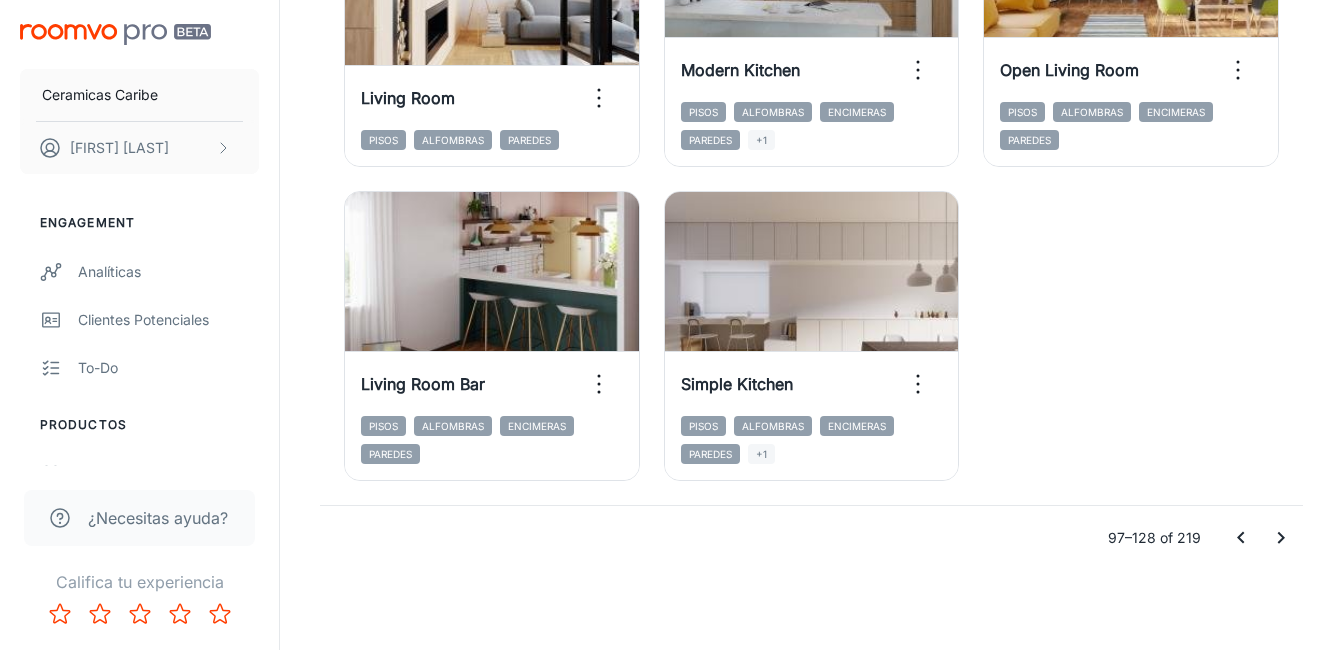 click 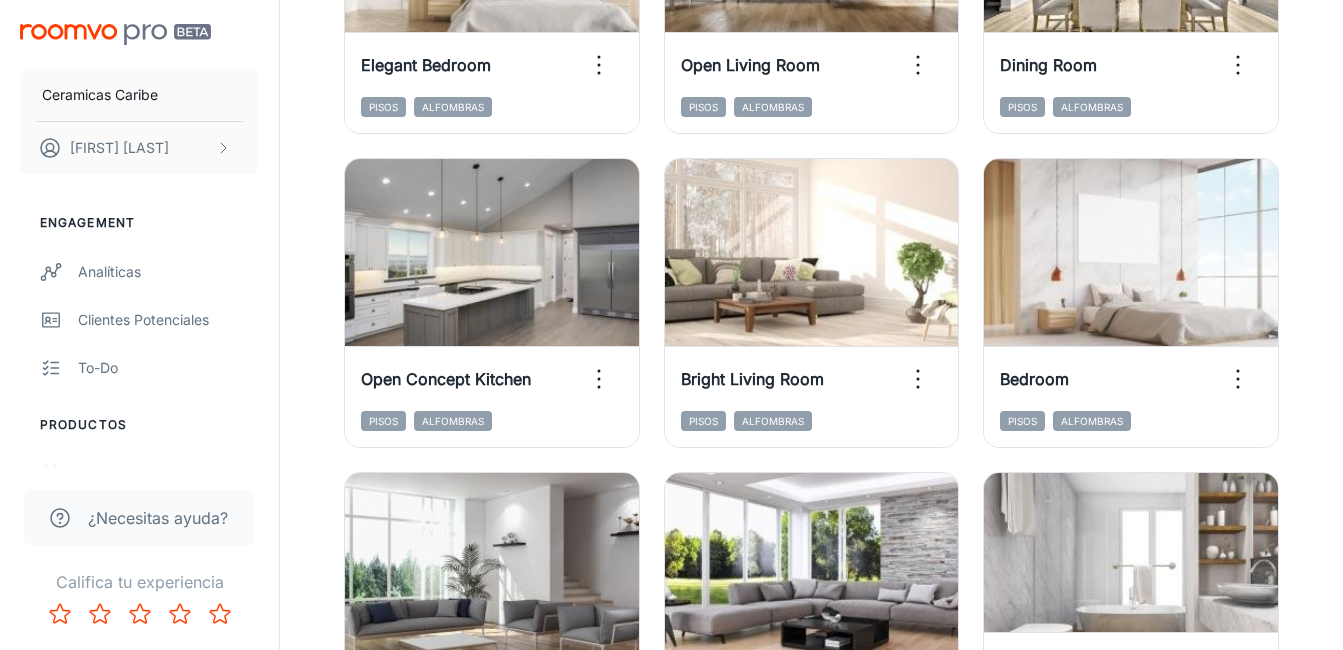 scroll, scrollTop: 2567, scrollLeft: 0, axis: vertical 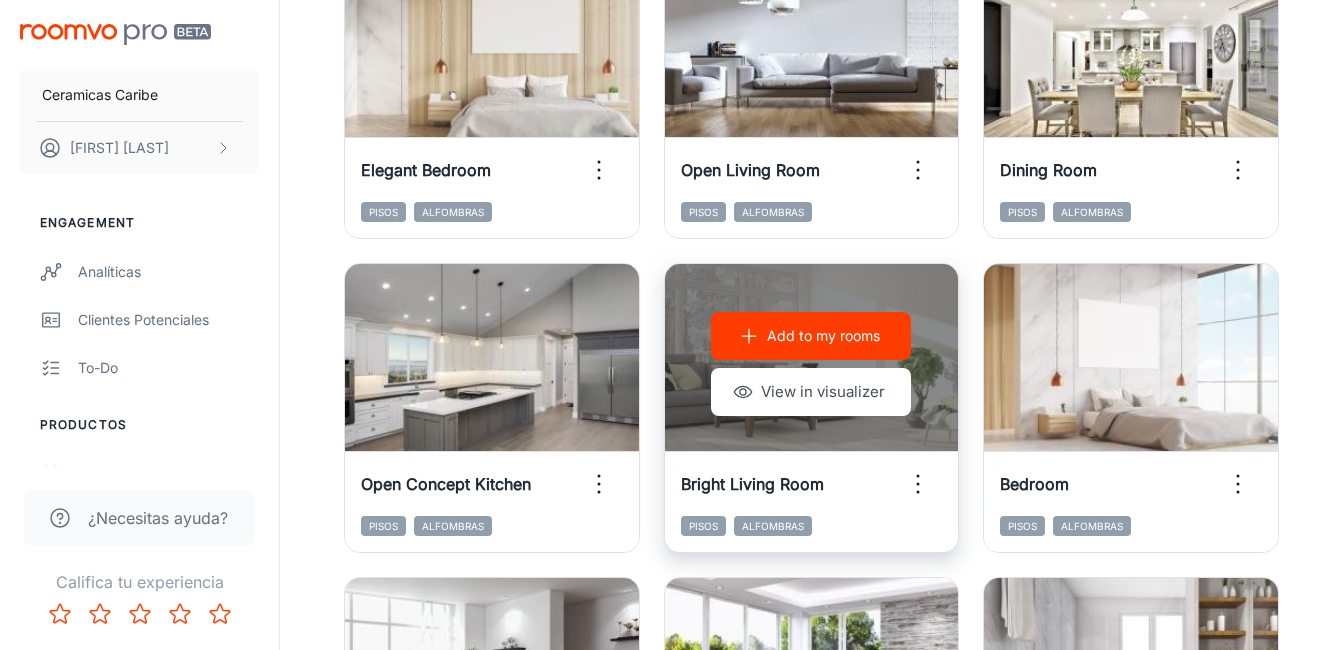 type 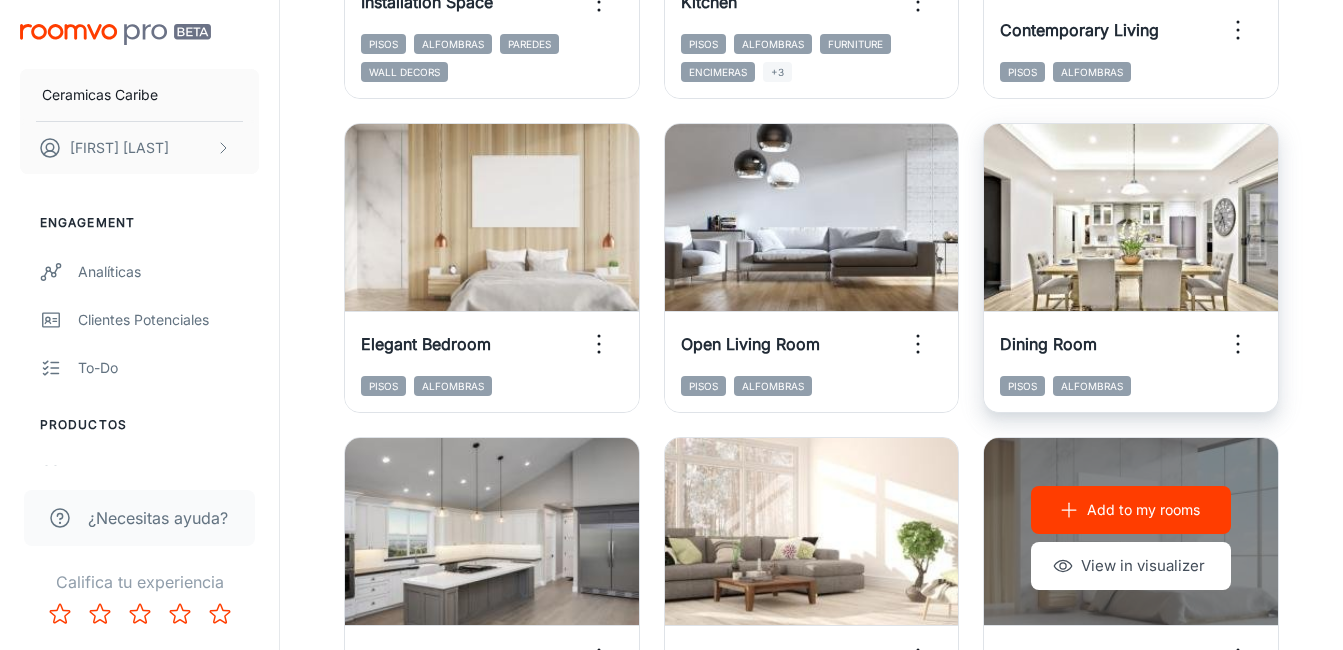 scroll, scrollTop: 2367, scrollLeft: 0, axis: vertical 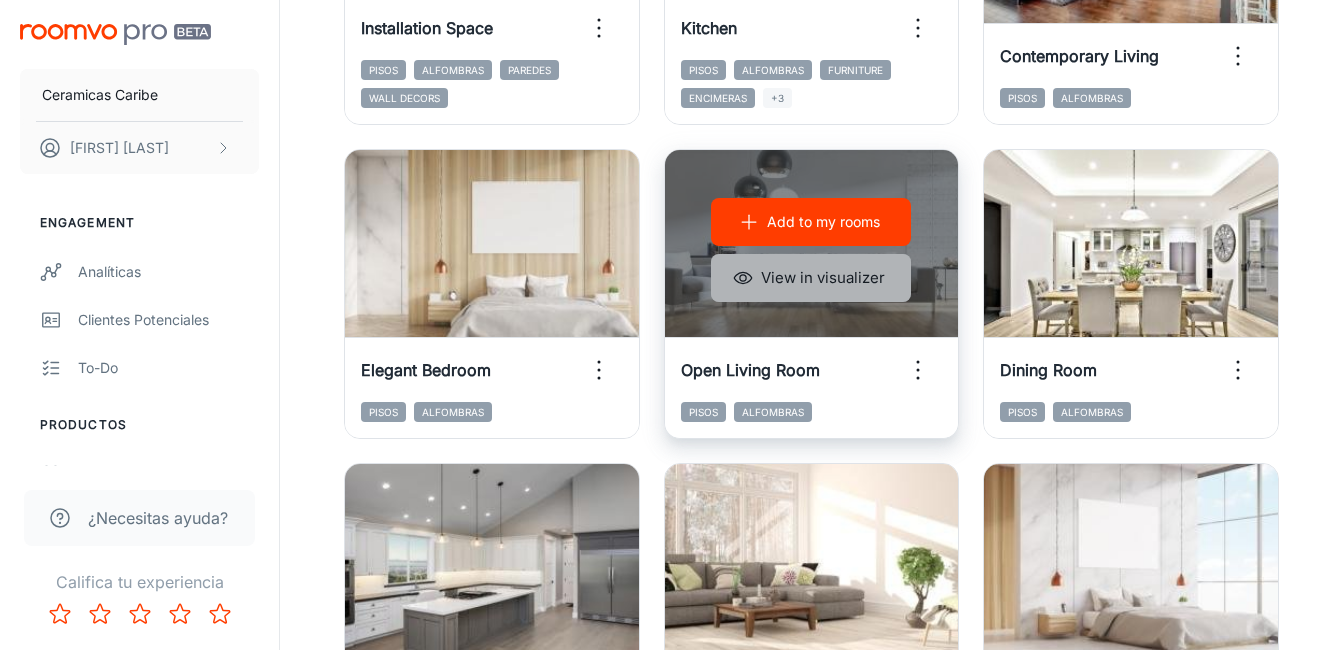 click on "View in visualizer" at bounding box center (811, 278) 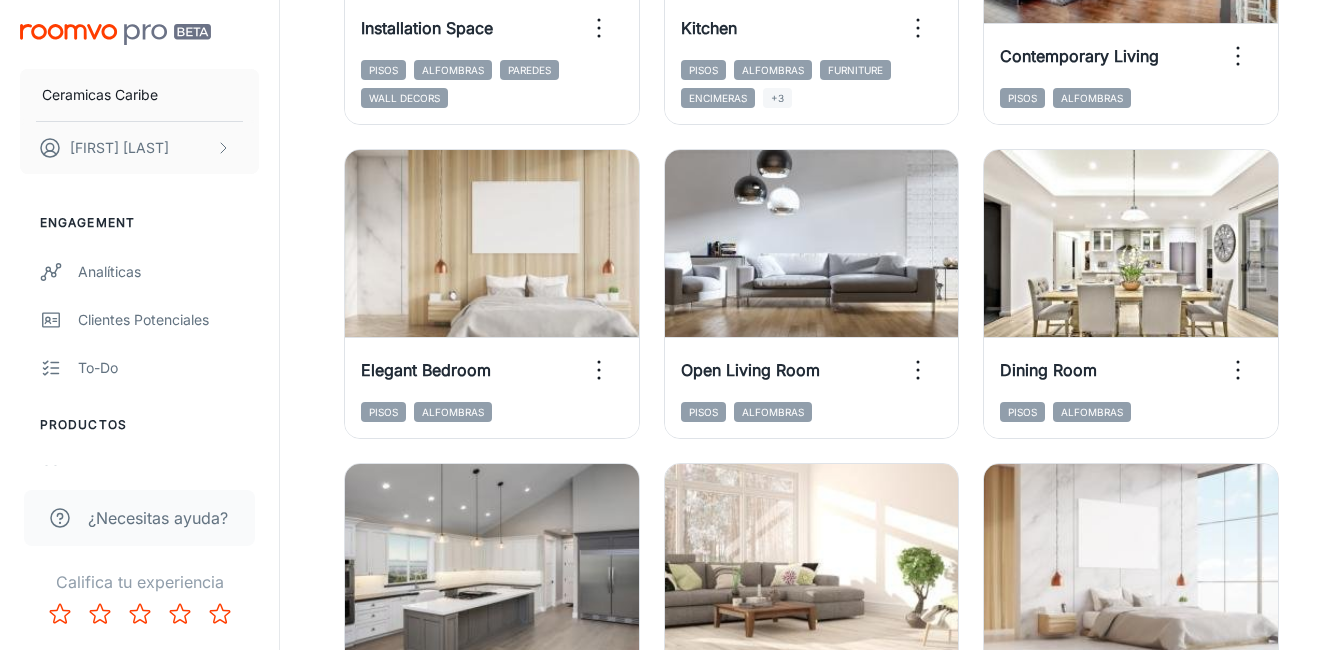 type 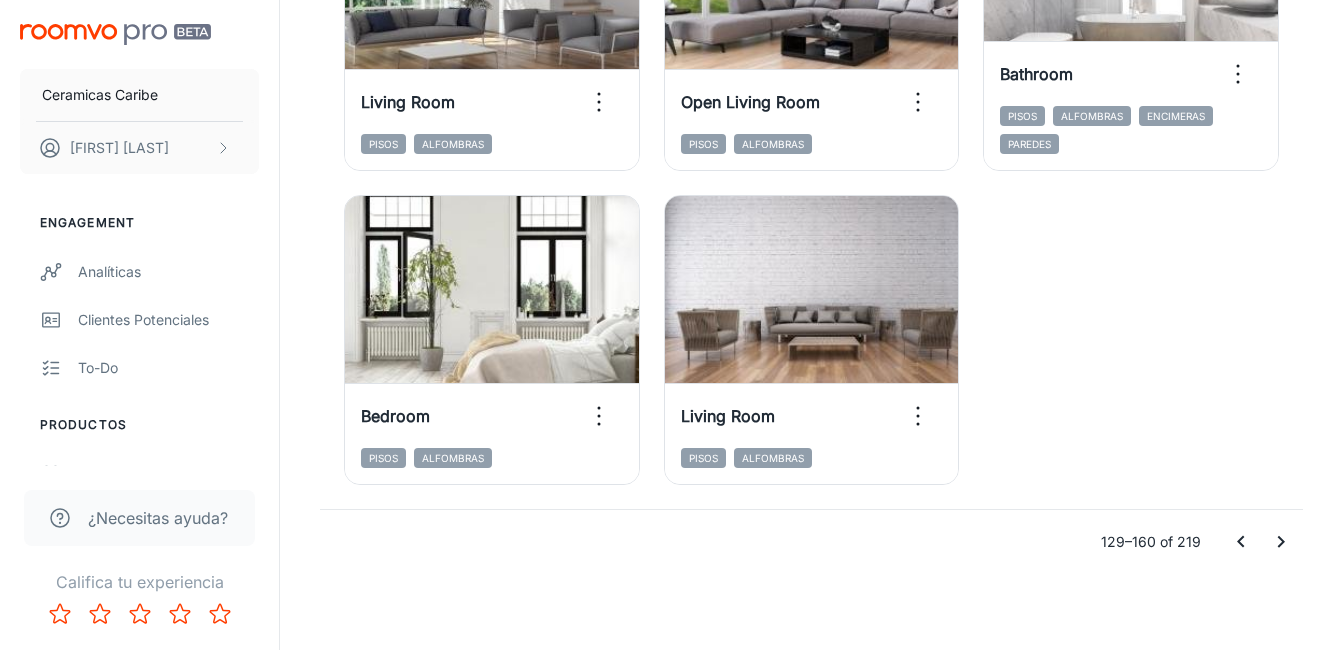 scroll, scrollTop: 3267, scrollLeft: 0, axis: vertical 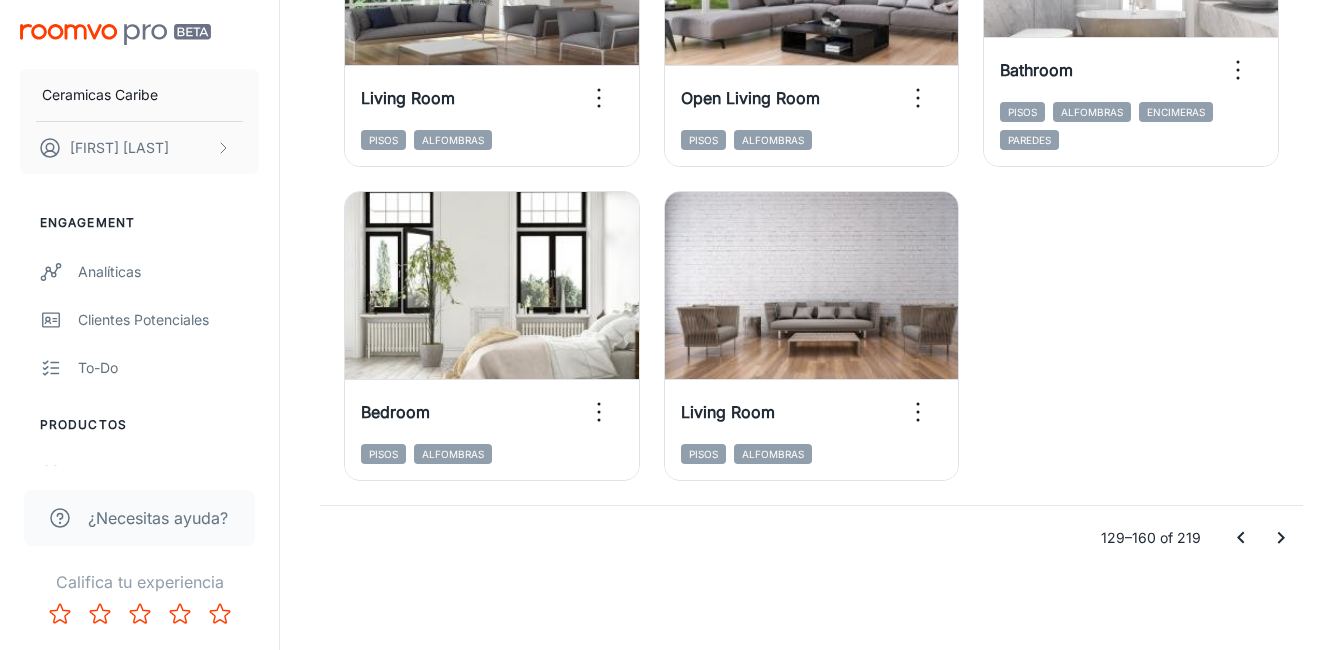 click 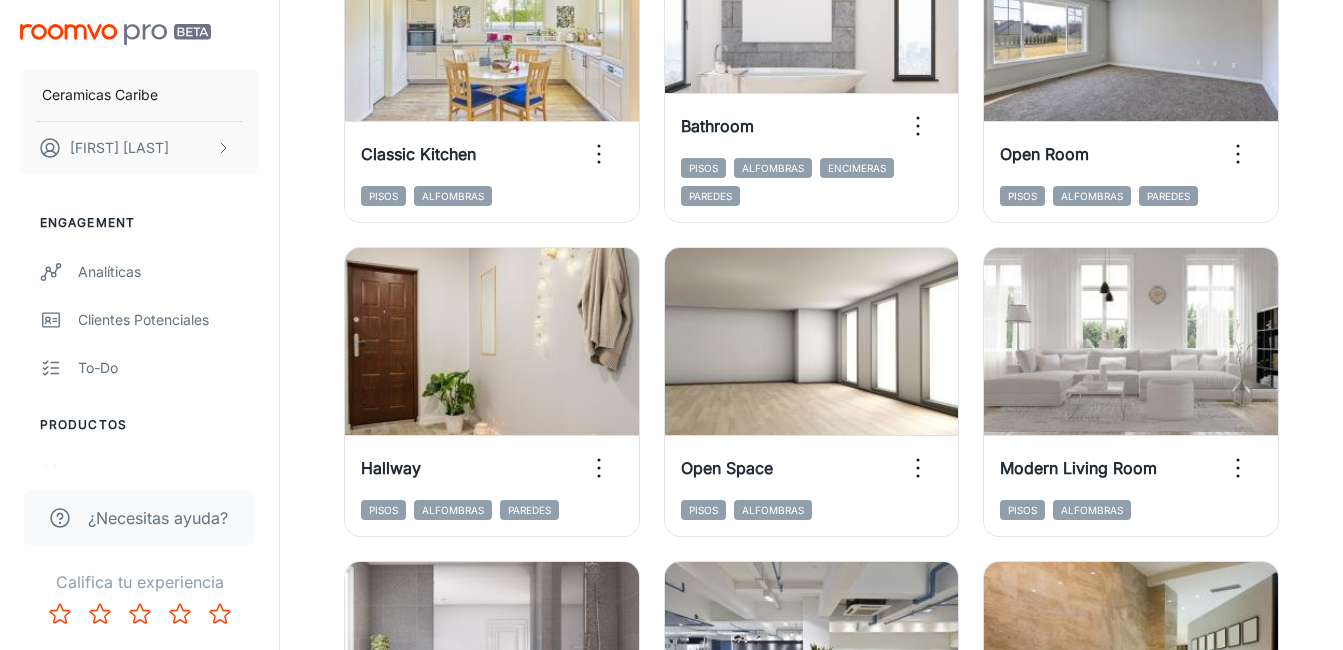 scroll, scrollTop: 2567, scrollLeft: 0, axis: vertical 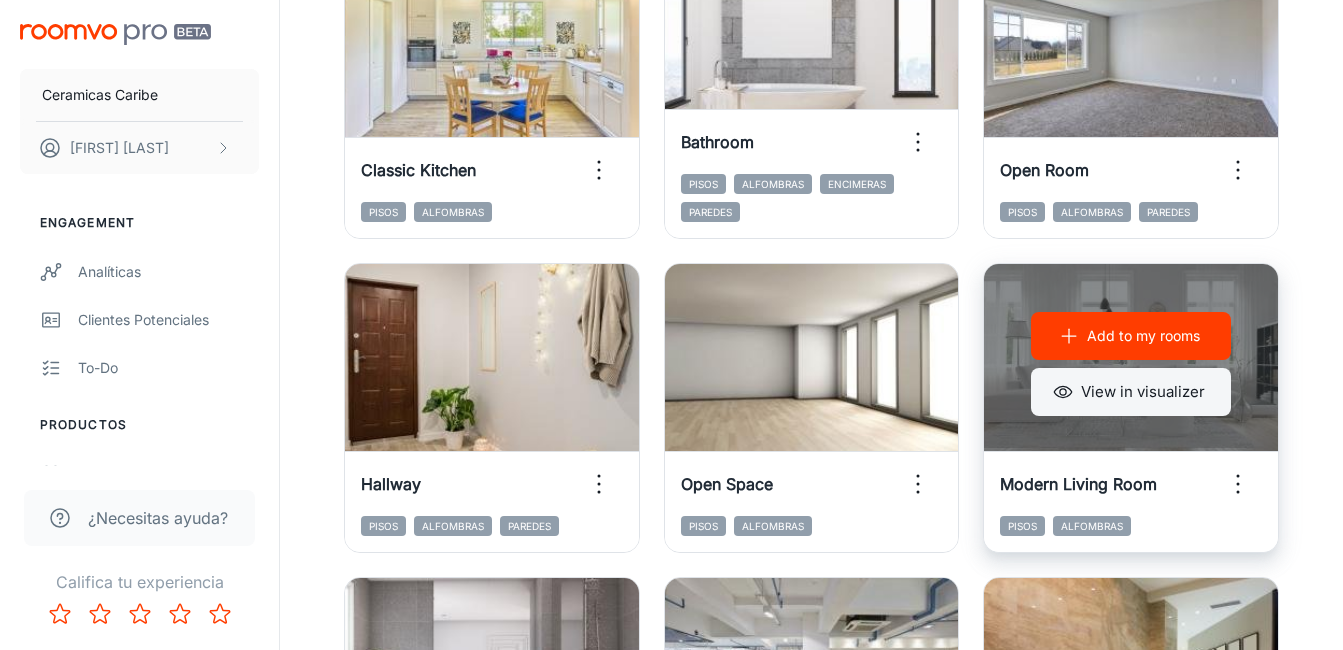 click on "View in visualizer" at bounding box center (1131, 392) 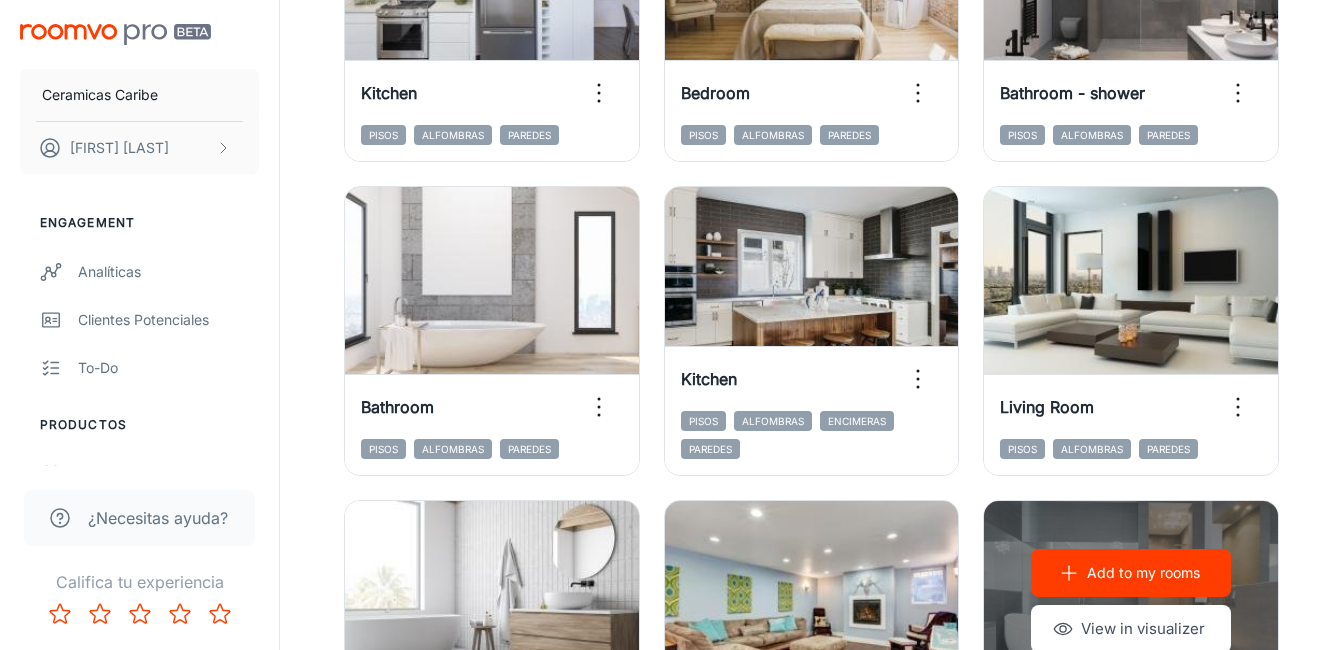 scroll, scrollTop: 1667, scrollLeft: 0, axis: vertical 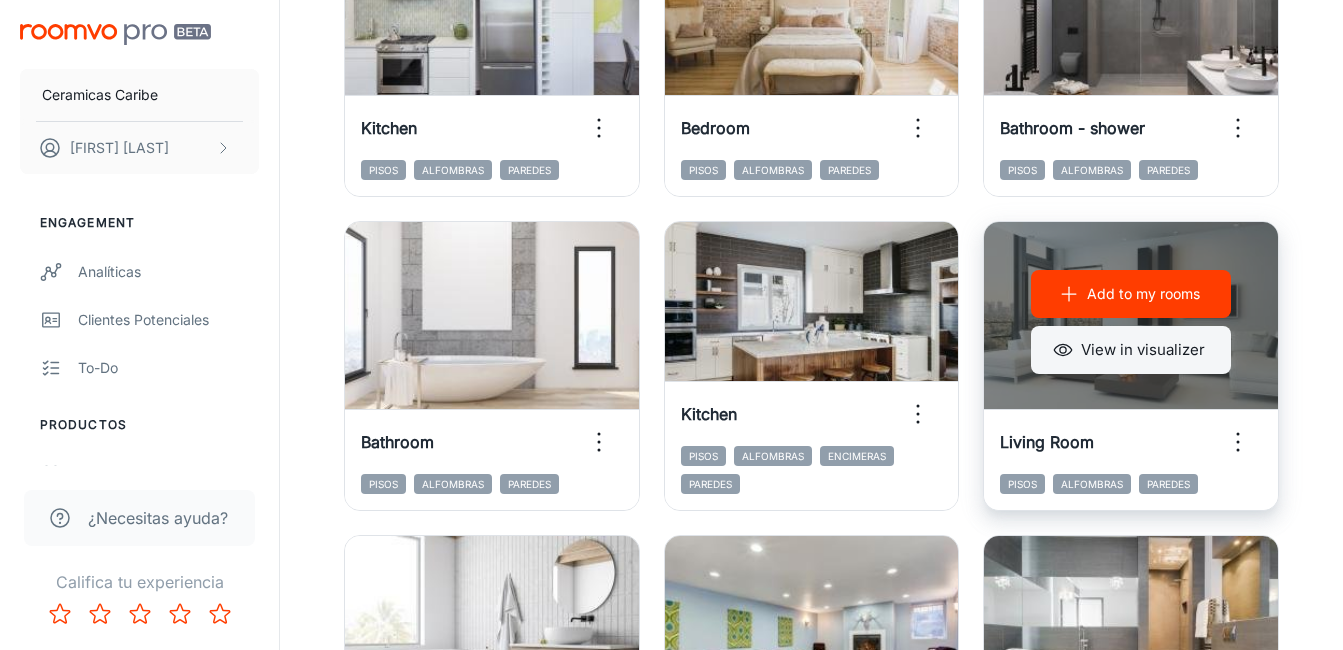 click on "View in visualizer" at bounding box center [1131, 350] 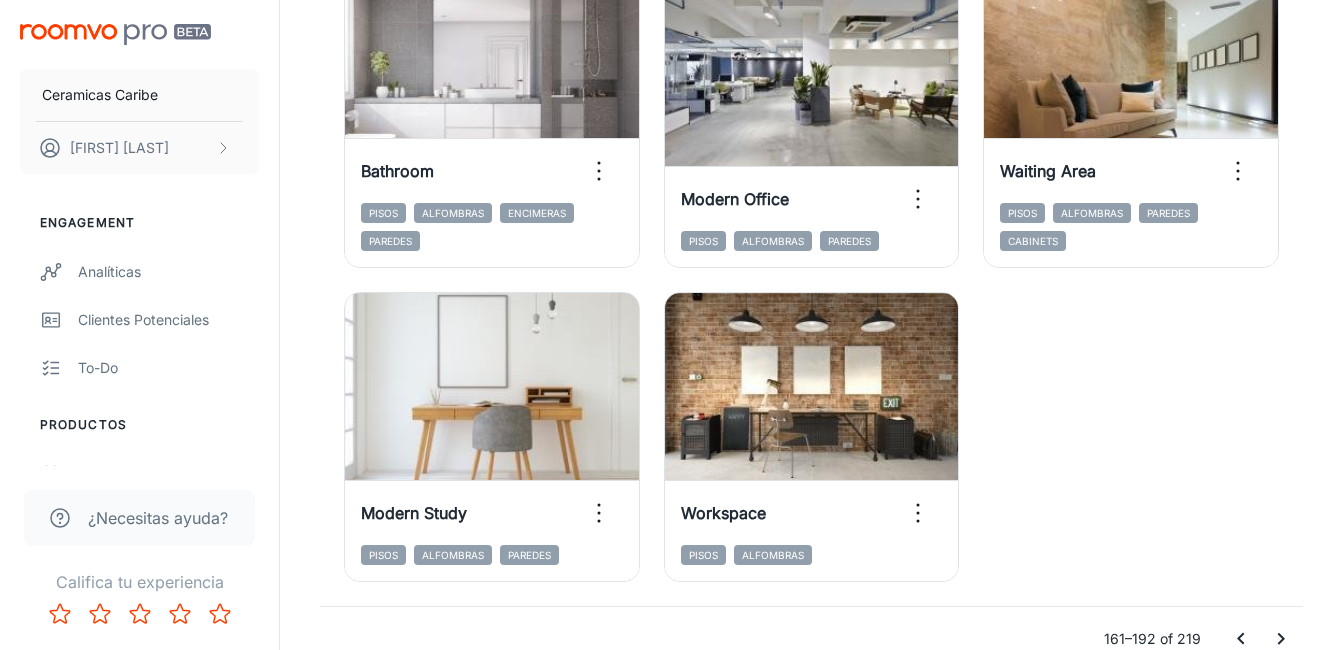 scroll, scrollTop: 3167, scrollLeft: 0, axis: vertical 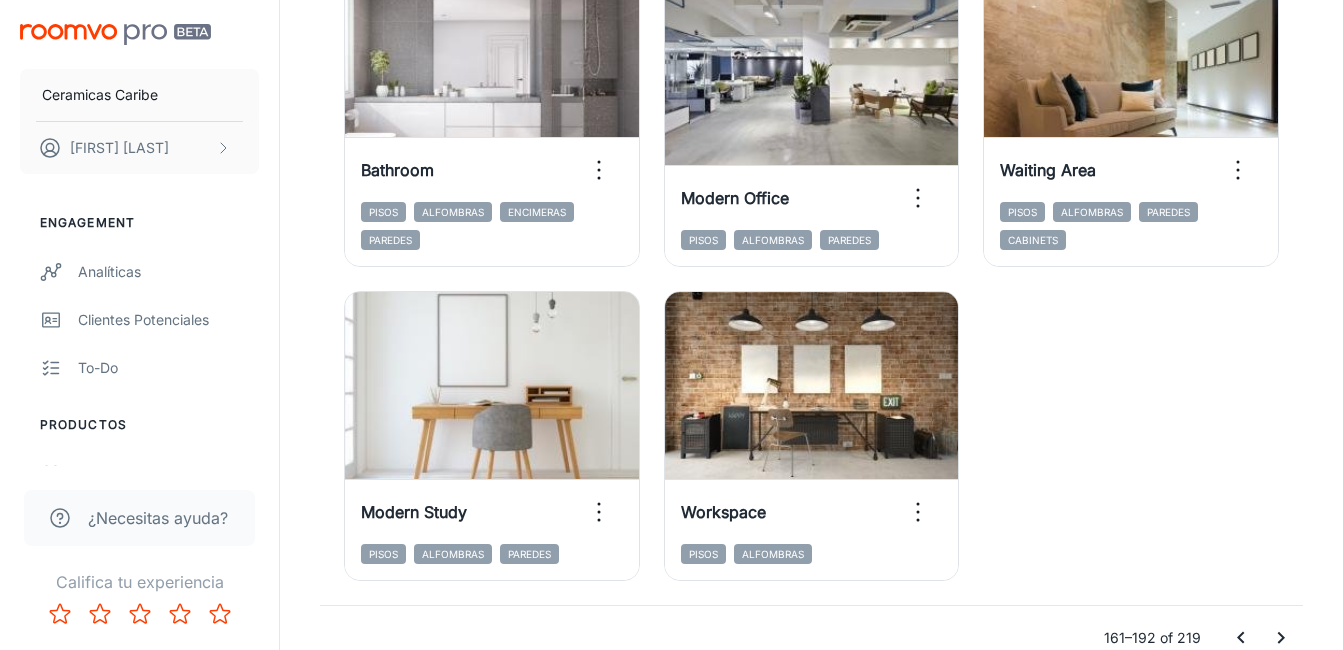 click 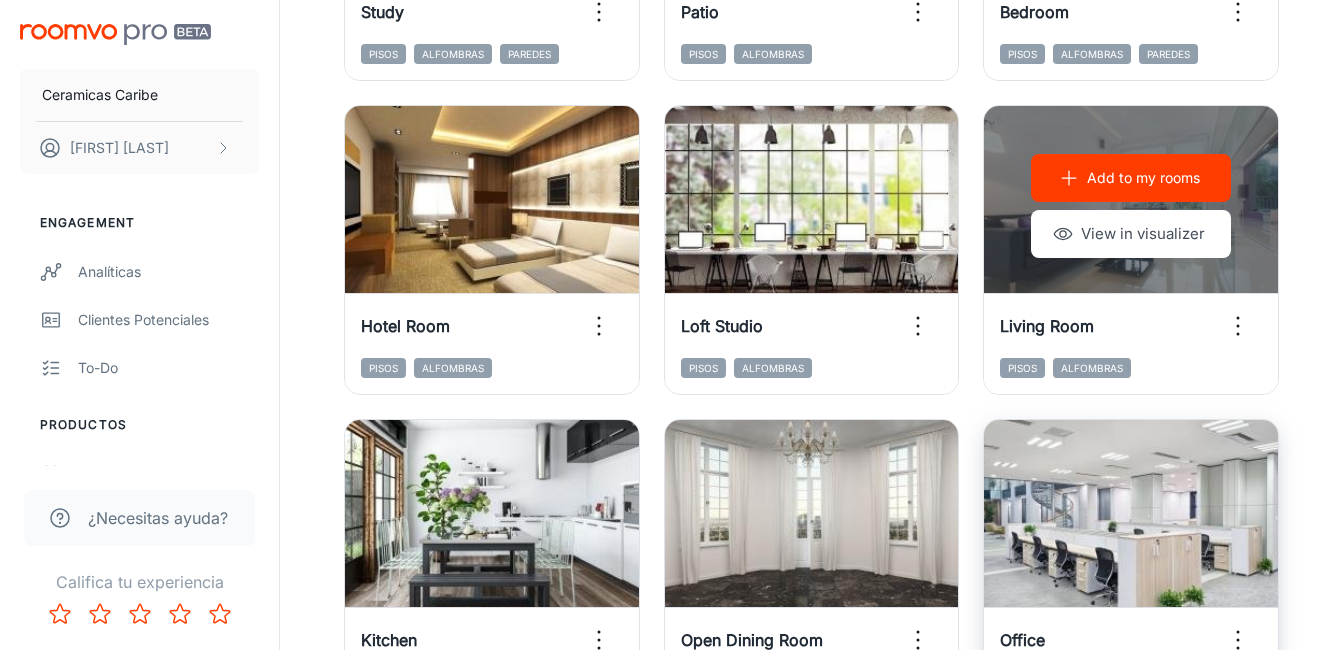 scroll, scrollTop: 1139, scrollLeft: 0, axis: vertical 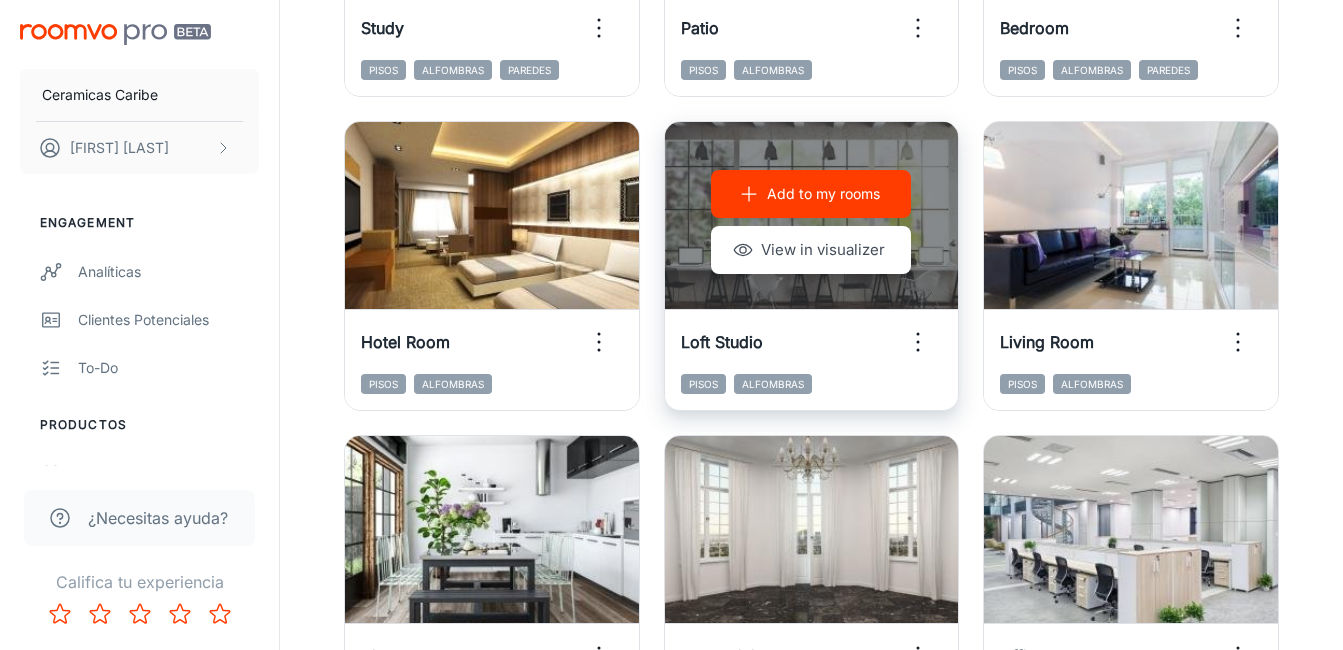 click on "Add to my rooms View in visualizer" at bounding box center [812, 222] 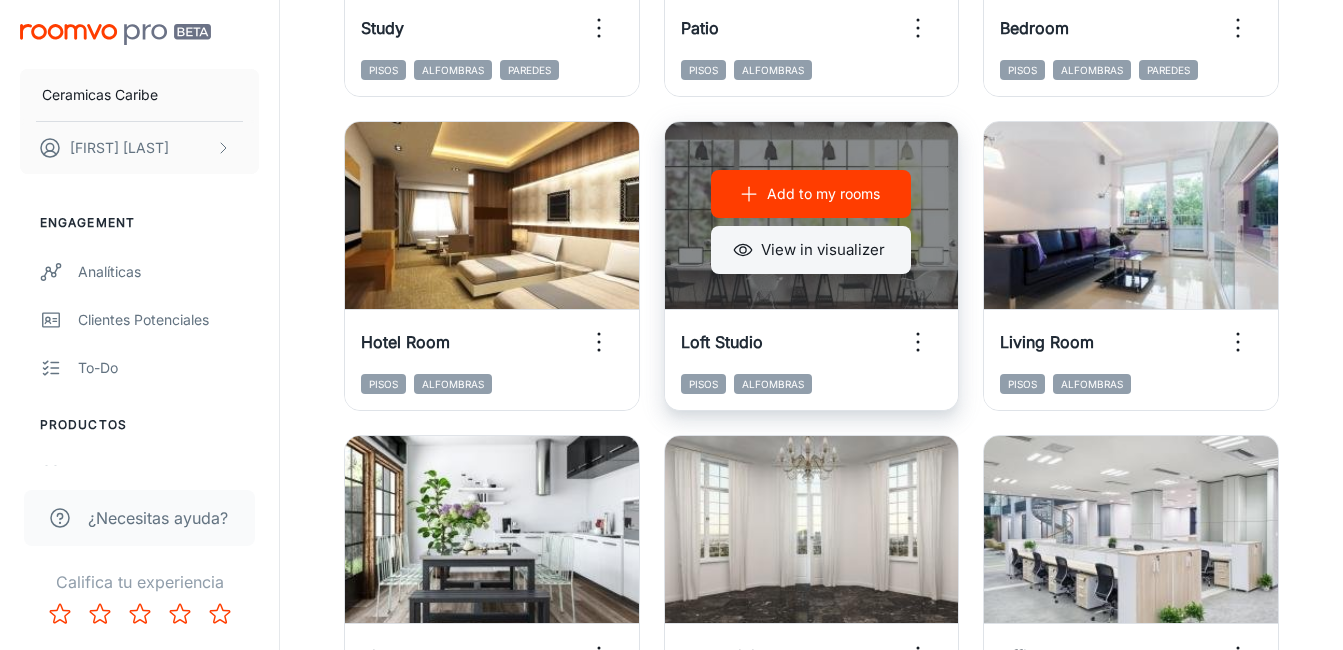 click on "View in visualizer" at bounding box center (811, 250) 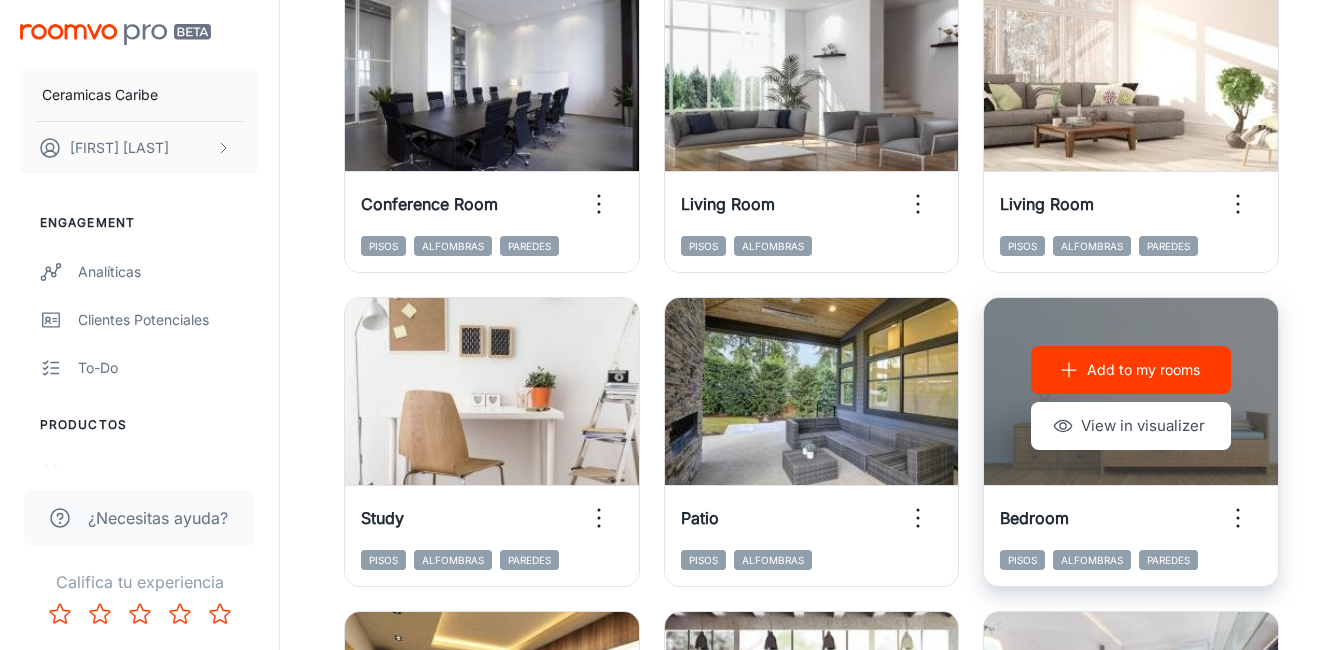 scroll, scrollTop: 639, scrollLeft: 0, axis: vertical 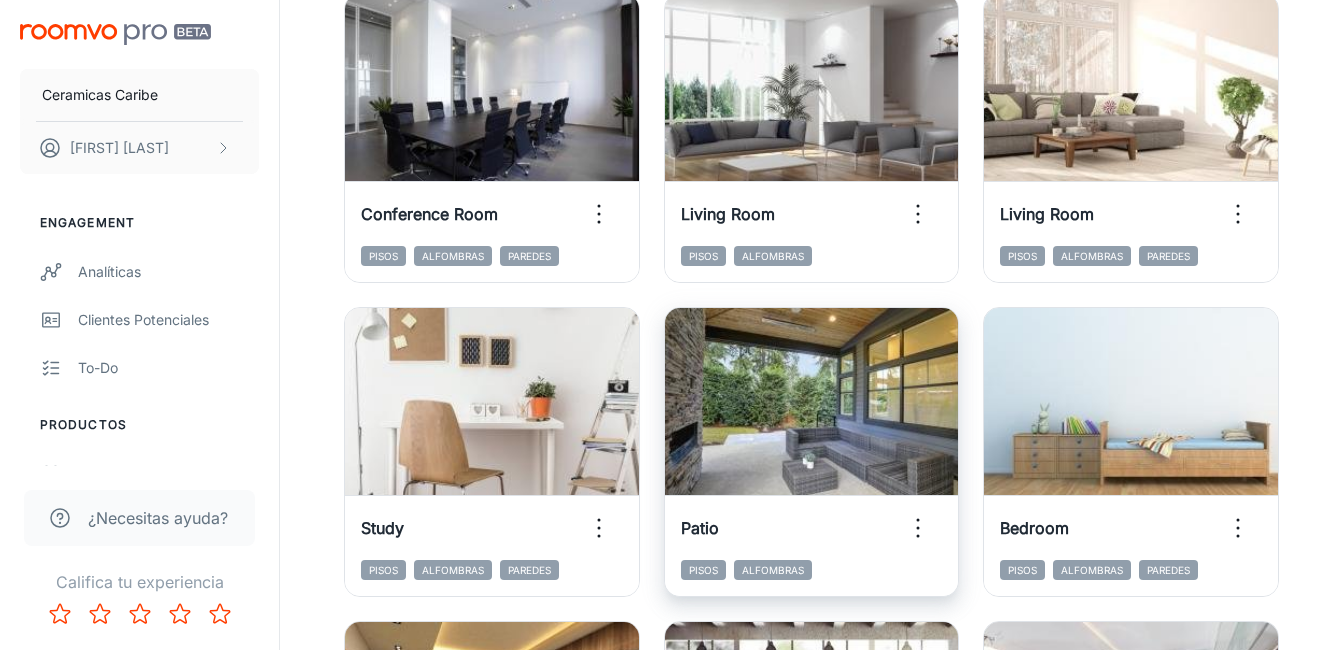 type 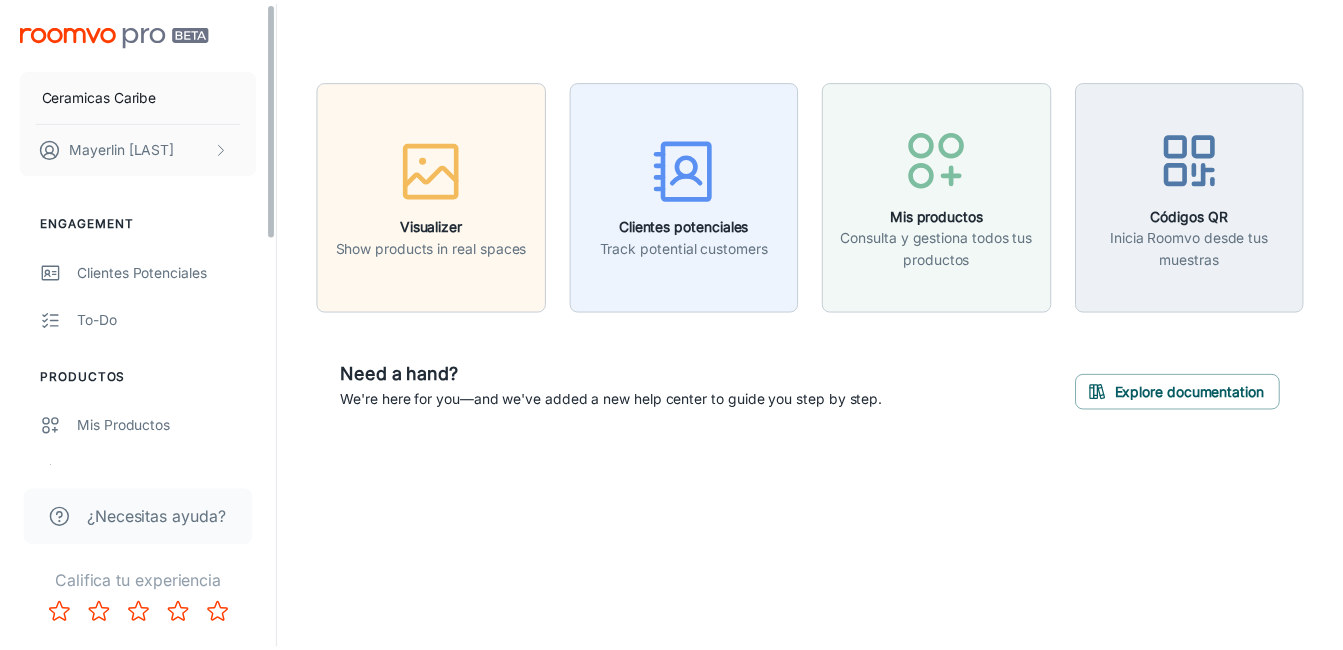 scroll, scrollTop: 0, scrollLeft: 0, axis: both 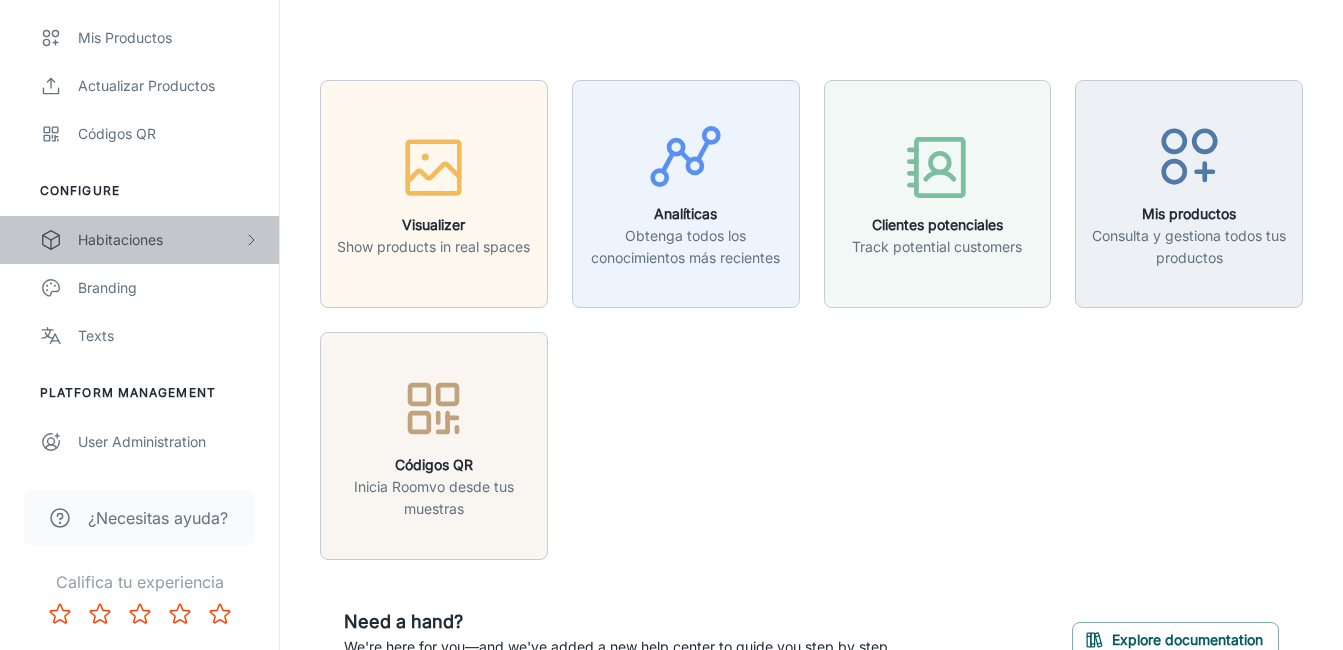 click on "Habitaciones" at bounding box center (160, 240) 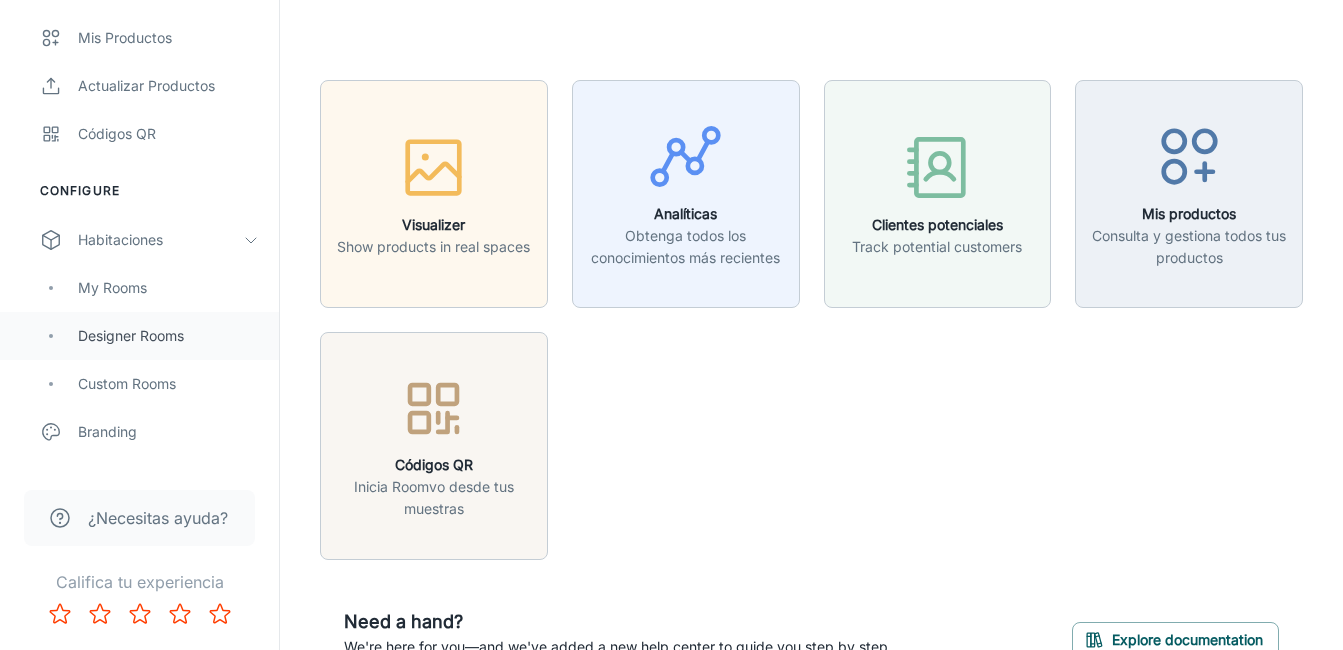 click on "Designer Rooms" at bounding box center (139, 336) 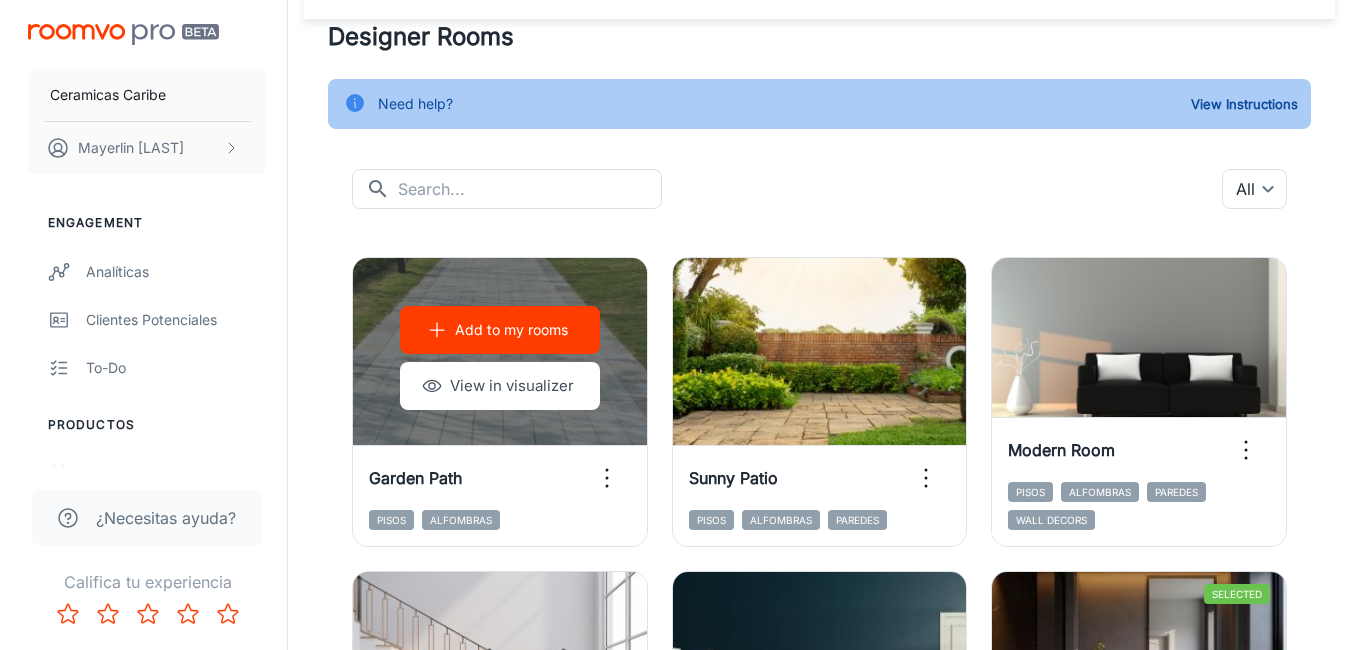 scroll, scrollTop: 0, scrollLeft: 0, axis: both 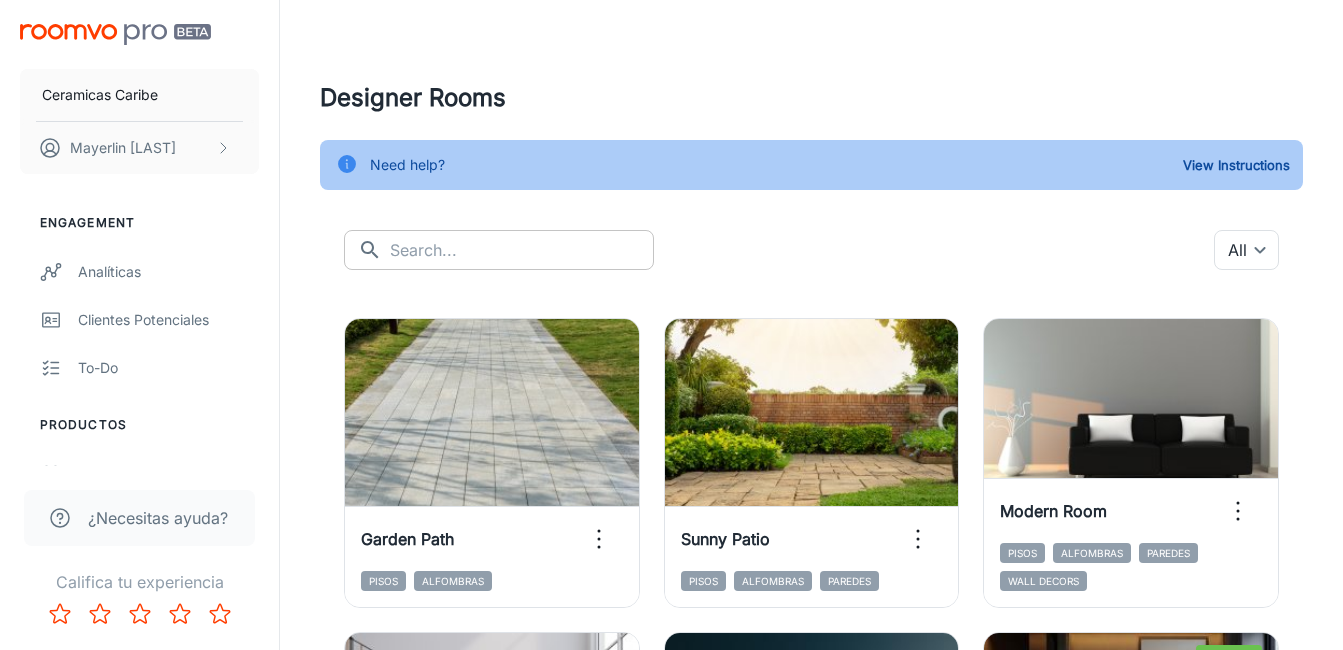 click at bounding box center [522, 250] 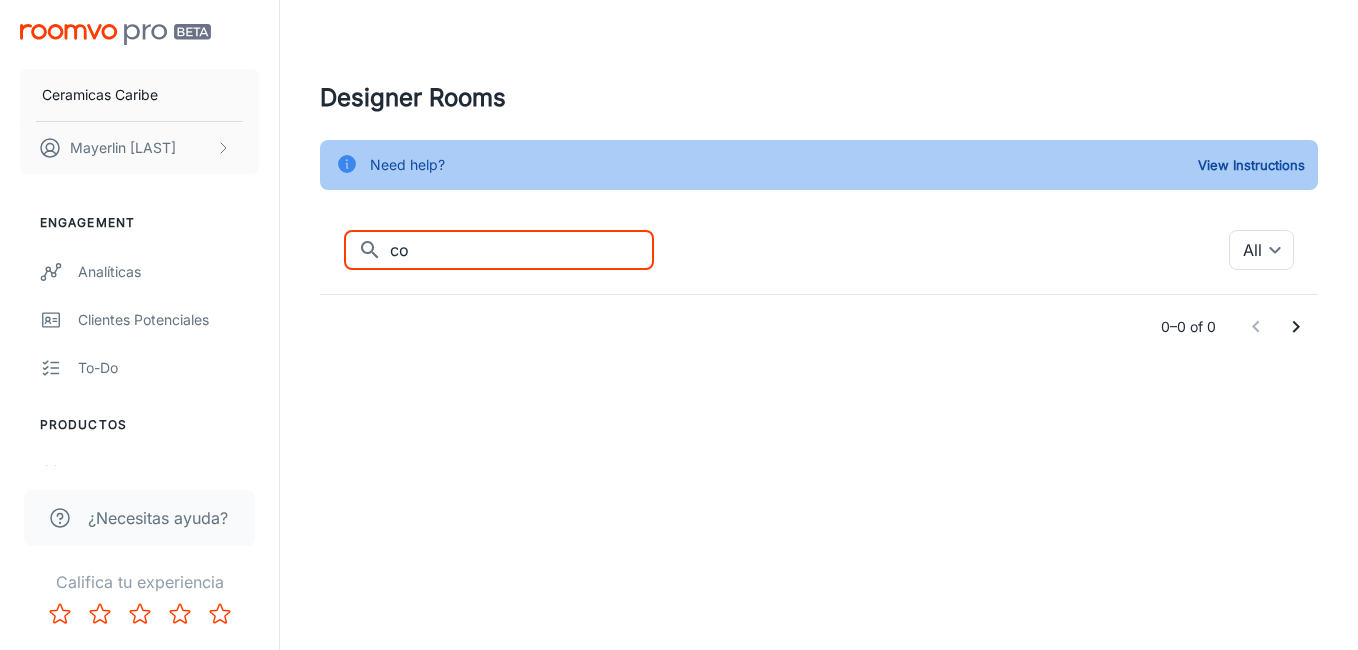 type on "c" 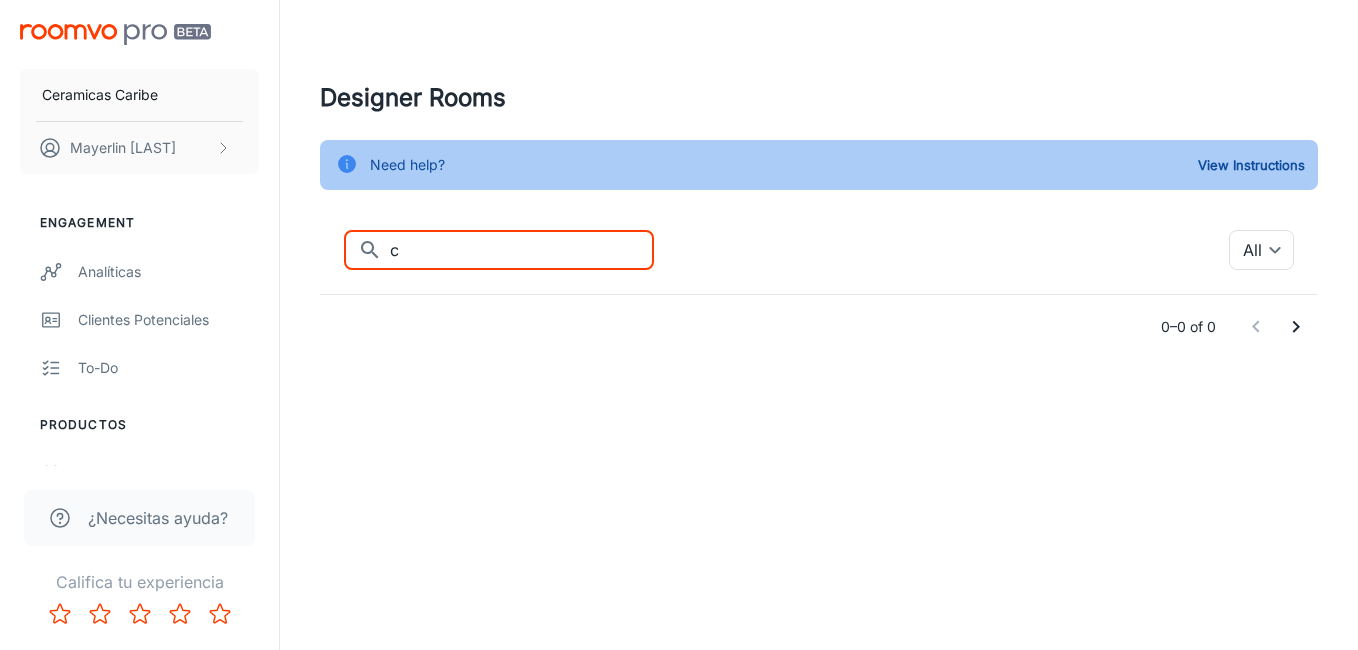 type 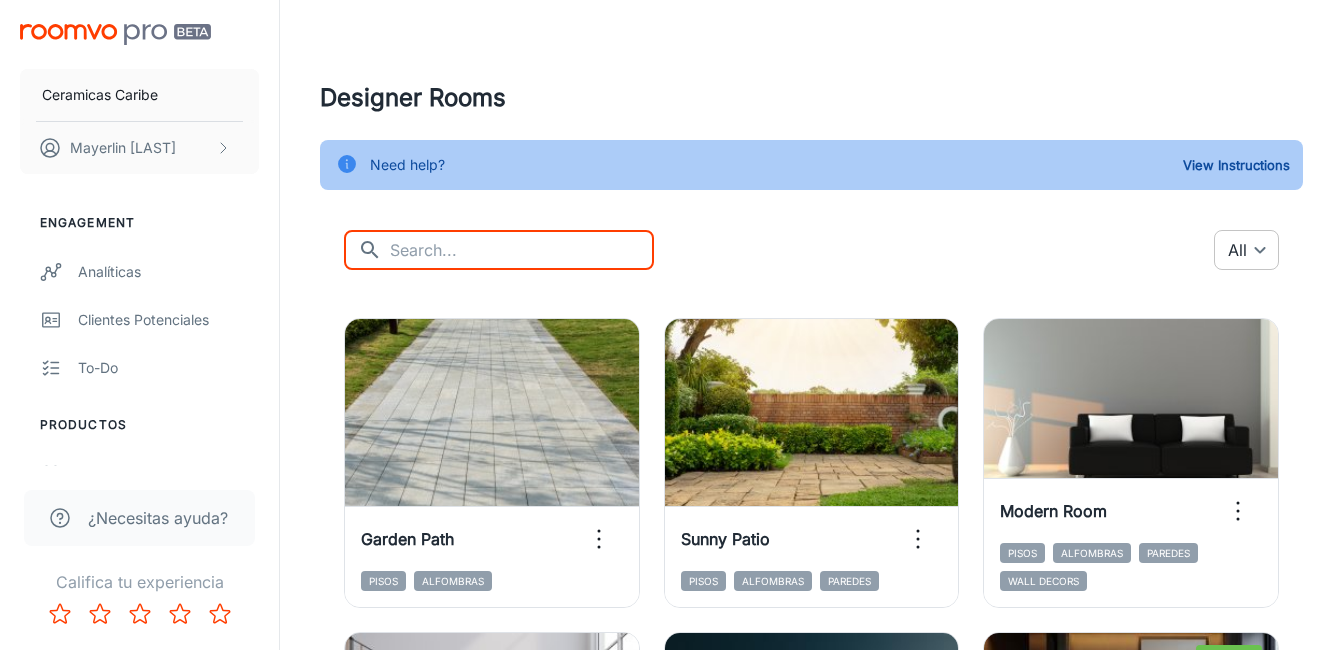 click on "Ceramicas Caribe Mayerlin   Cabrera Engagement Analíticas Clientes potenciales To-do Productos Mis productos Actualizar productos Códigos QR Configure Habitaciones My Rooms Designer Rooms Custom Rooms Branding Texts Platform Management User Administration ¿Necesitas ayuda? Califica tu experiencia Designer Rooms Need help? View Instructions ​ ​ All ​ Add to my rooms View in visualizer Garden Path Pisos Alfombras Add to my rooms View in visualizer Sunny Patio Pisos Alfombras Paredes Add to my rooms View in visualizer Modern Room Pisos Alfombras Paredes Wall Decors Add to my rooms View in visualizer Staircases Pisos Alfombras Paredes Wall Decors Add to my rooms View in visualizer Office Pisos Alfombras Paredes Wall Decors Selected Remove room View in visualizer Bathroom Pisos Alfombras Furniture Encimeras +3 Selected Remove room View in visualizer Office Pisos Alfombras Paredes Selected Remove room View in visualizer Outdoor Backyard Pisos Trims Furniture Coatings Alfombras +1 Add to my rooms Pisos +1" at bounding box center [671, 325] 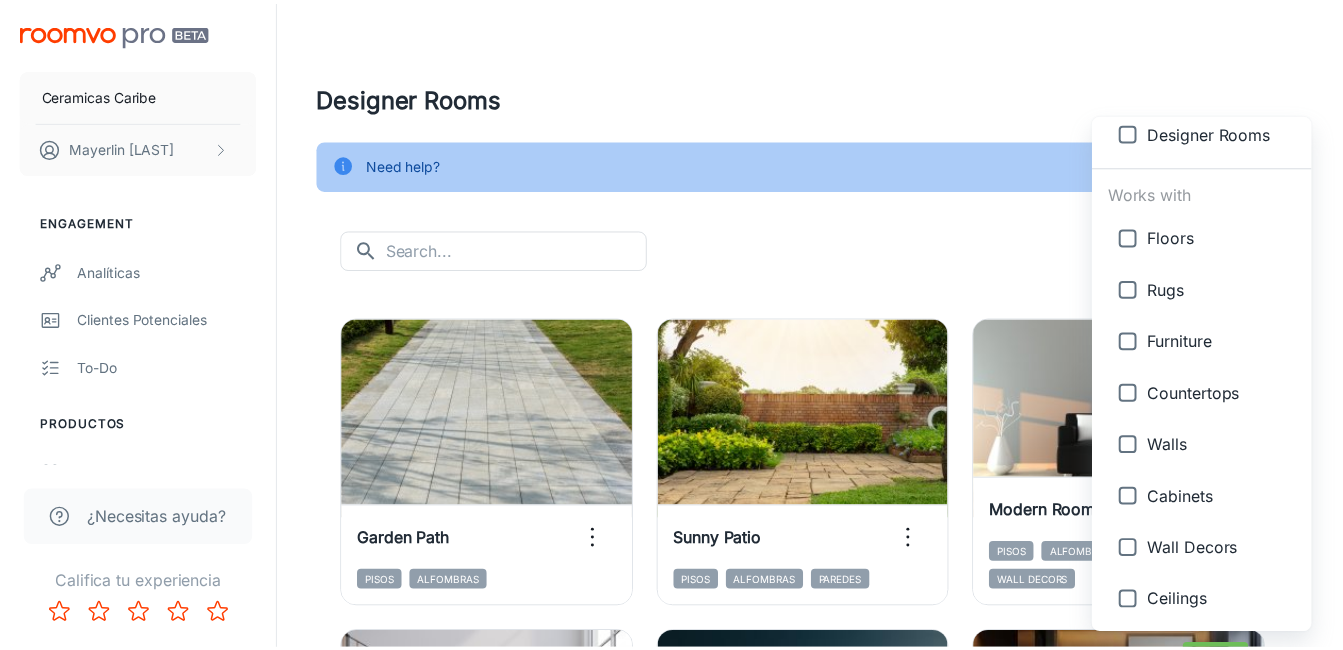 scroll, scrollTop: 0, scrollLeft: 0, axis: both 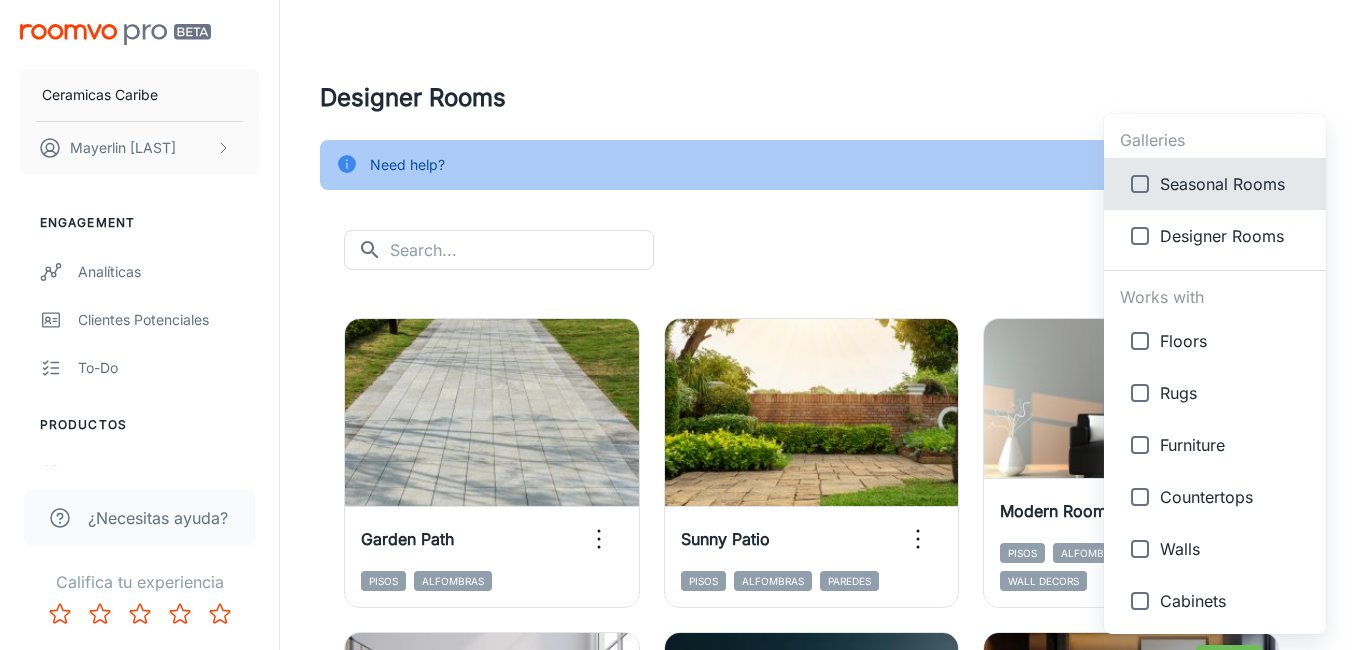 click at bounding box center (1140, 341) 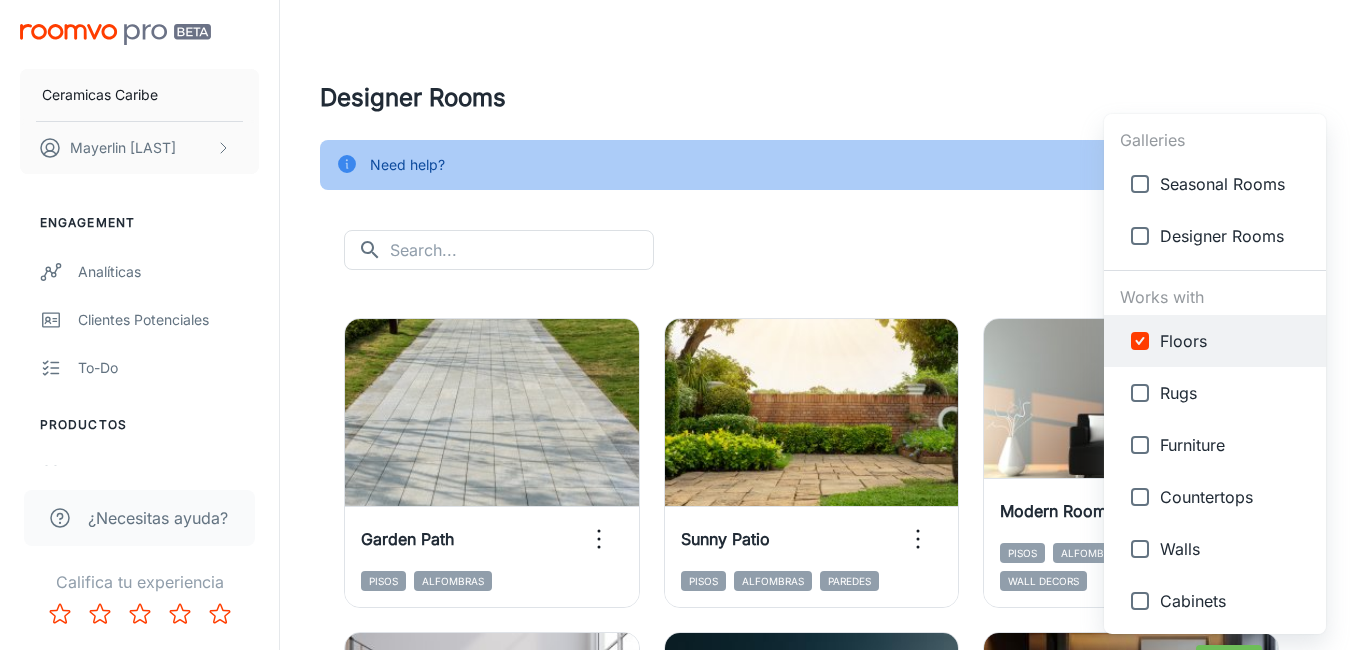 drag, startPoint x: 958, startPoint y: 260, endPoint x: 963, endPoint y: 271, distance: 12.083046 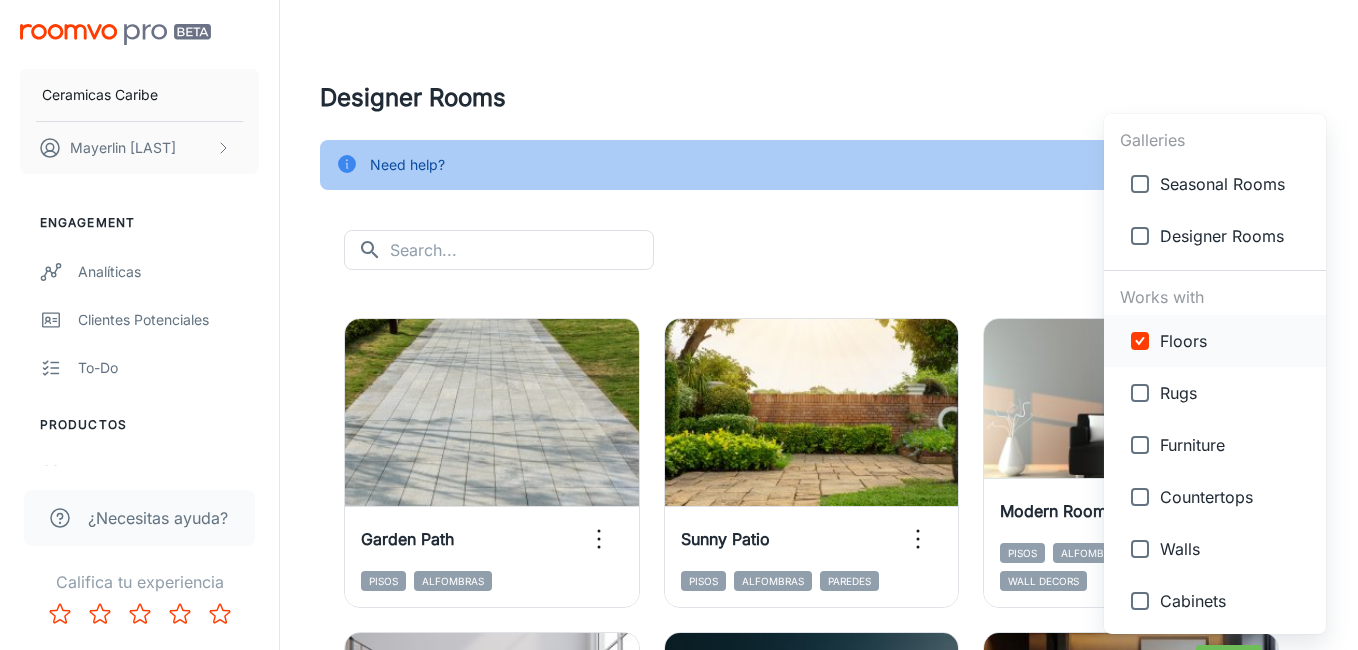 click at bounding box center [1140, 341] 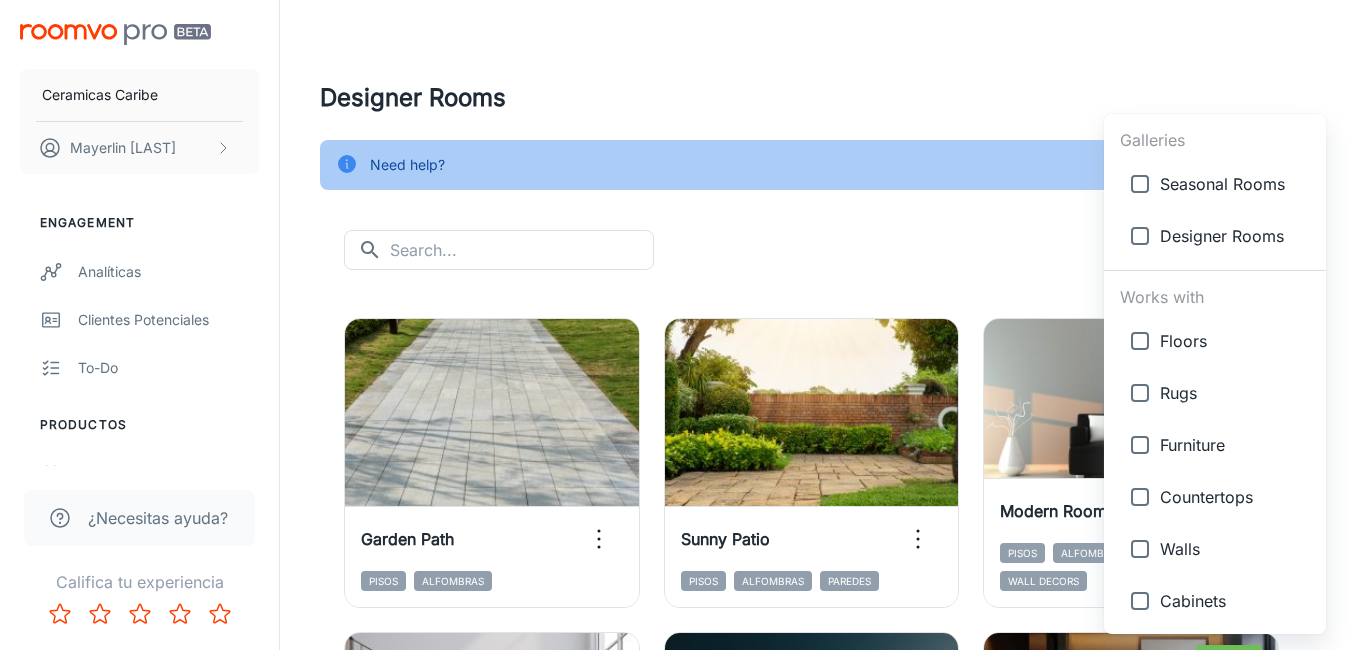 click at bounding box center [679, 325] 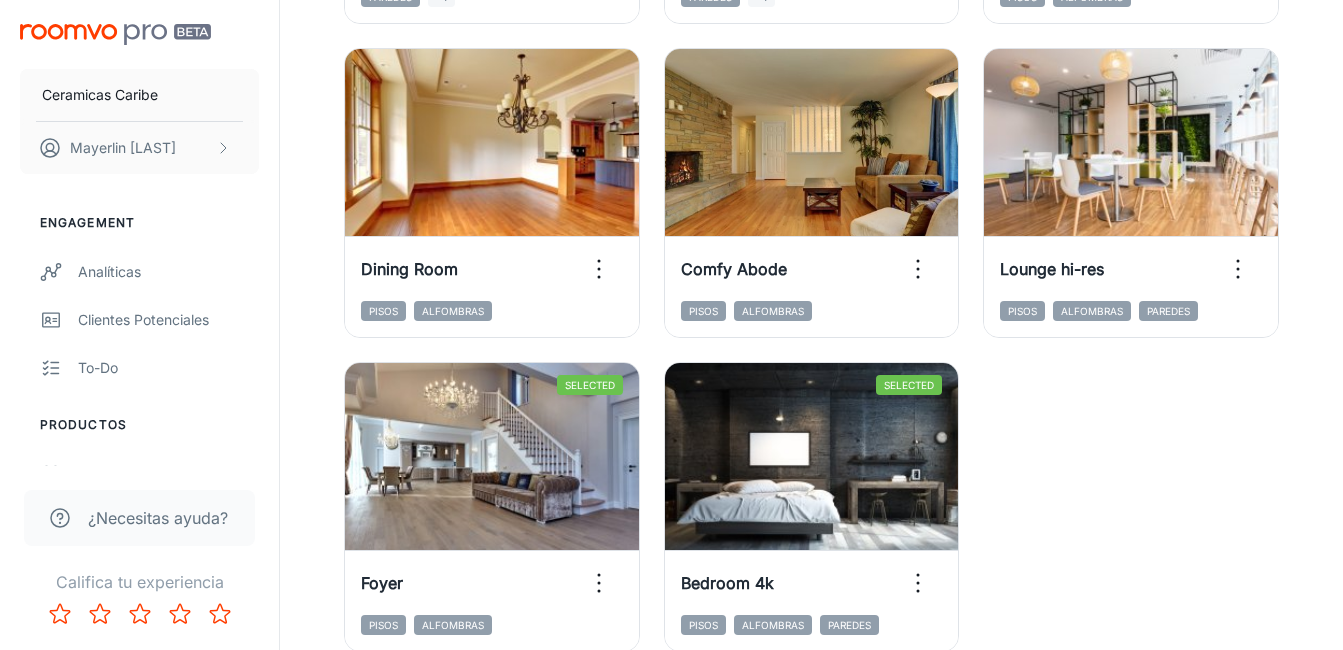 scroll, scrollTop: 3267, scrollLeft: 0, axis: vertical 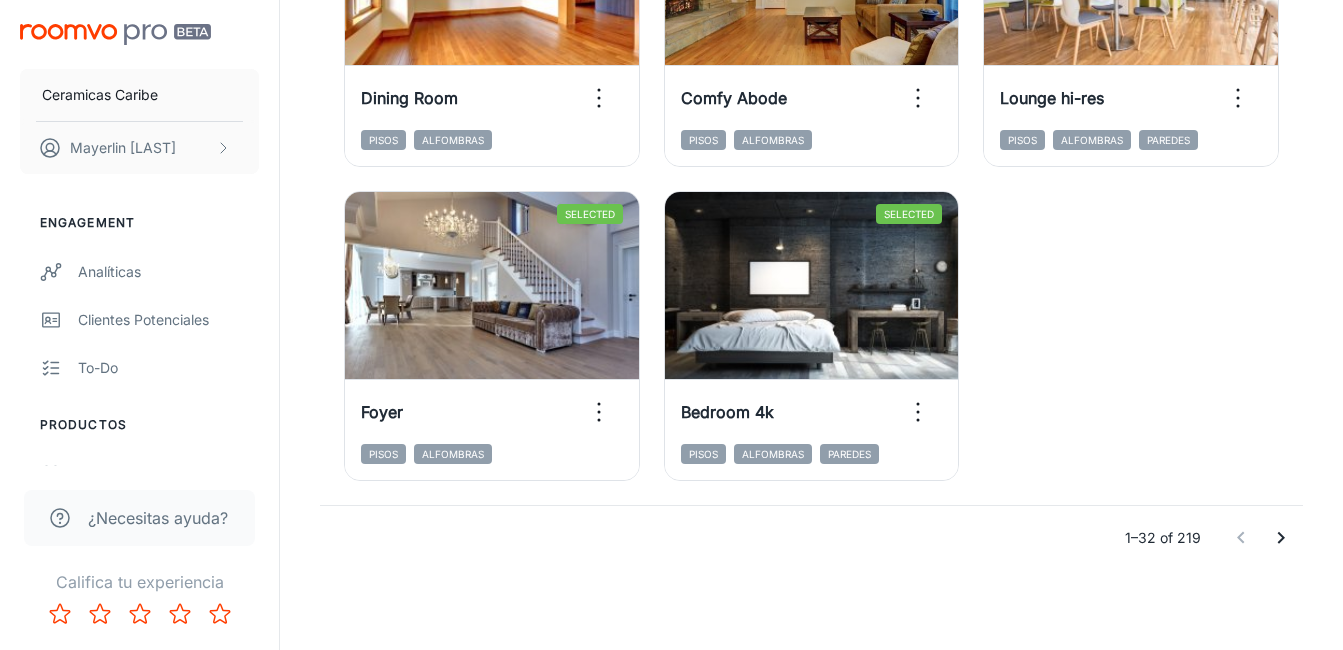 click 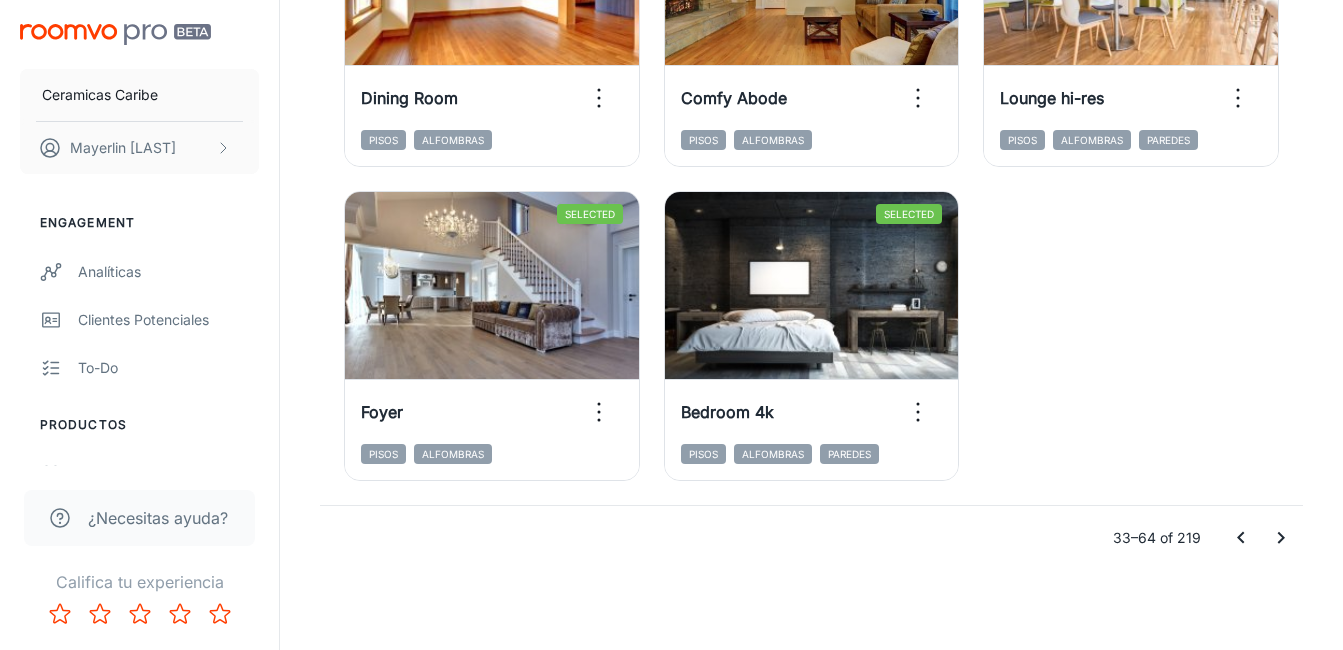 click 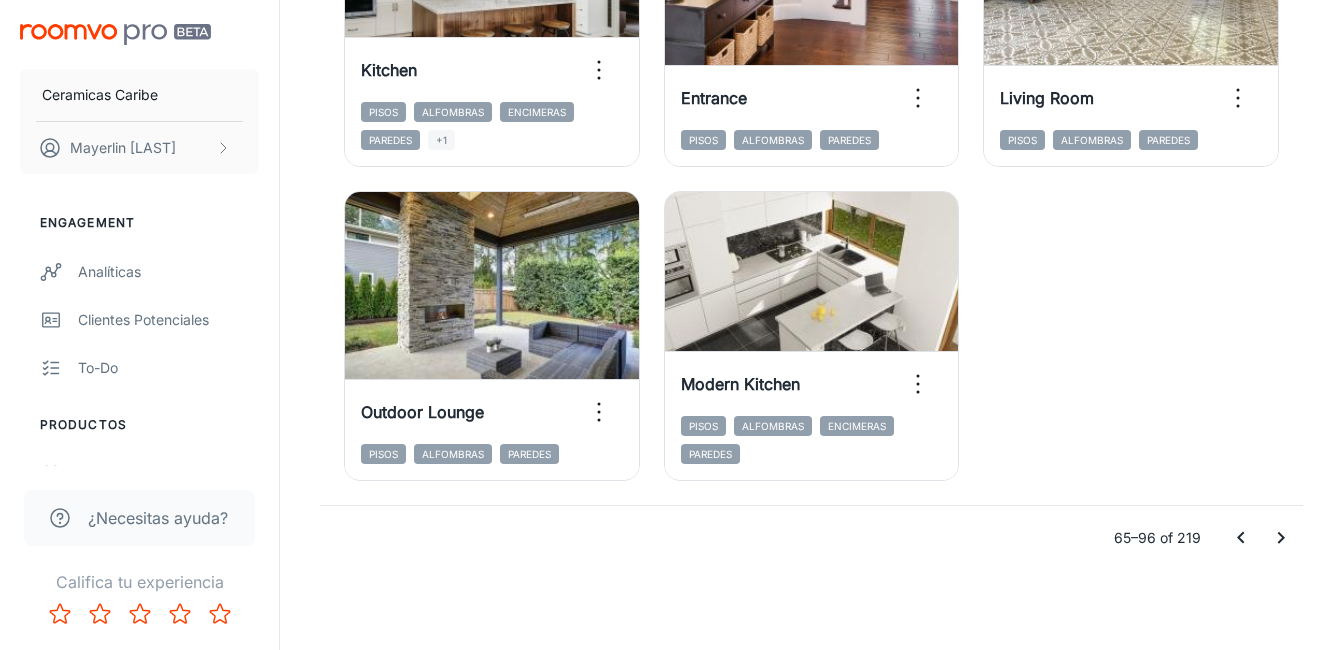 click 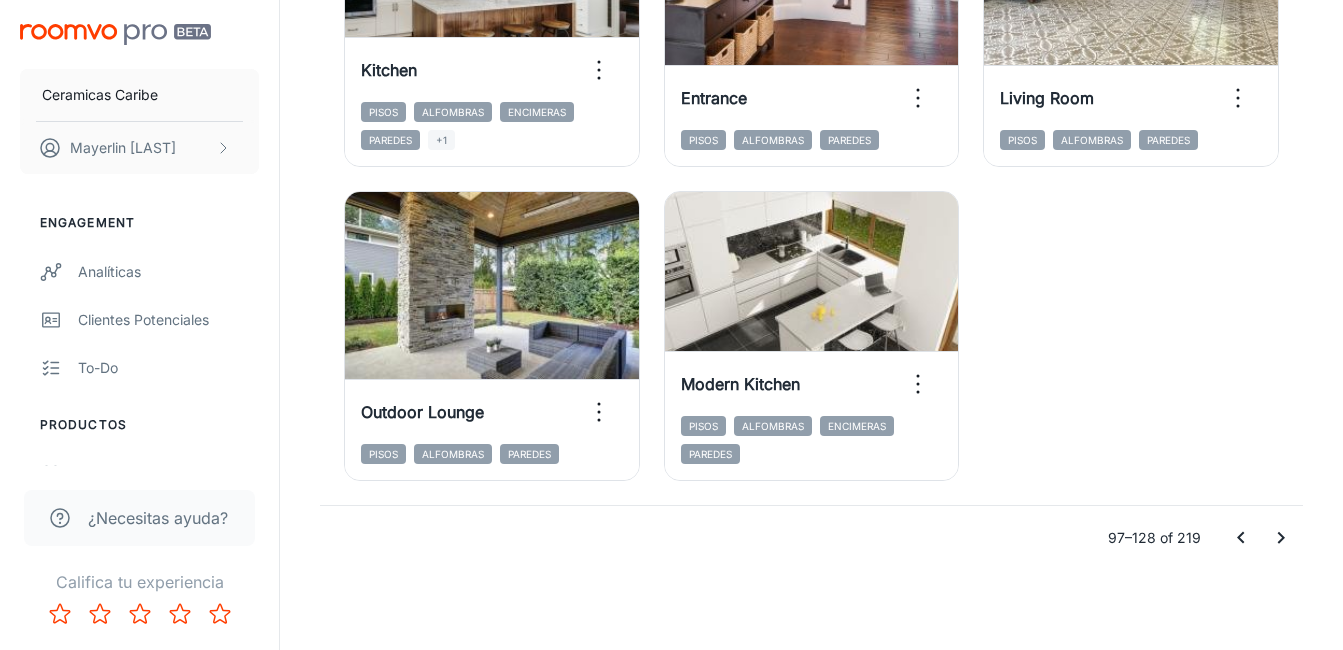 click 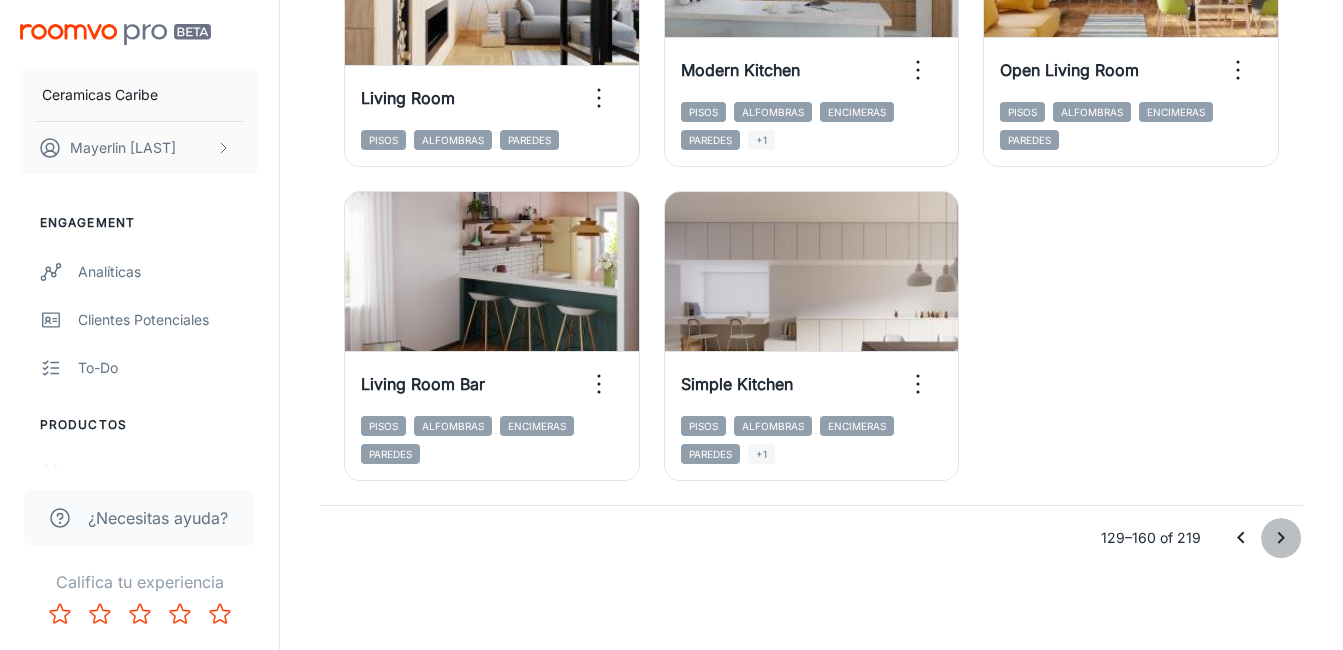 click 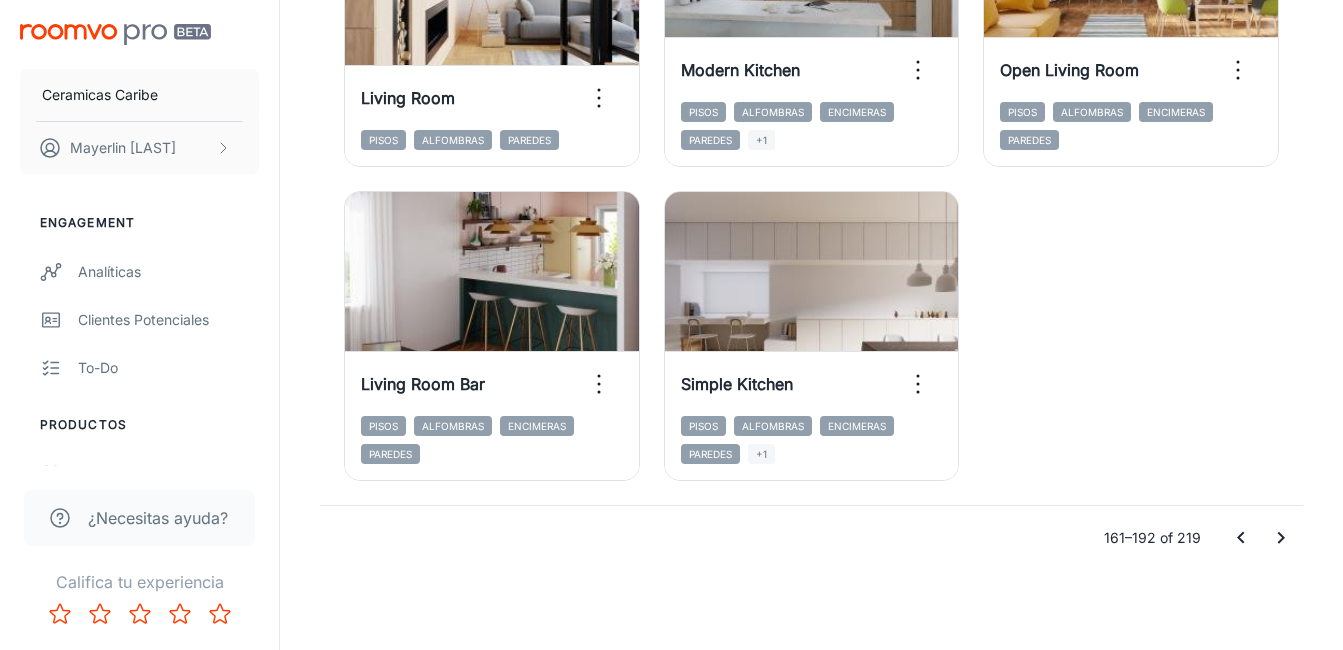 click 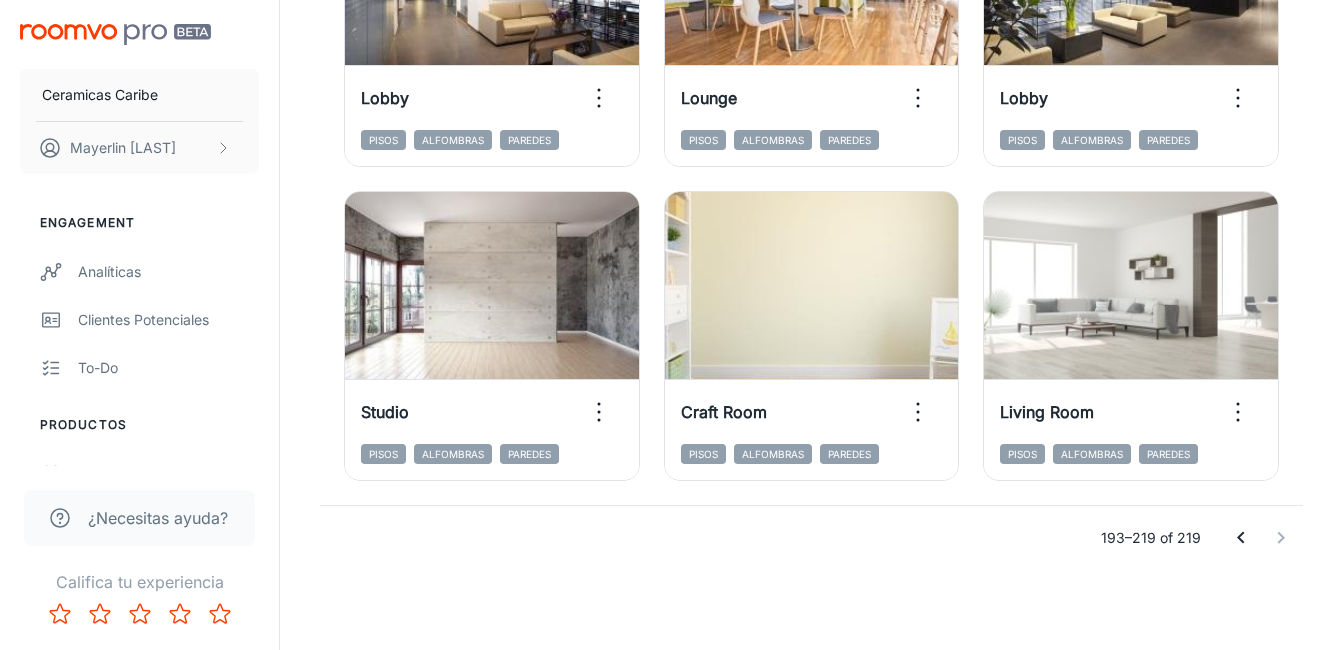 scroll, scrollTop: 2639, scrollLeft: 0, axis: vertical 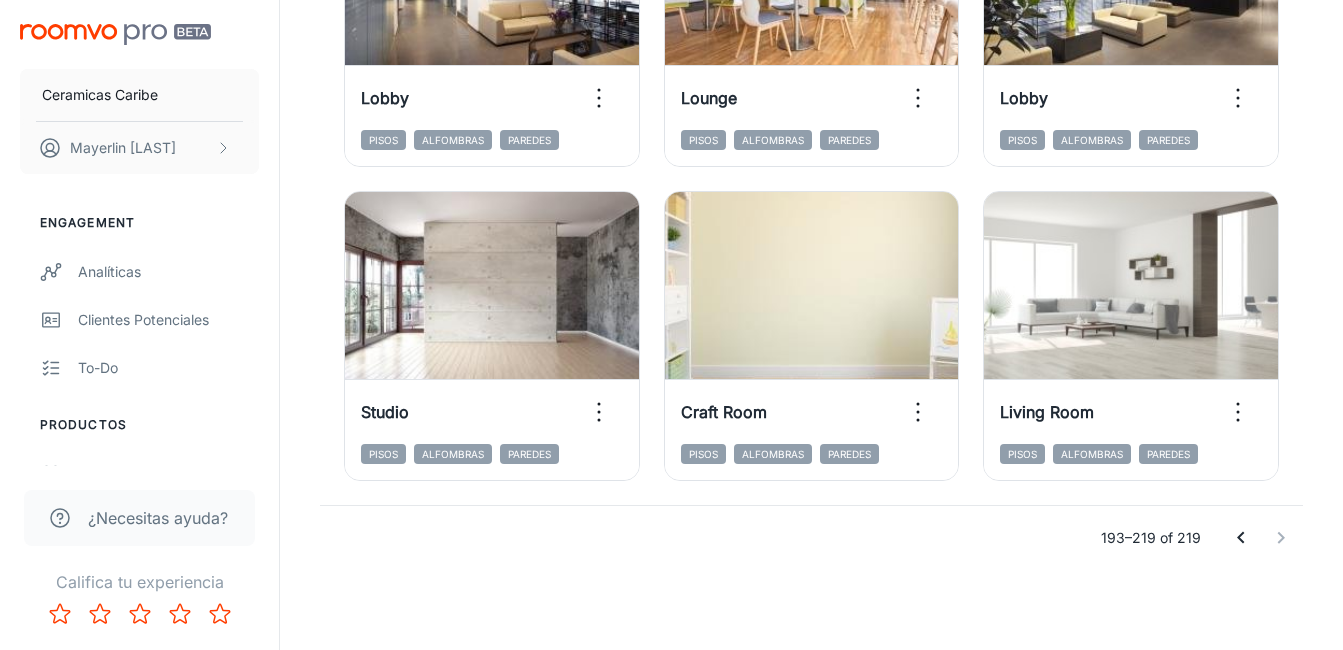 click 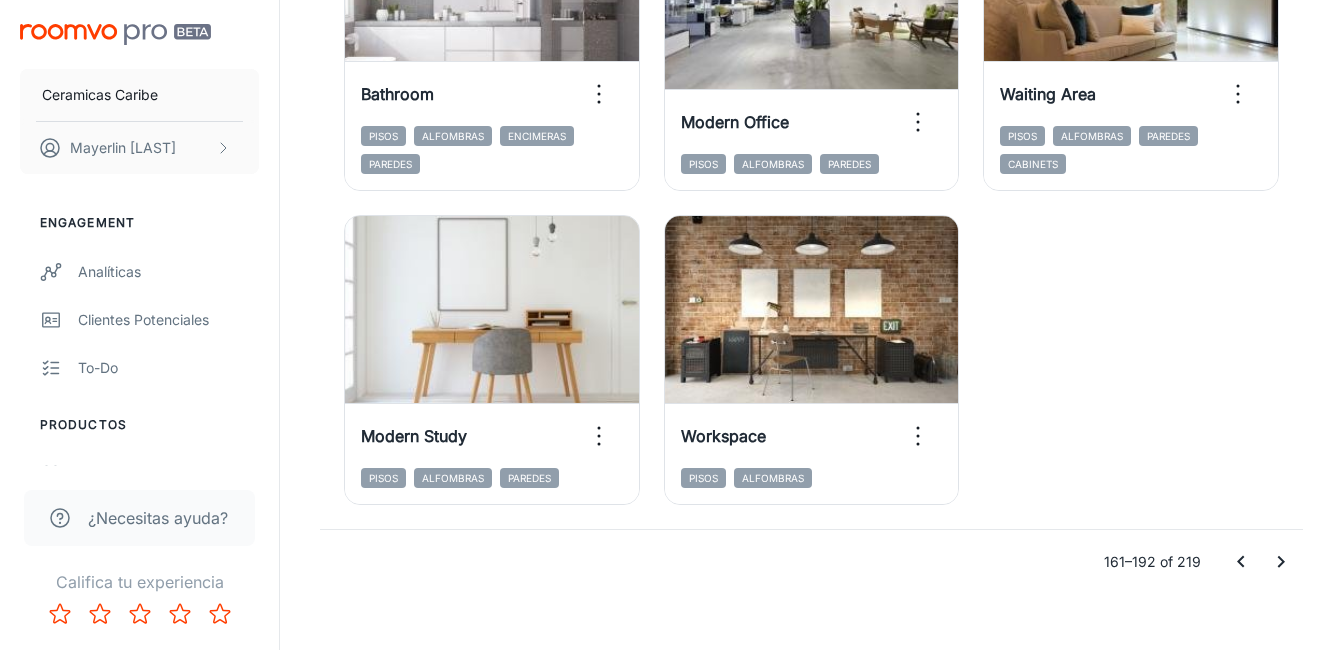 scroll, scrollTop: 3267, scrollLeft: 0, axis: vertical 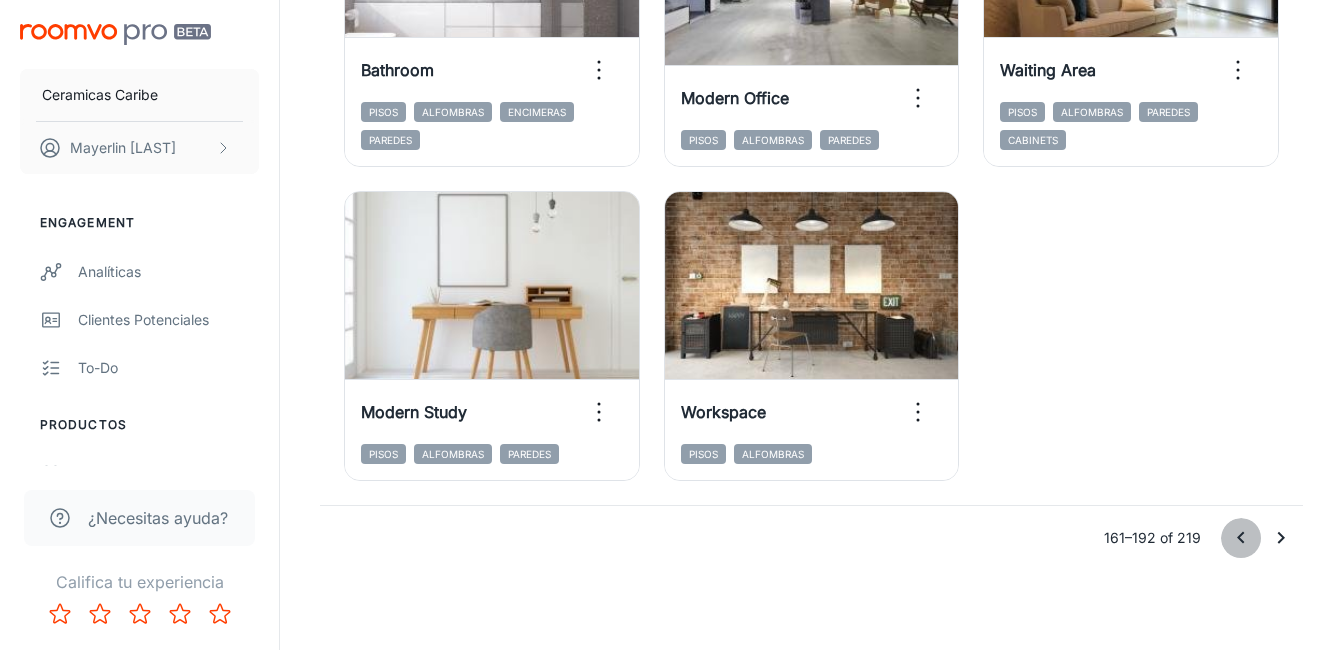 click 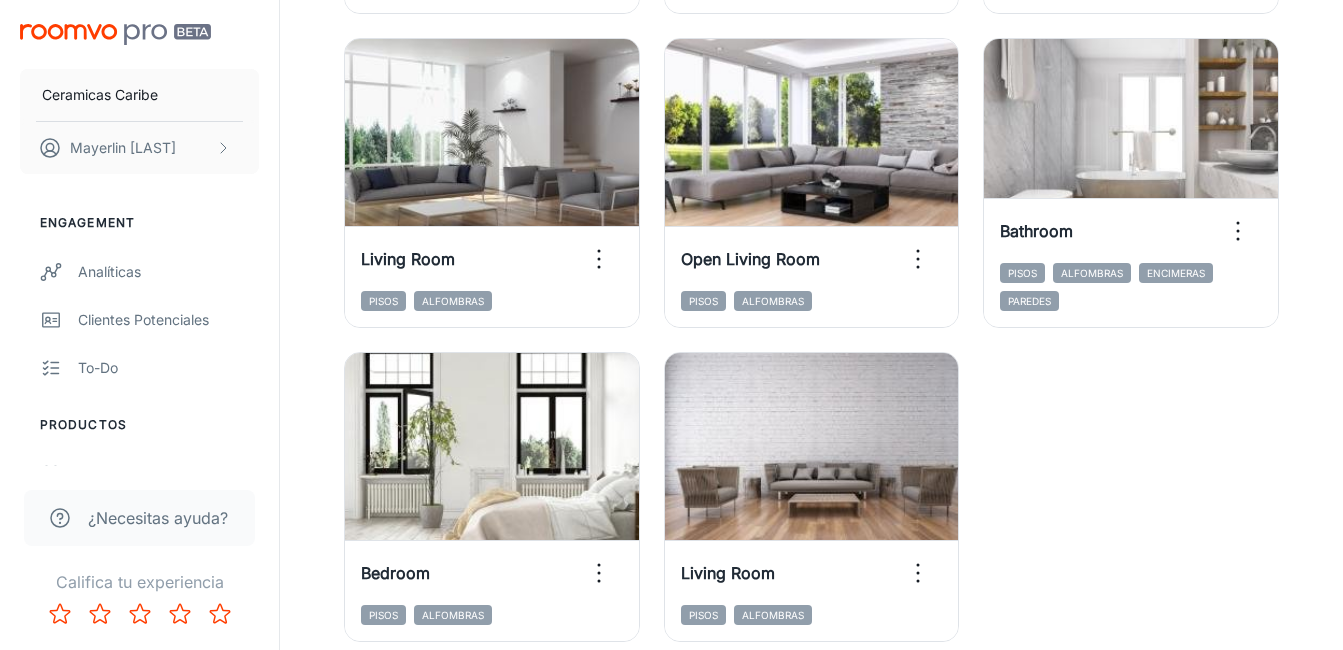 scroll, scrollTop: 3267, scrollLeft: 0, axis: vertical 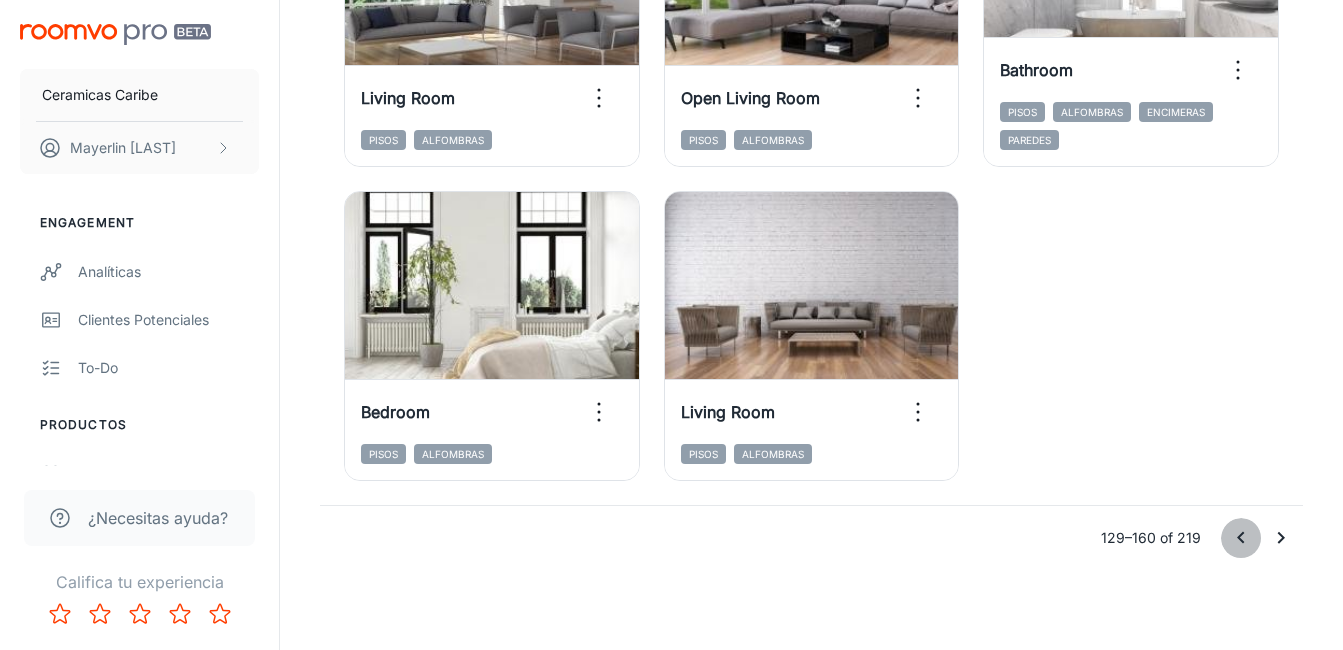 click 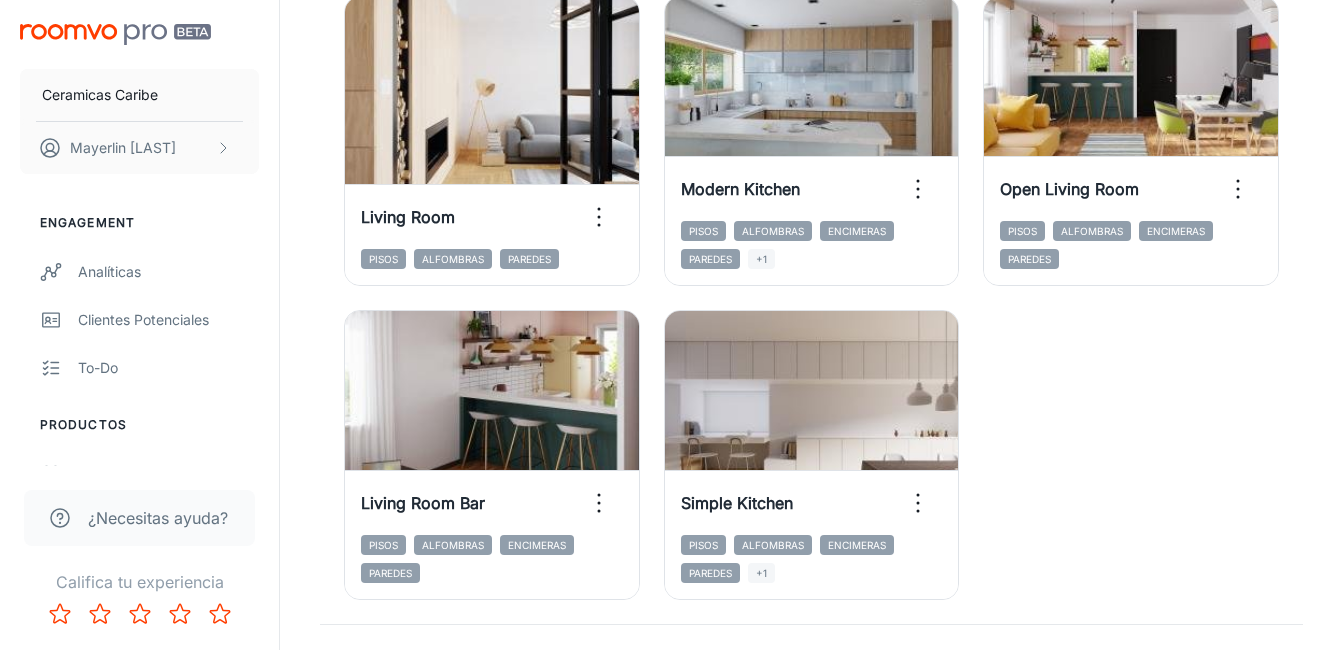 scroll, scrollTop: 3267, scrollLeft: 0, axis: vertical 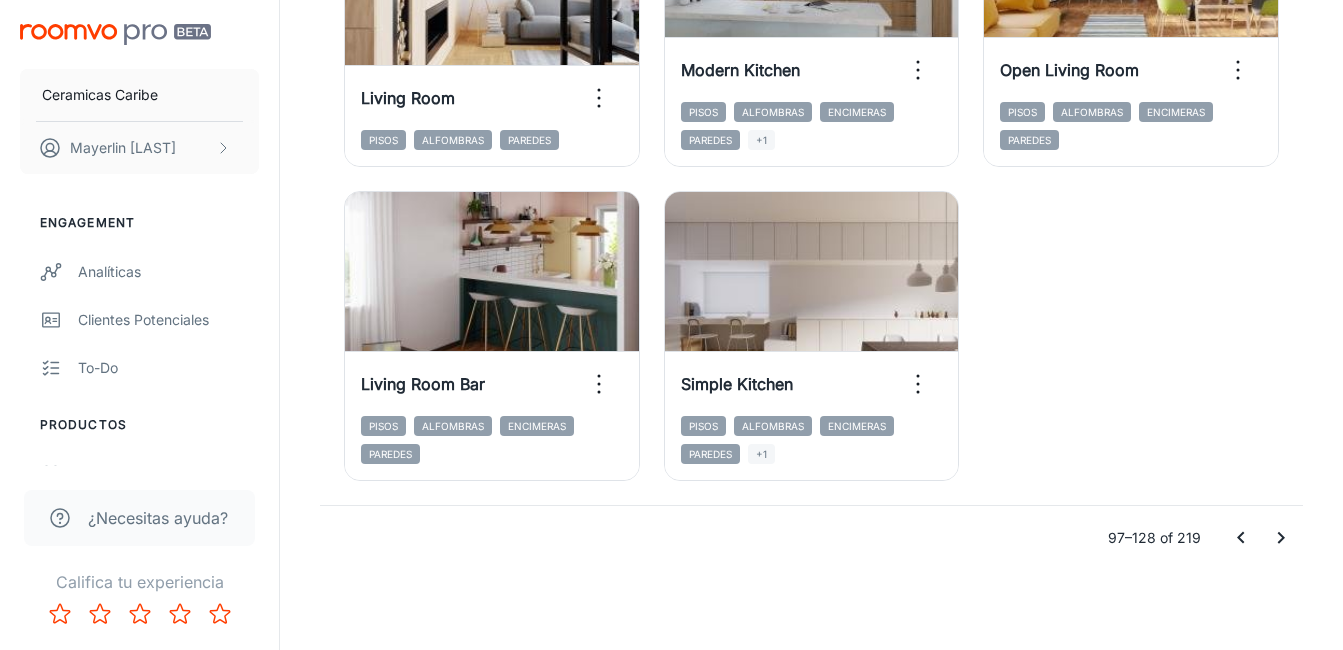 click at bounding box center [1241, 538] 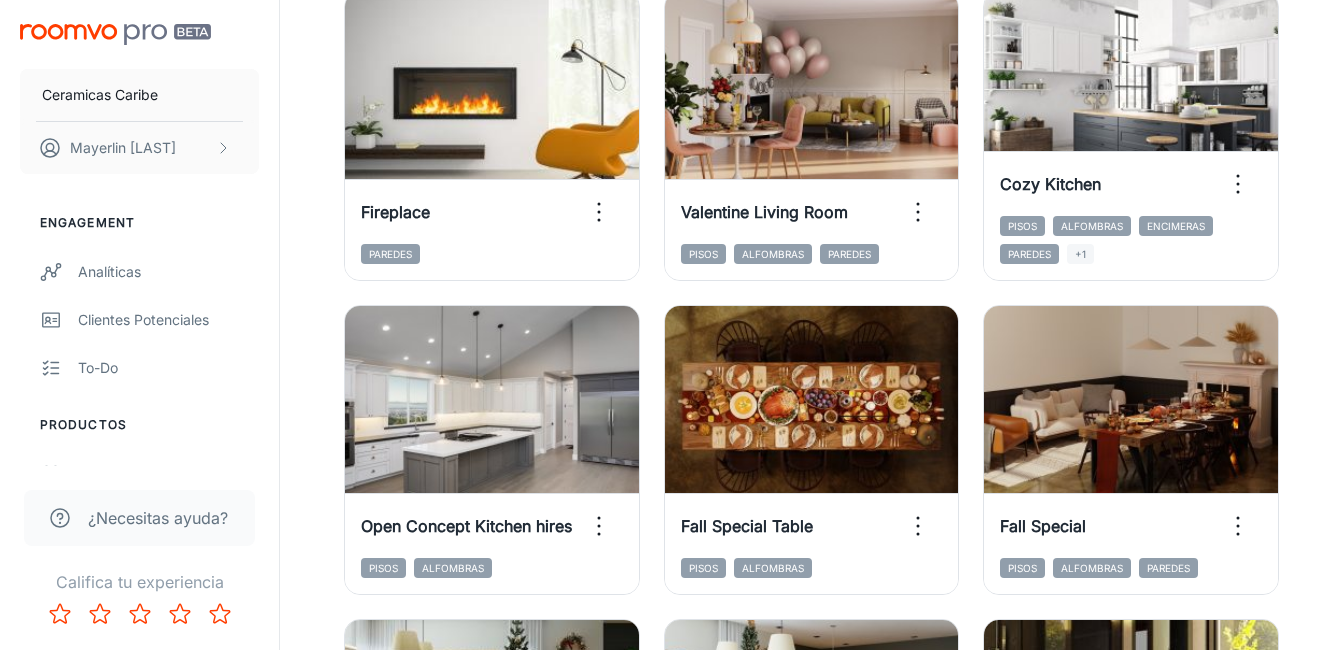 scroll, scrollTop: 1267, scrollLeft: 0, axis: vertical 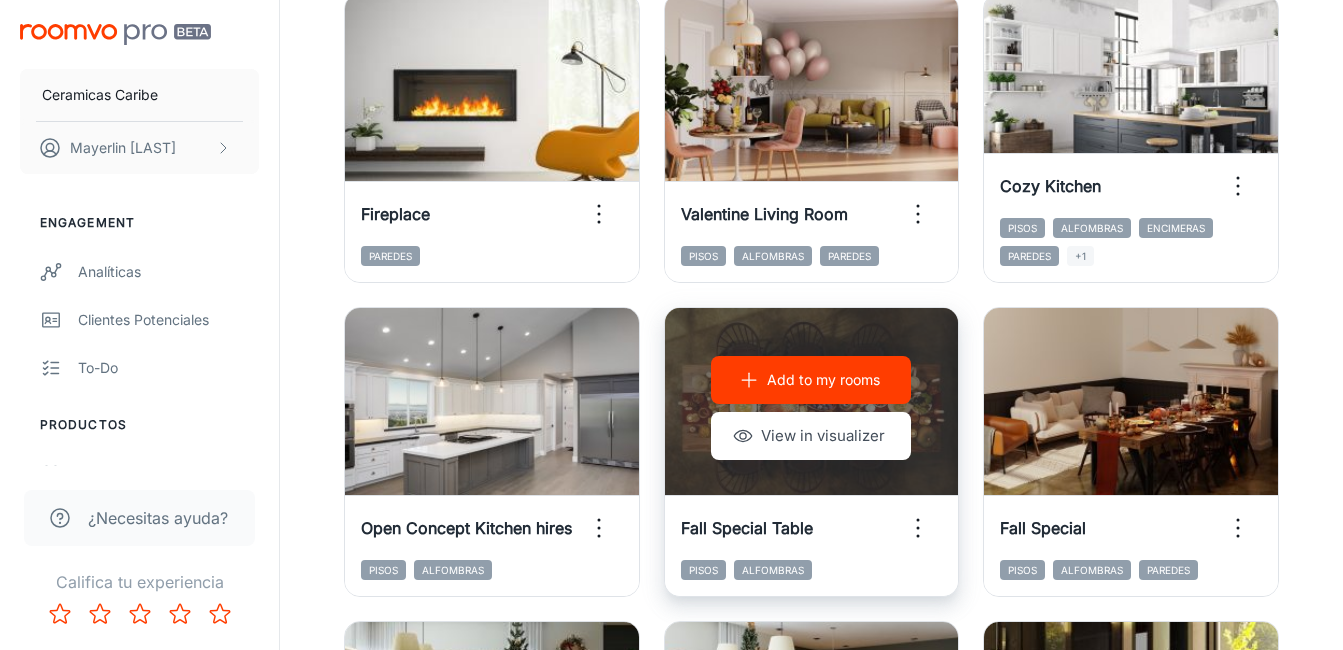 click on "Add to my rooms" at bounding box center (811, 380) 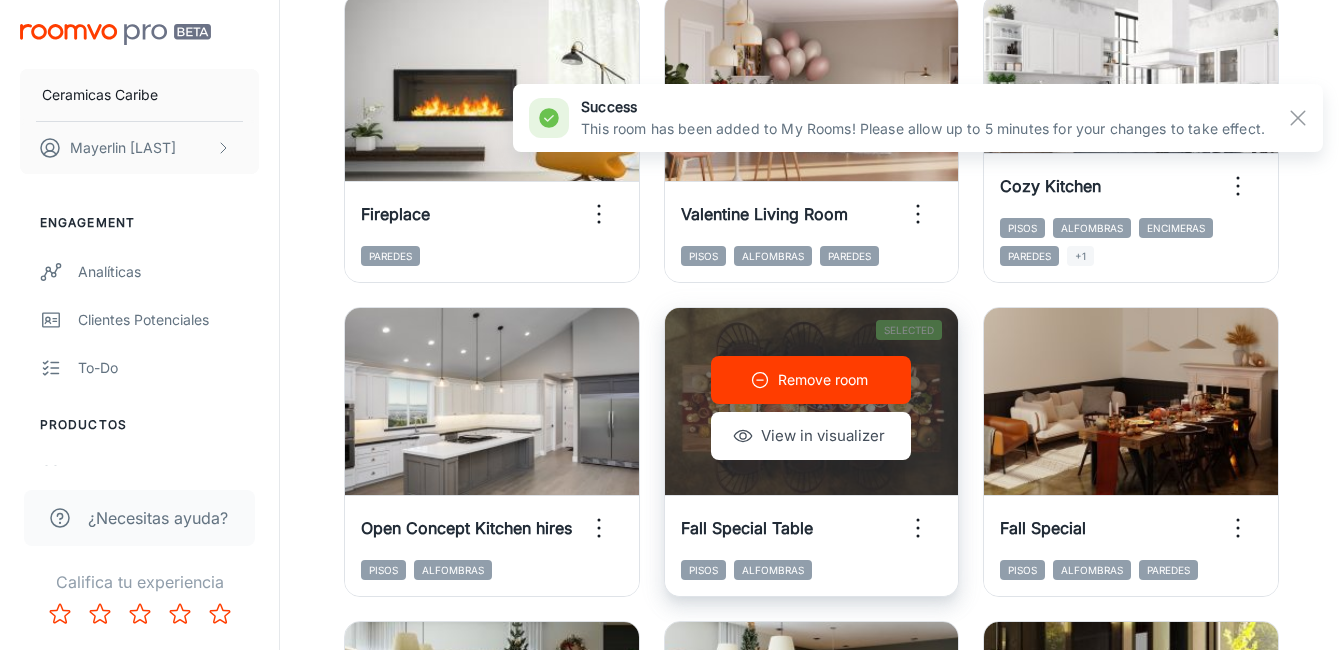 click on "Remove room" at bounding box center (811, 380) 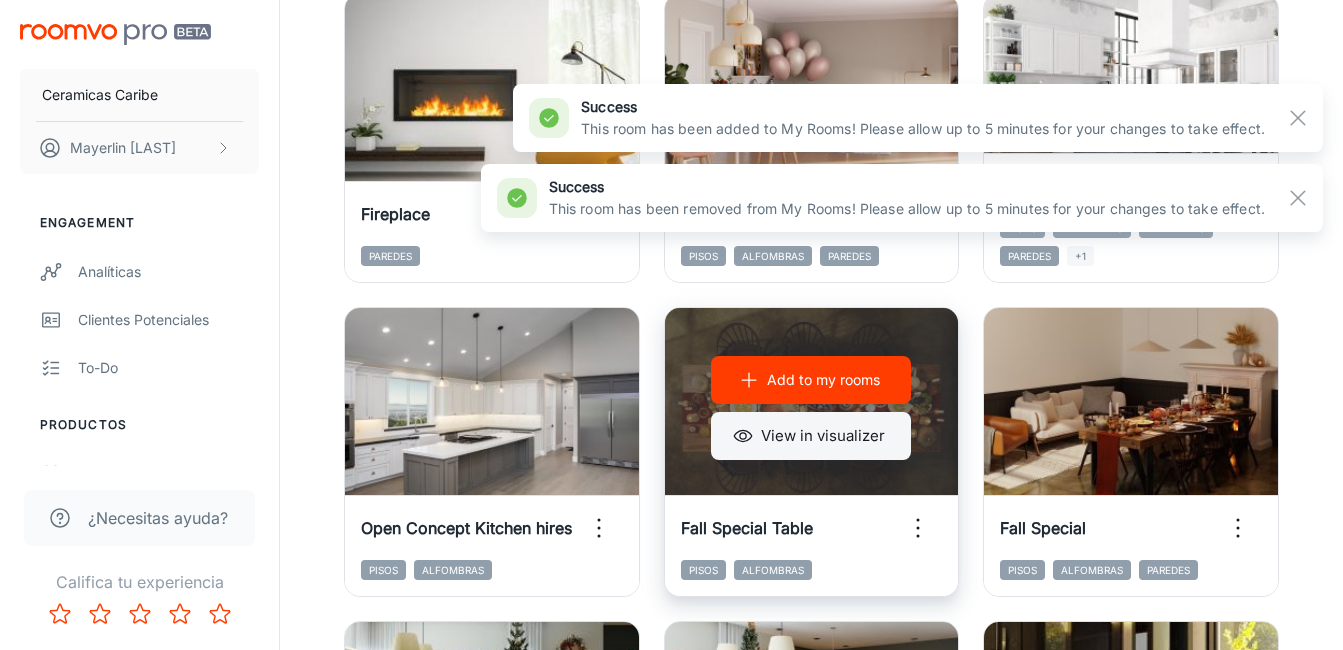 click on "View in visualizer" at bounding box center (811, 436) 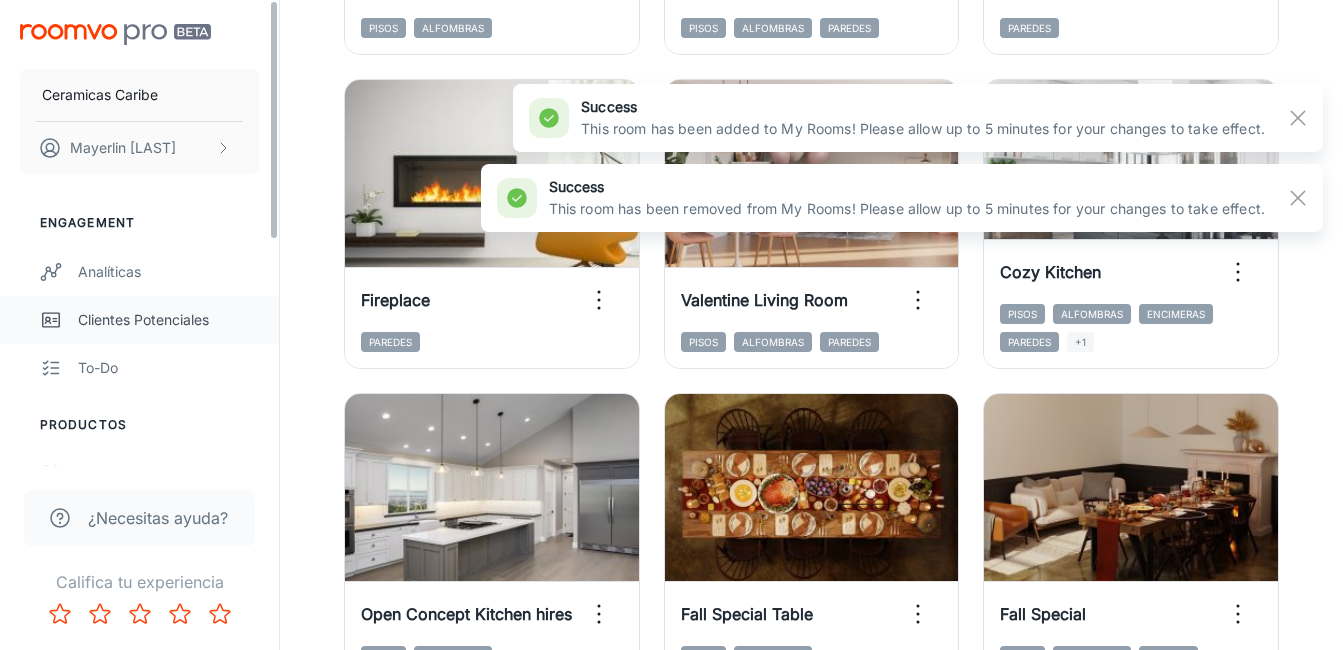 scroll, scrollTop: 1067, scrollLeft: 0, axis: vertical 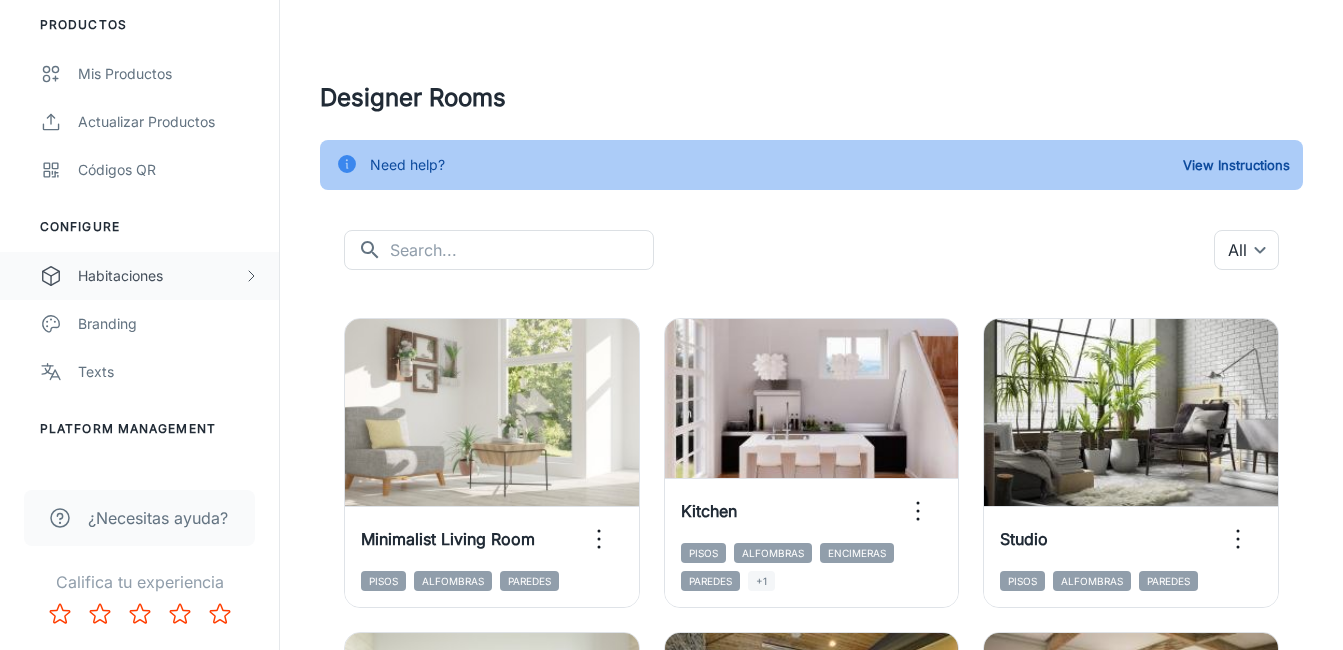 click on "Habitaciones" at bounding box center (160, 276) 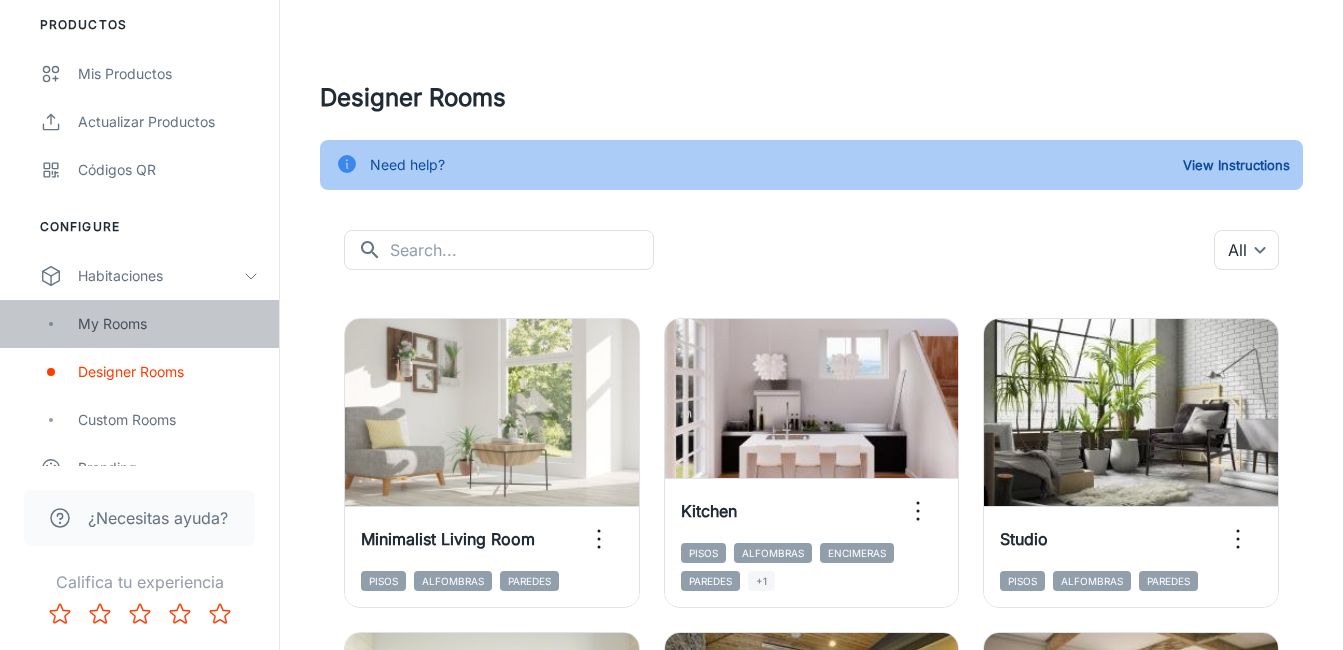 click on "My Rooms" at bounding box center [168, 324] 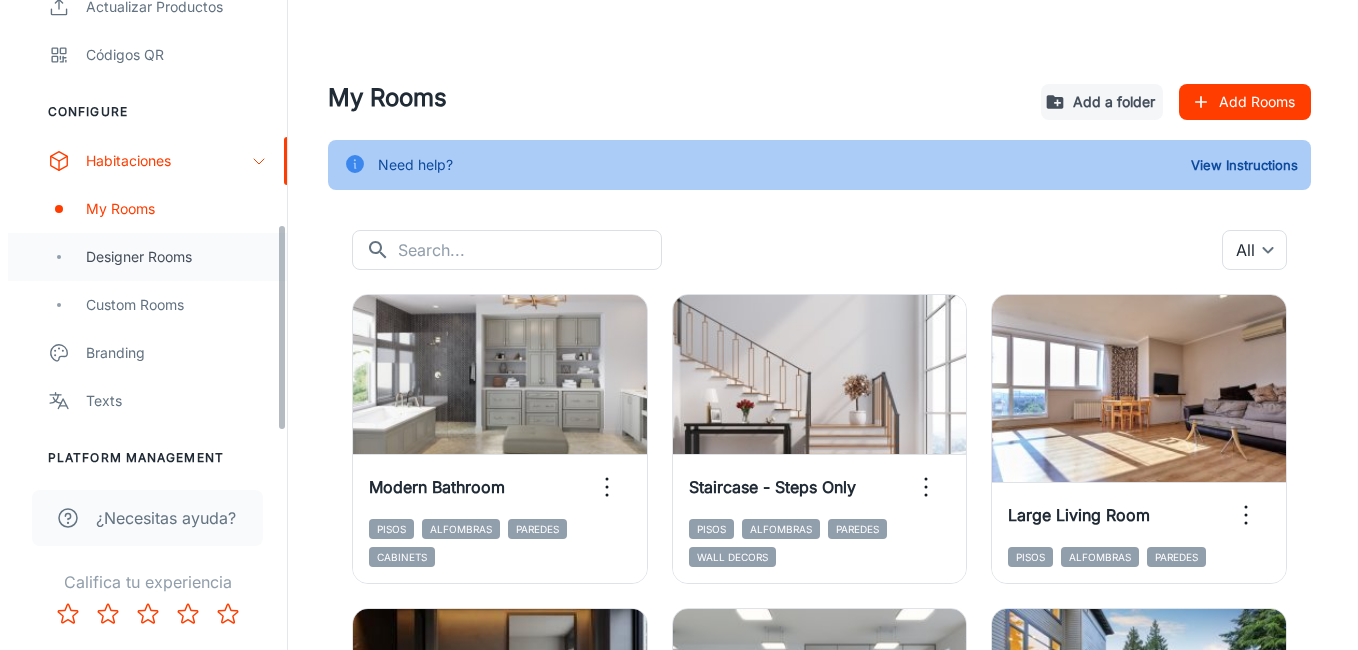 scroll, scrollTop: 480, scrollLeft: 0, axis: vertical 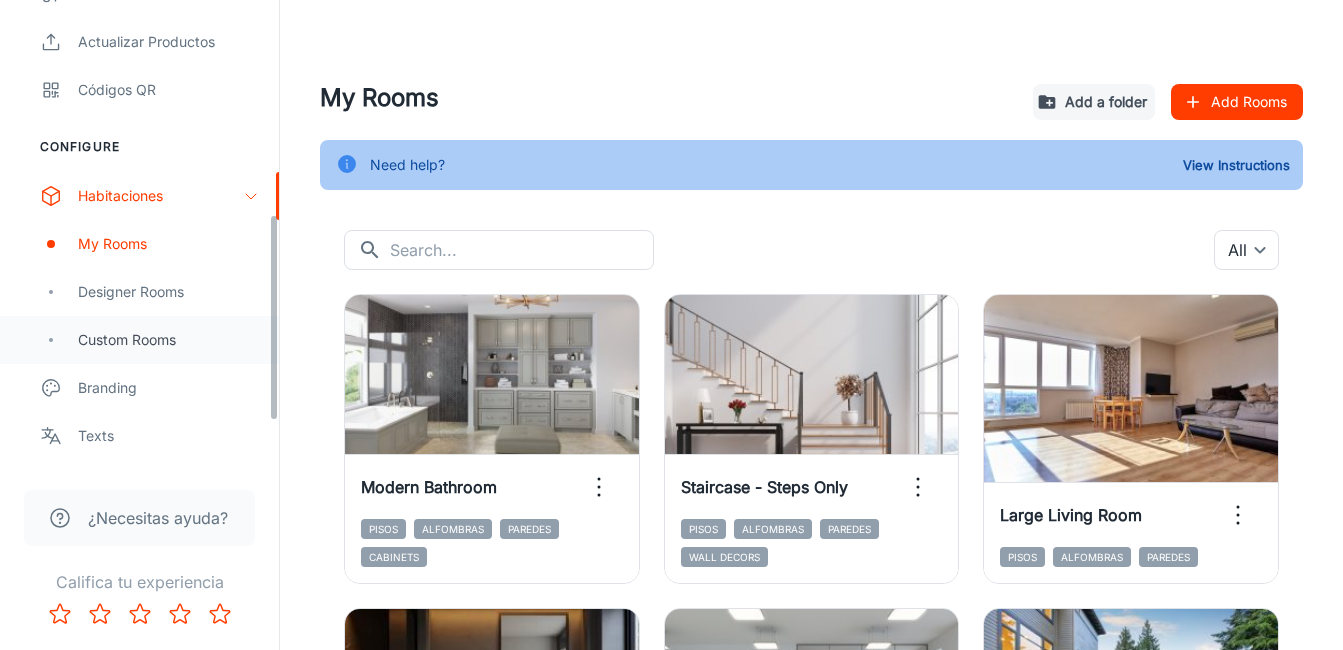 click on "Custom Rooms" at bounding box center [168, 340] 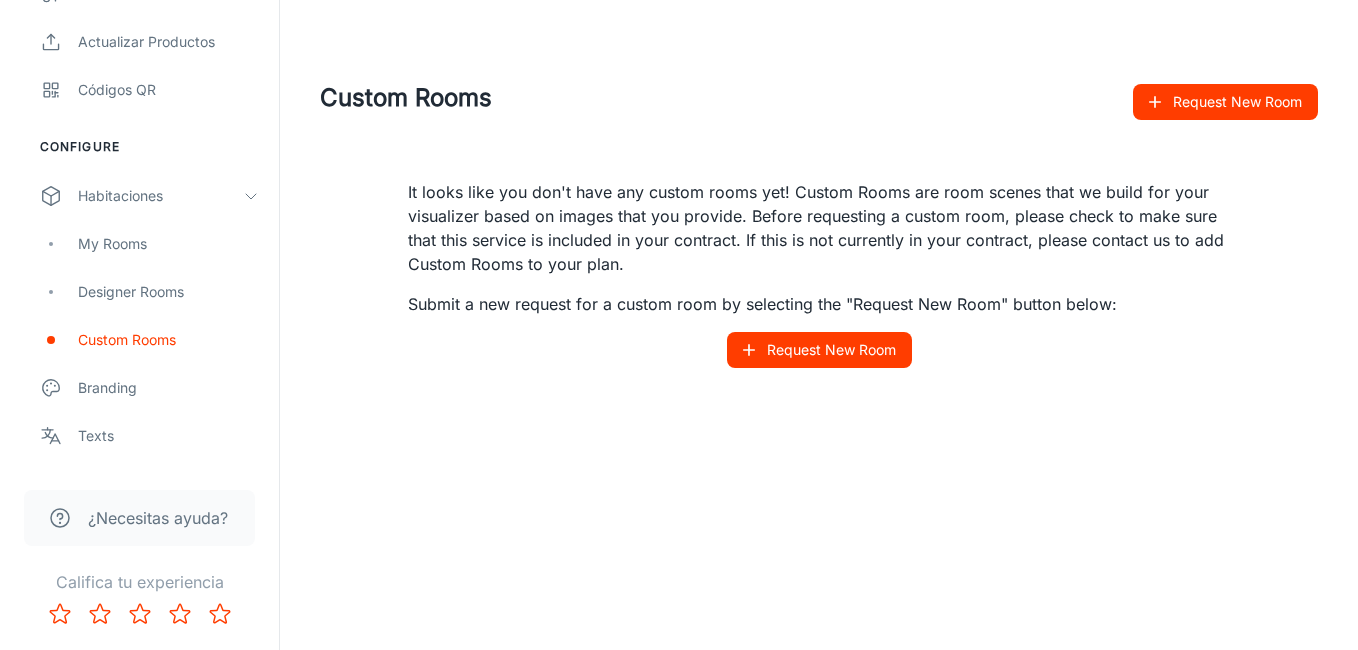 click on "Request New Room" at bounding box center (819, 350) 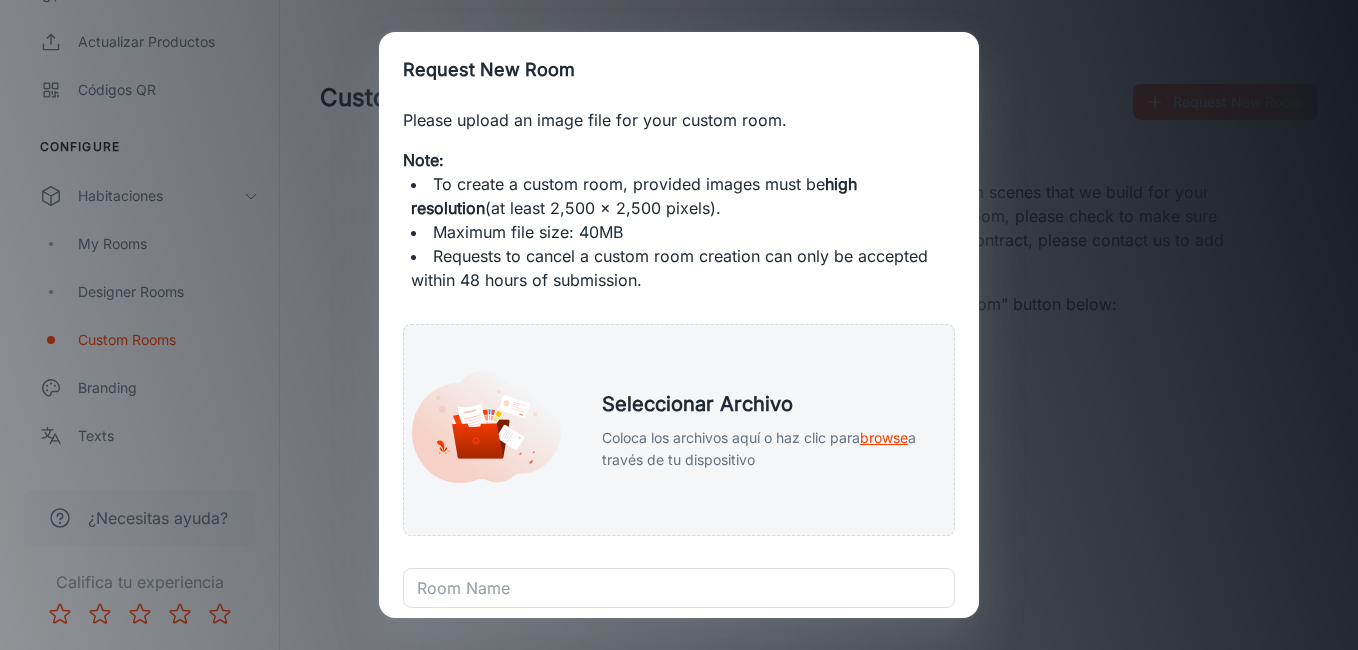 click on "Requests to cancel a custom room creation can only be accepted within 48 hours of submission." at bounding box center [679, 268] 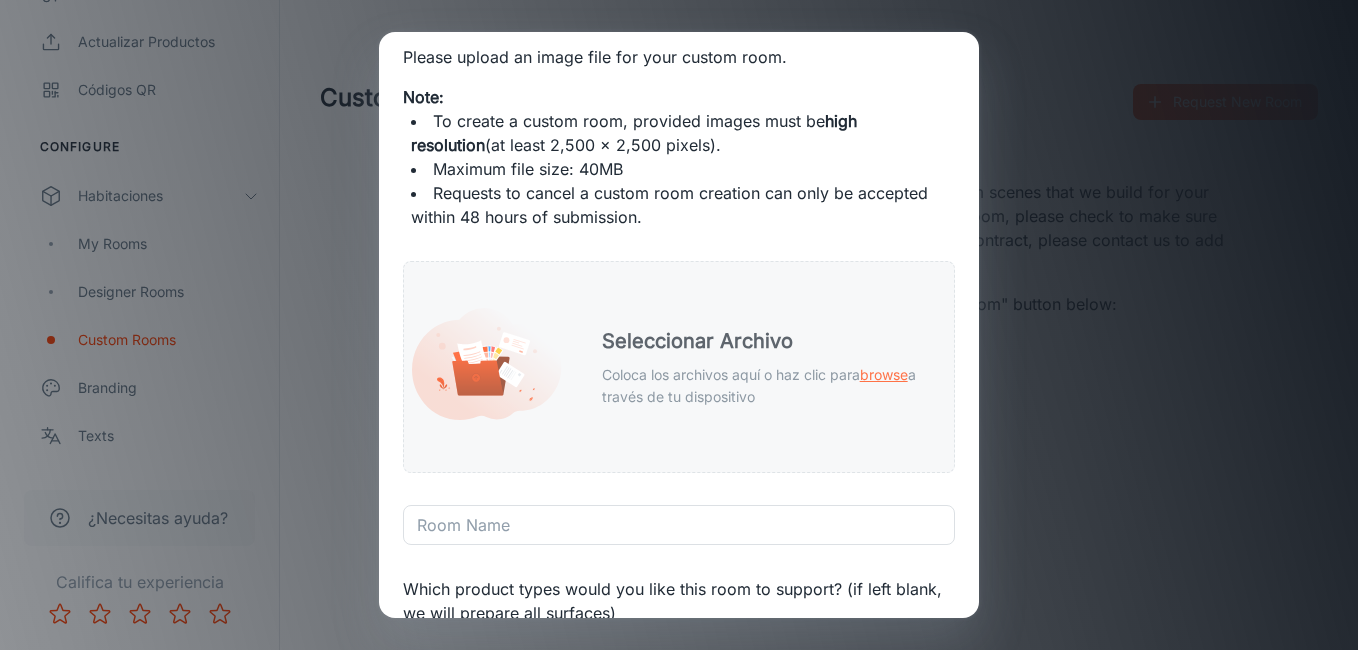 scroll, scrollTop: 300, scrollLeft: 0, axis: vertical 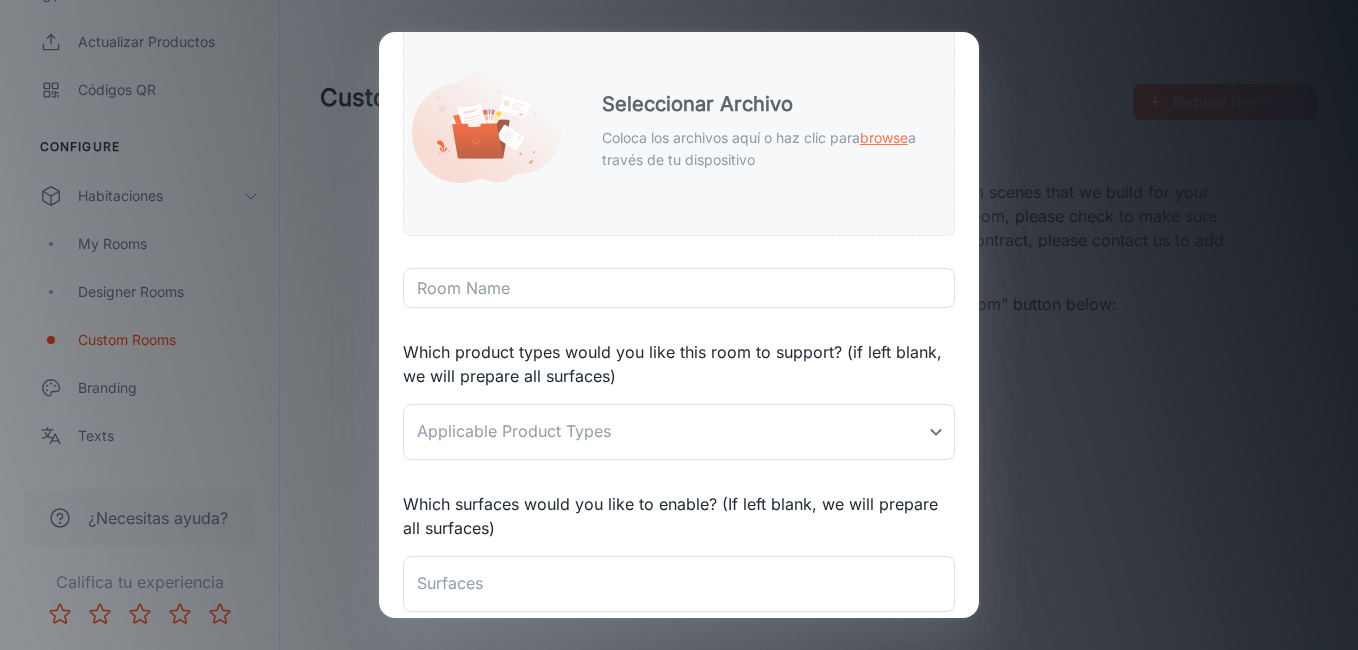 click on "Coloca los archivos aquí o haz clic para  browse  a través de tu dispositivo" at bounding box center (762, 149) 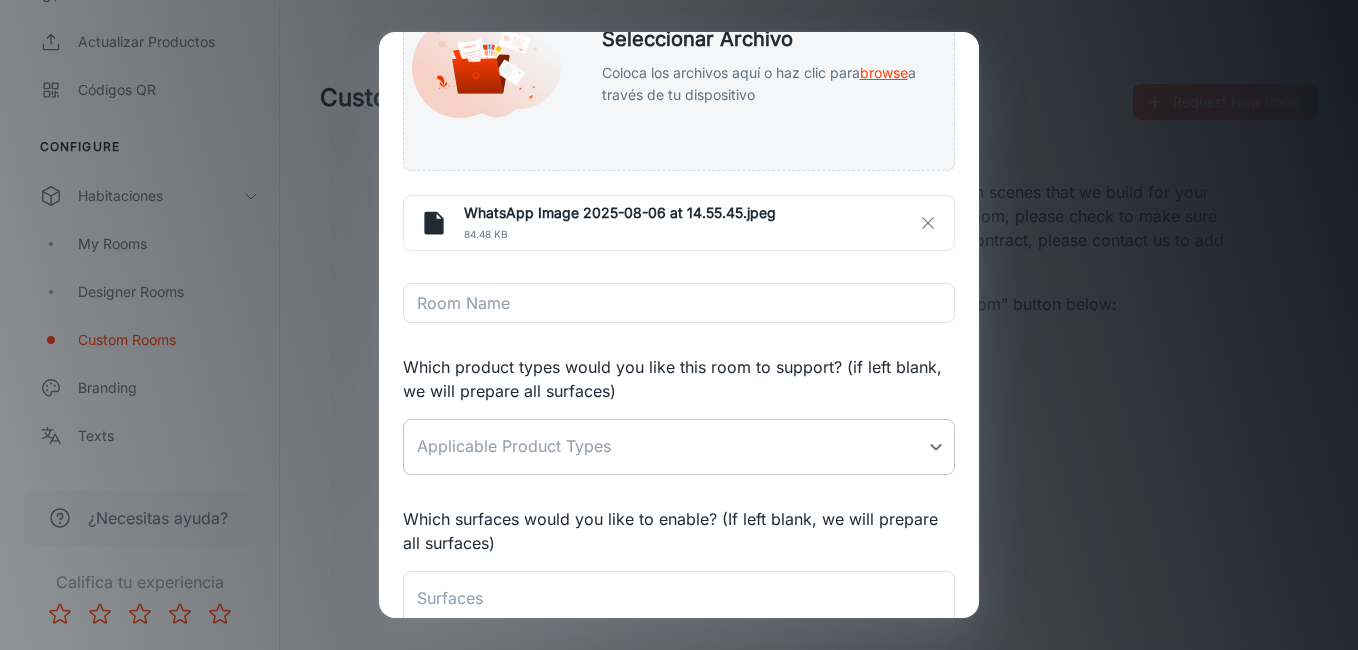 scroll, scrollTop: 400, scrollLeft: 0, axis: vertical 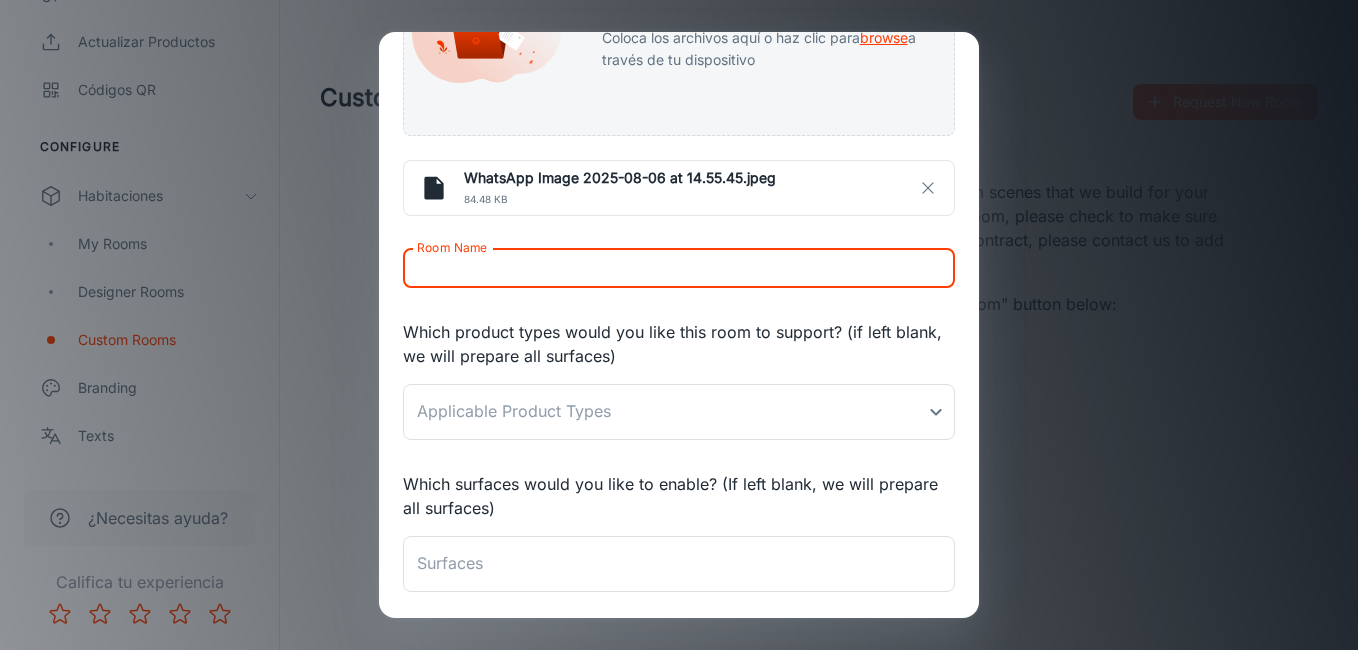 click on "Room Name" at bounding box center [679, 268] 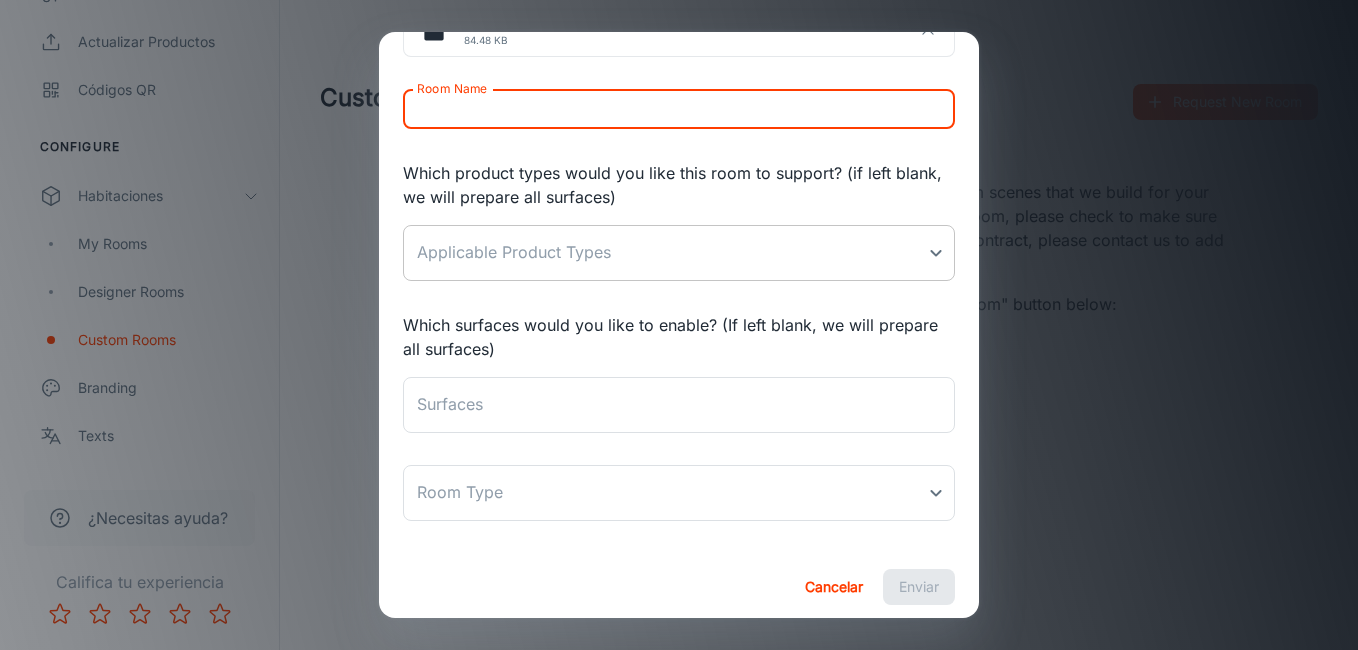 scroll, scrollTop: 570, scrollLeft: 0, axis: vertical 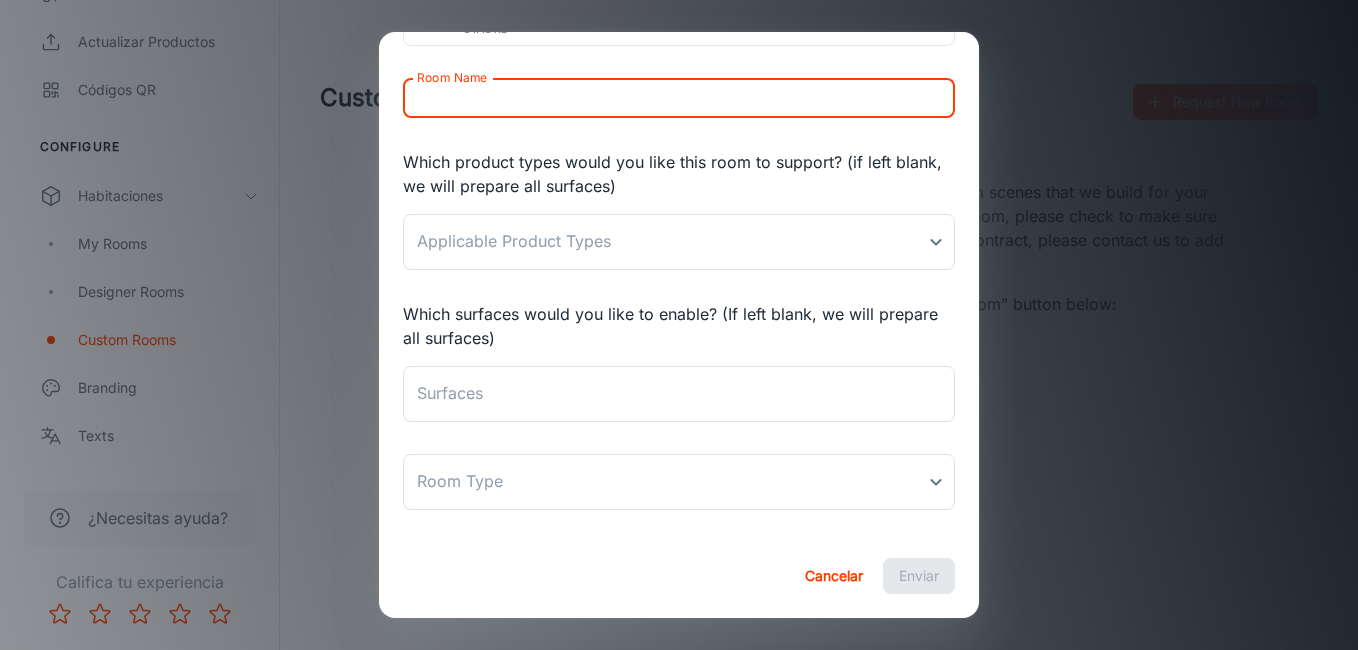 click on "Cancelar Enviar" at bounding box center [679, 576] 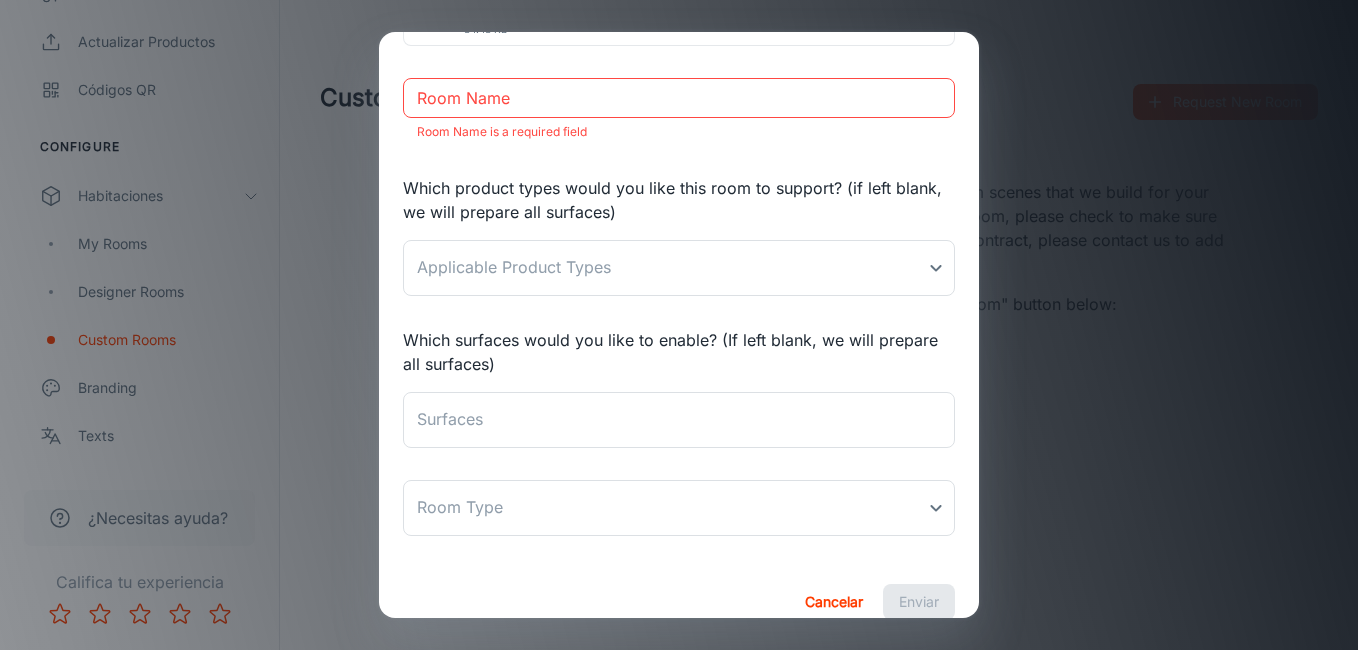 click on "Cancelar Enviar" at bounding box center (679, 602) 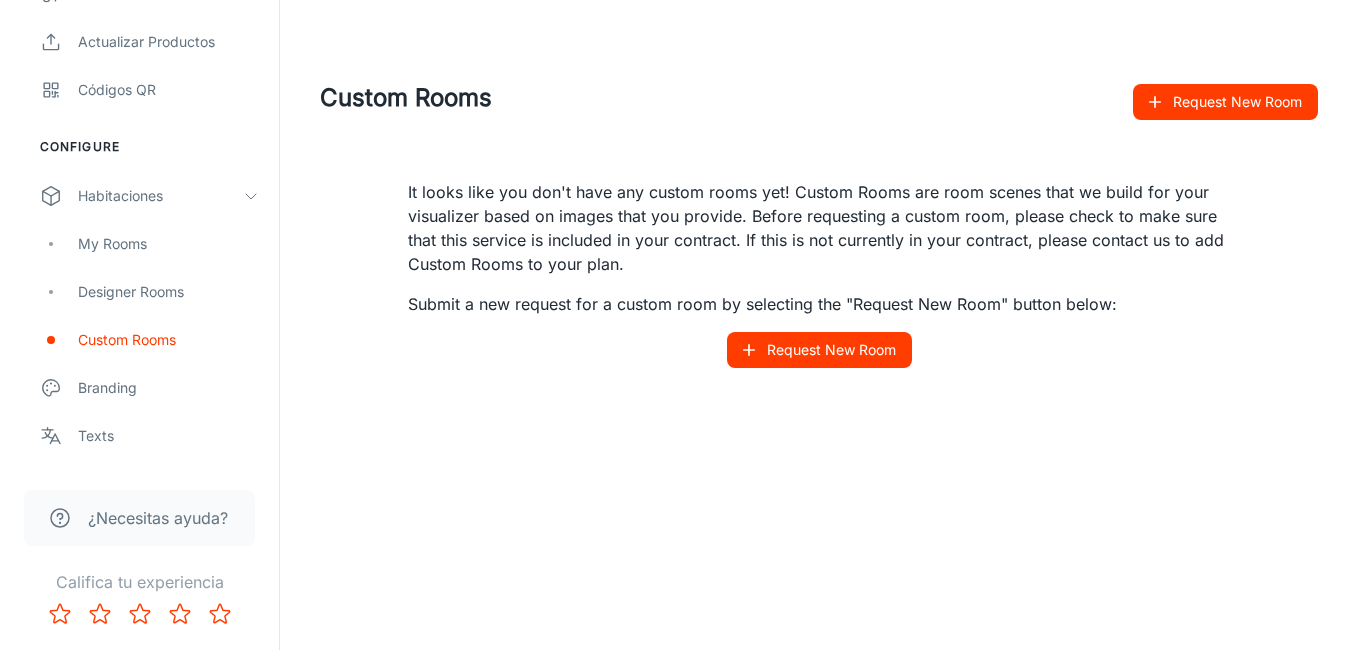 scroll, scrollTop: 554, scrollLeft: 0, axis: vertical 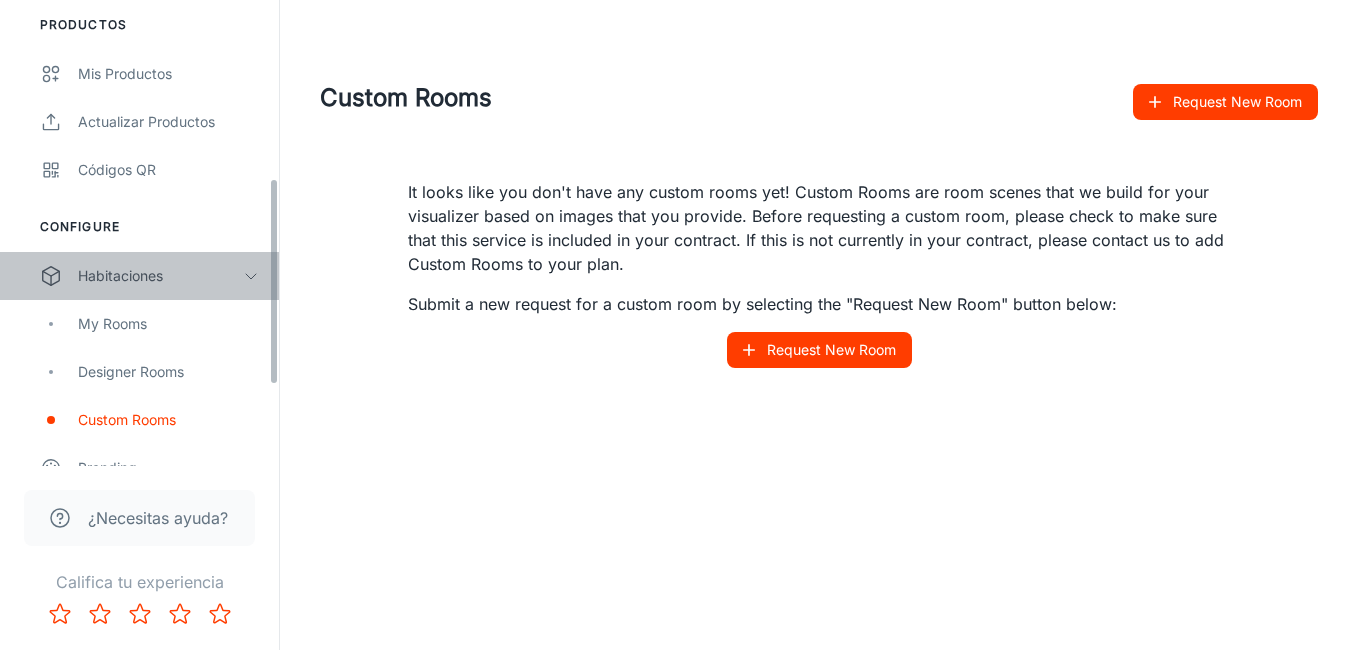 click on "Habitaciones" at bounding box center (160, 276) 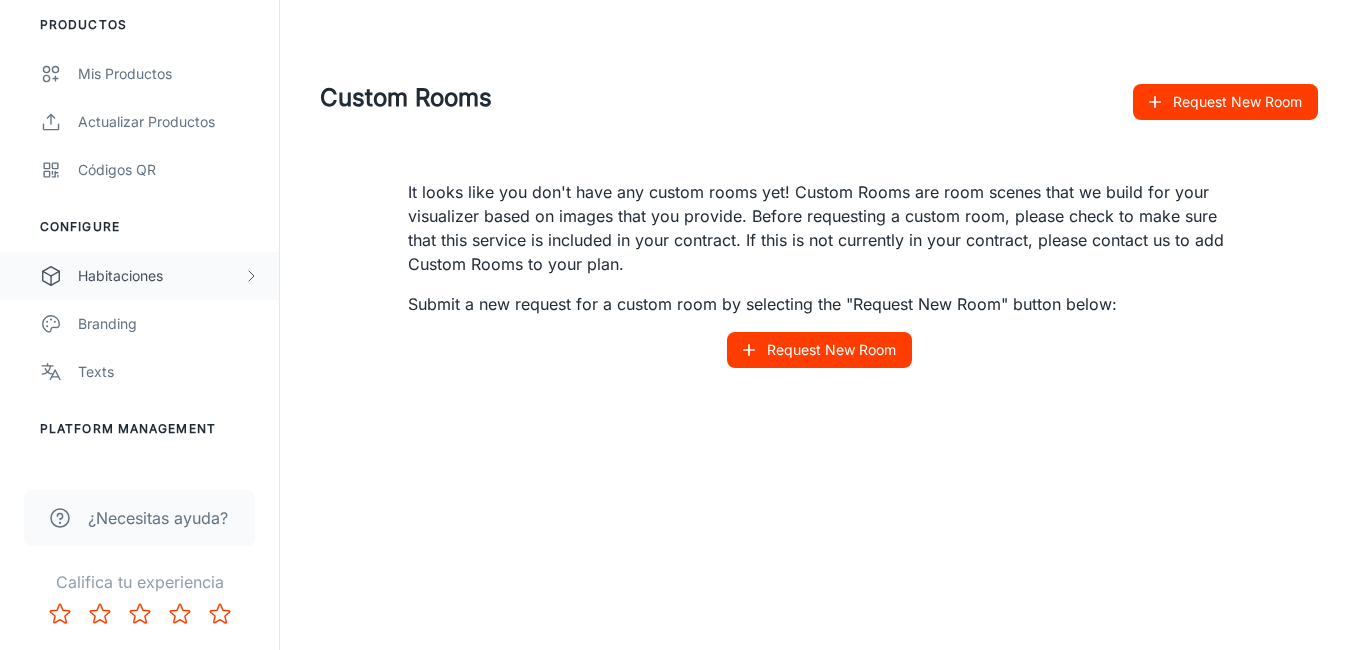 click on "Habitaciones" at bounding box center (160, 276) 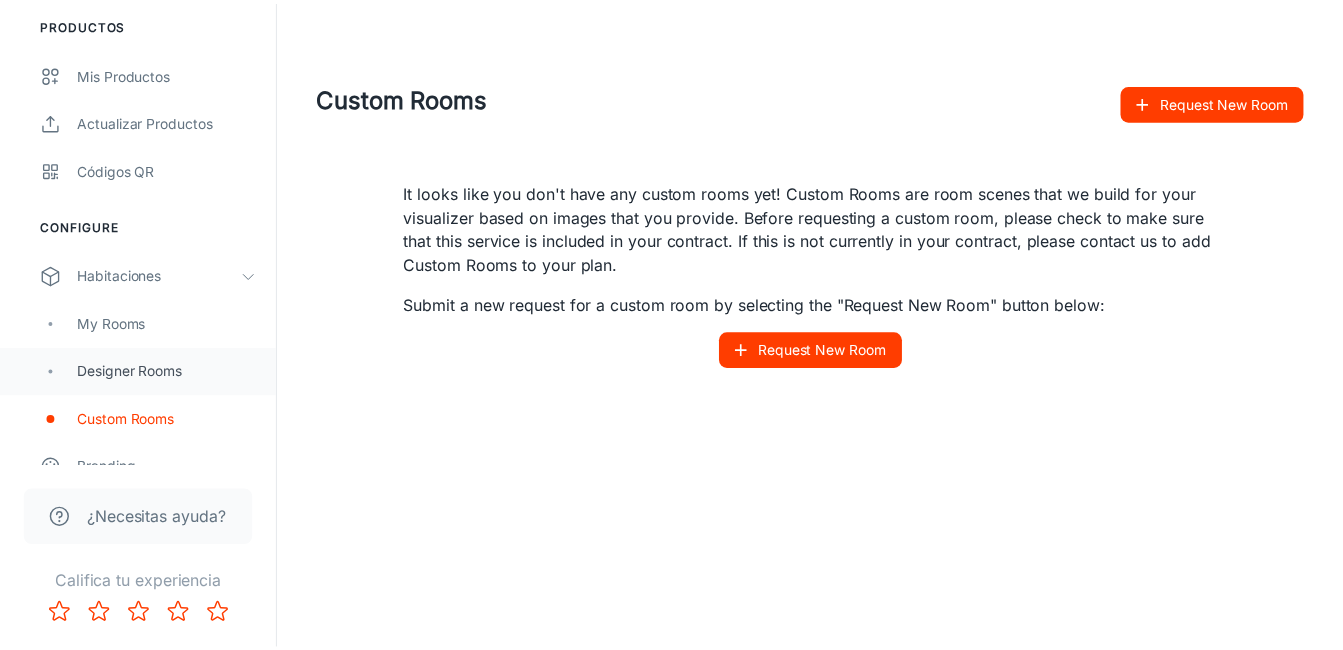 scroll, scrollTop: 500, scrollLeft: 0, axis: vertical 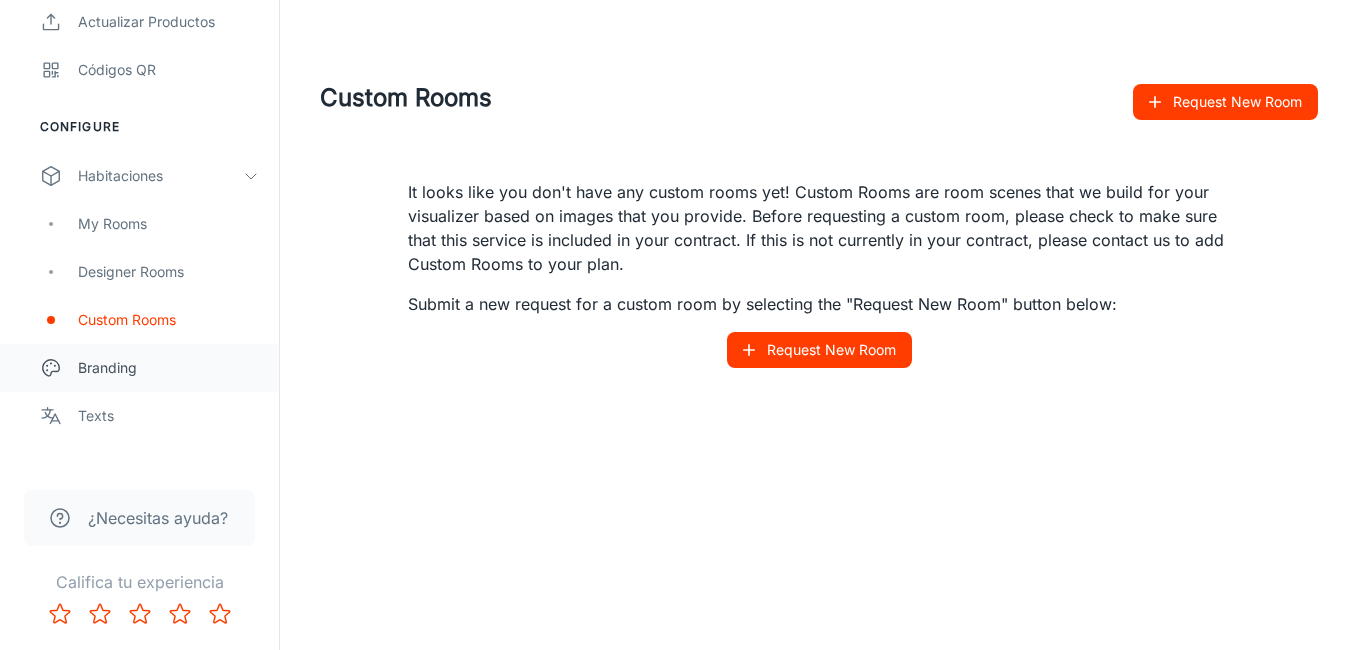 click on "Branding" at bounding box center (139, 368) 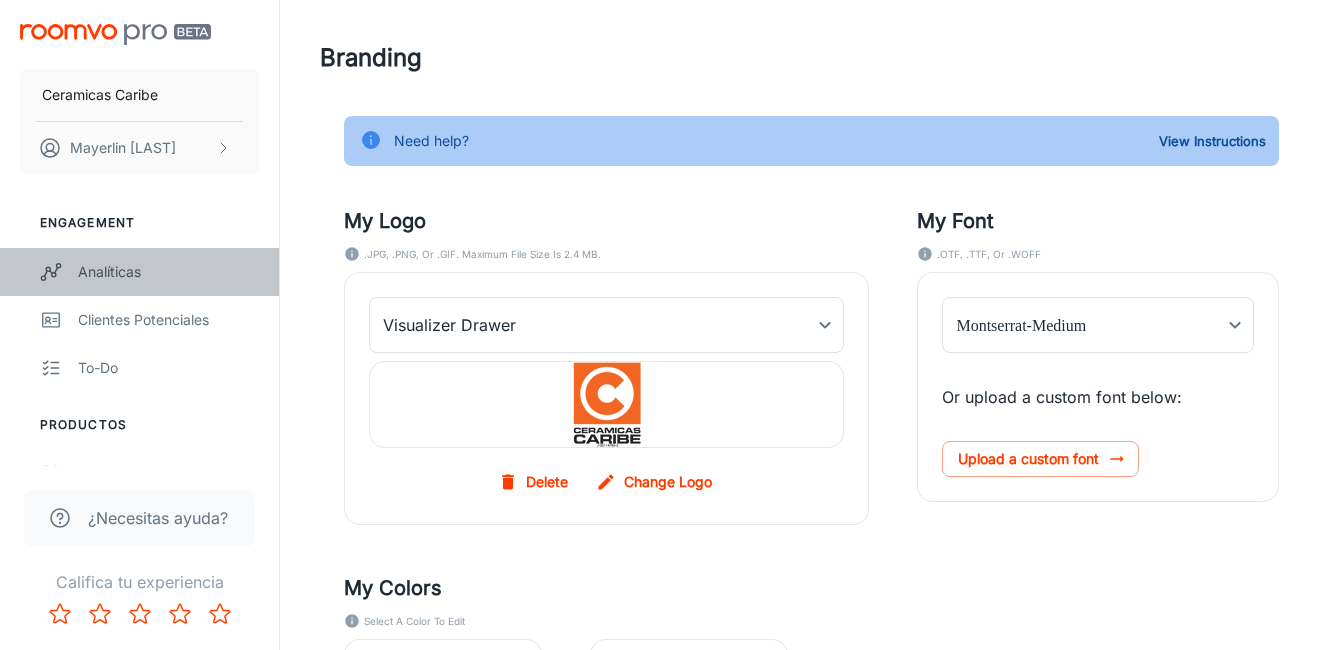 click on "Analíticas" at bounding box center (168, 272) 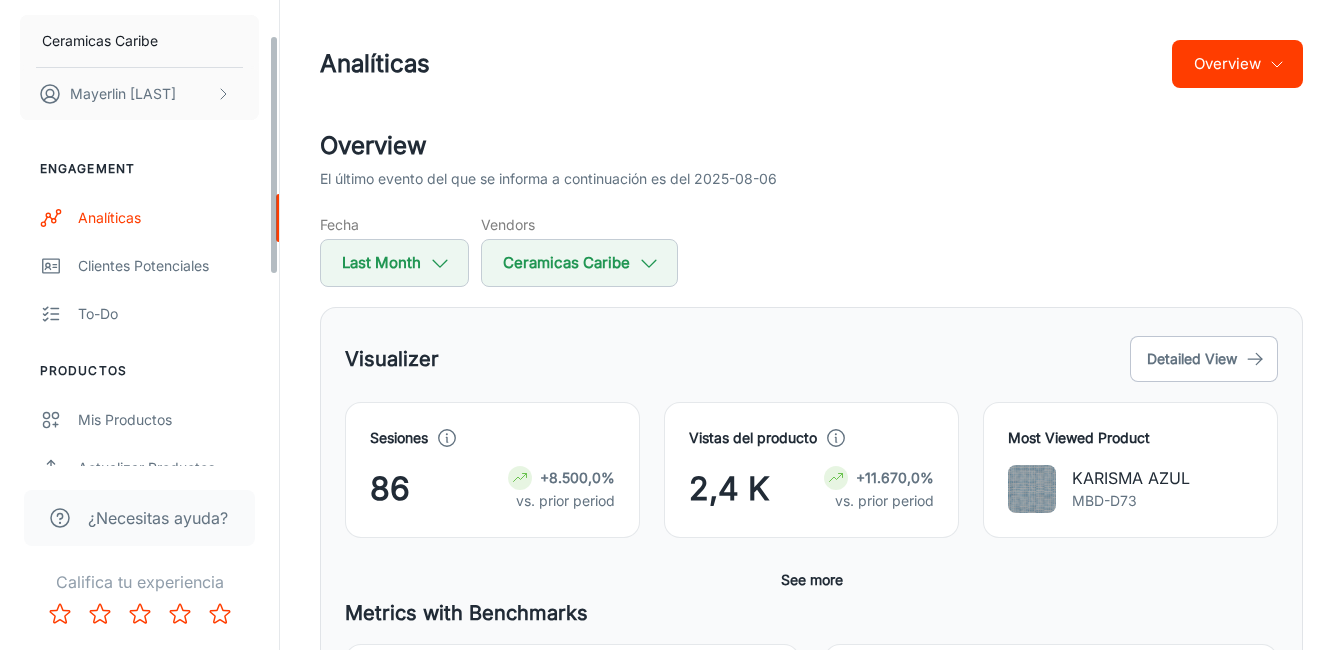 scroll, scrollTop: 100, scrollLeft: 0, axis: vertical 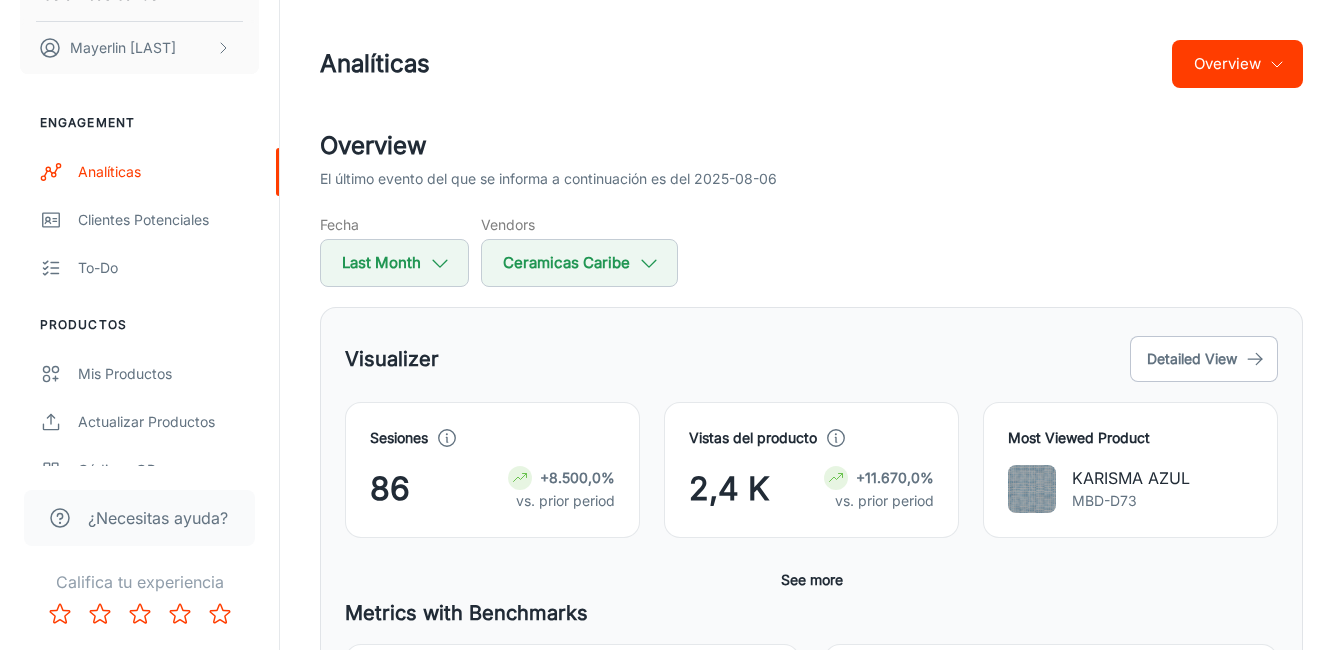 click on "Overview" at bounding box center (1237, 64) 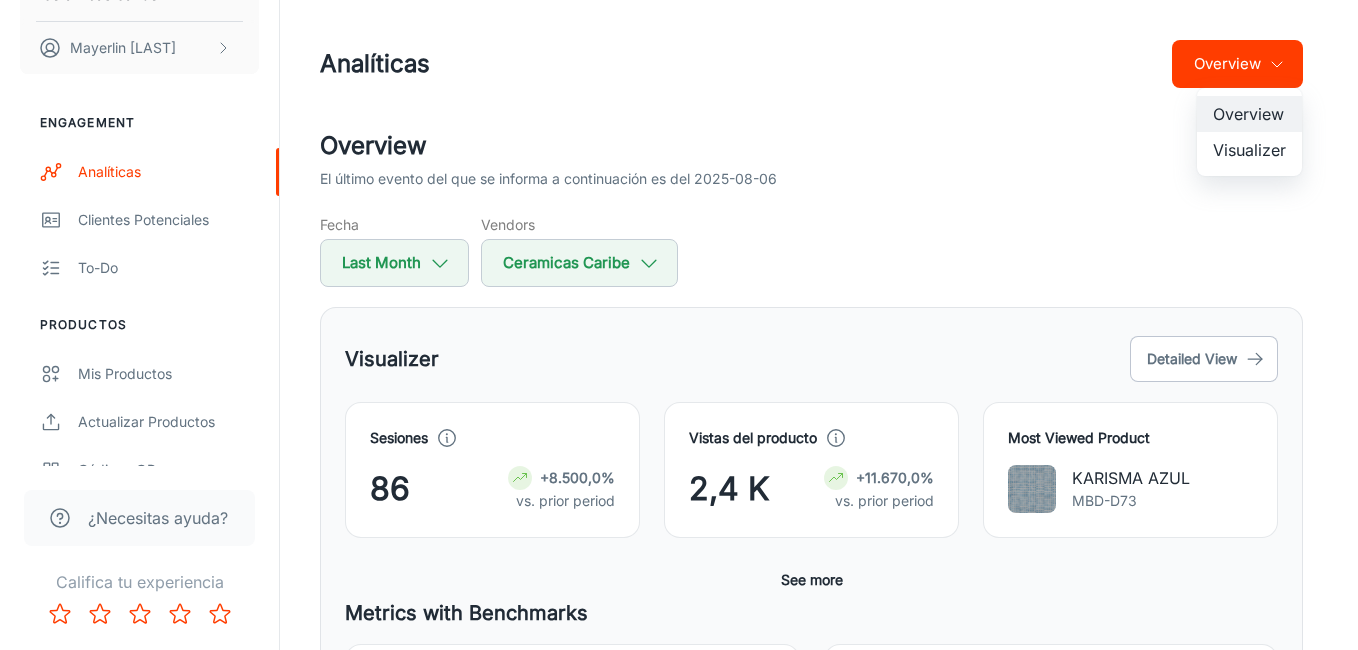 click at bounding box center [679, 325] 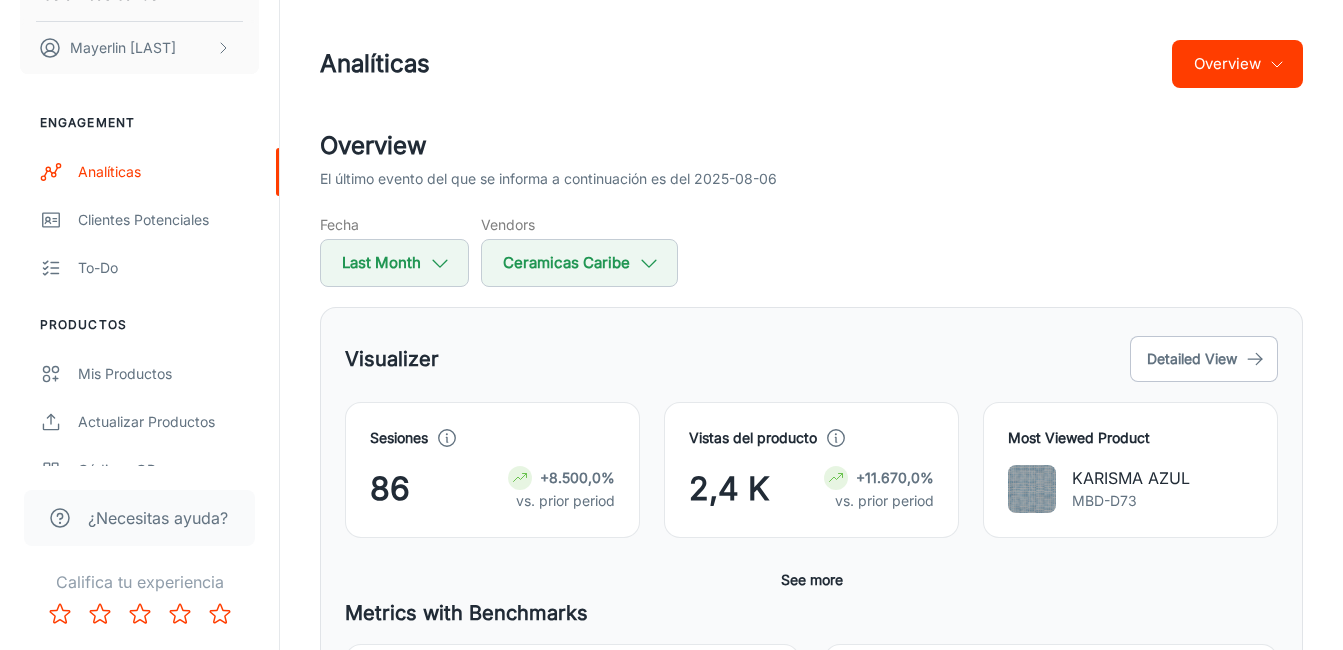 click 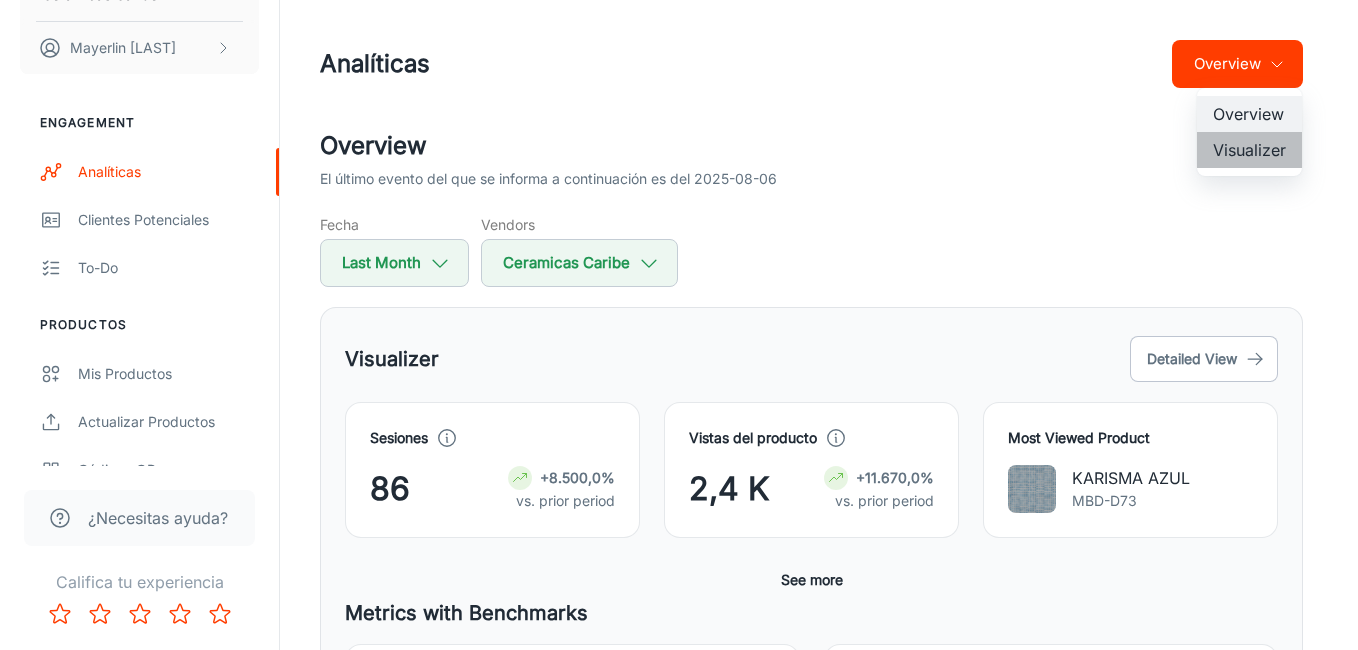 click on "Visualizer" at bounding box center [1249, 150] 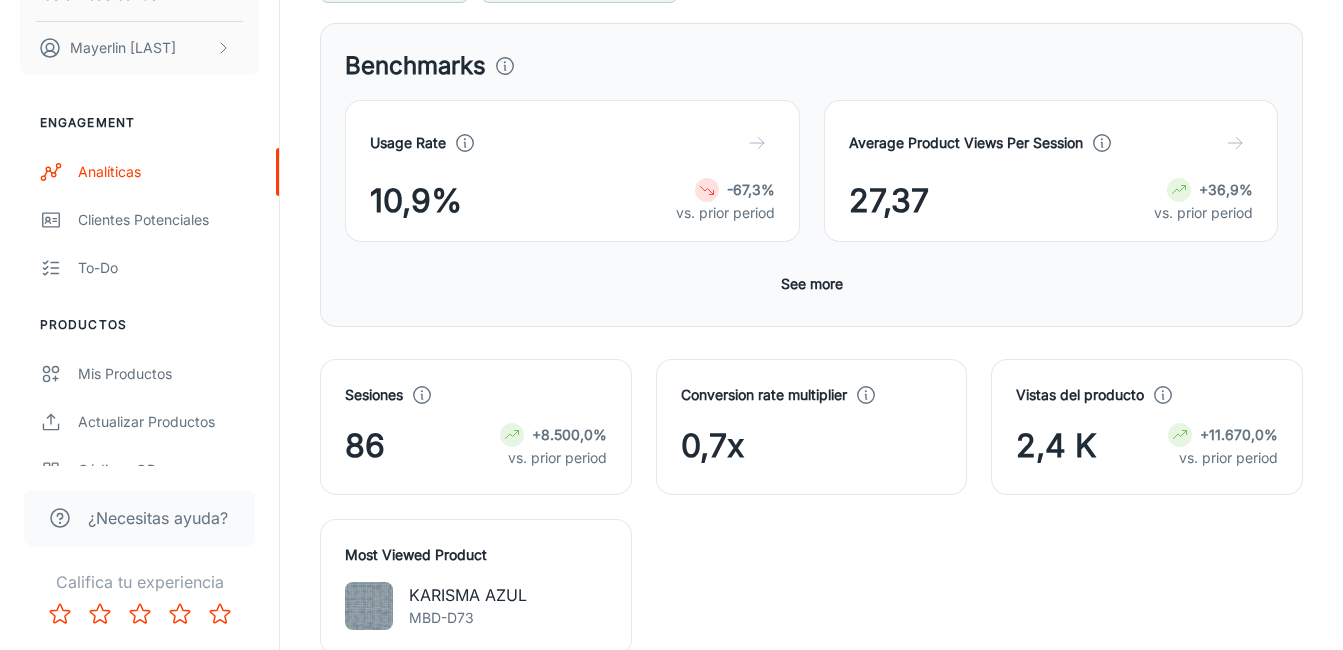 scroll, scrollTop: 300, scrollLeft: 0, axis: vertical 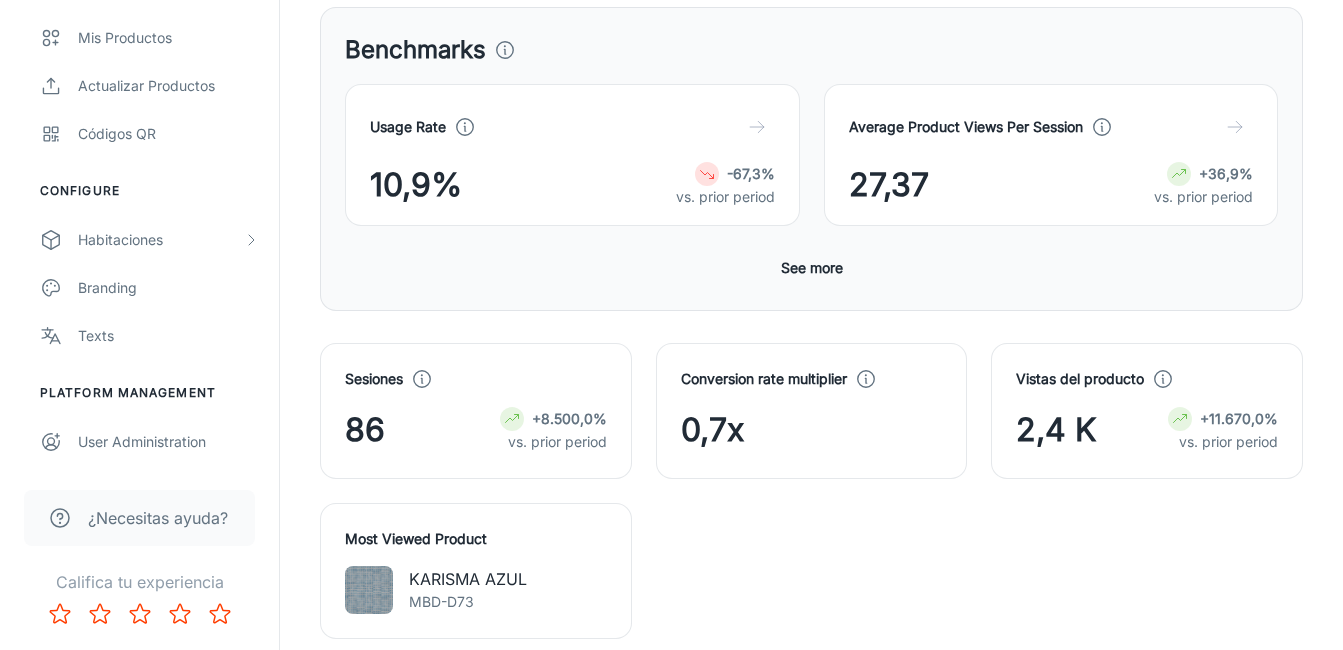 click on "Platform Management" at bounding box center [139, 393] 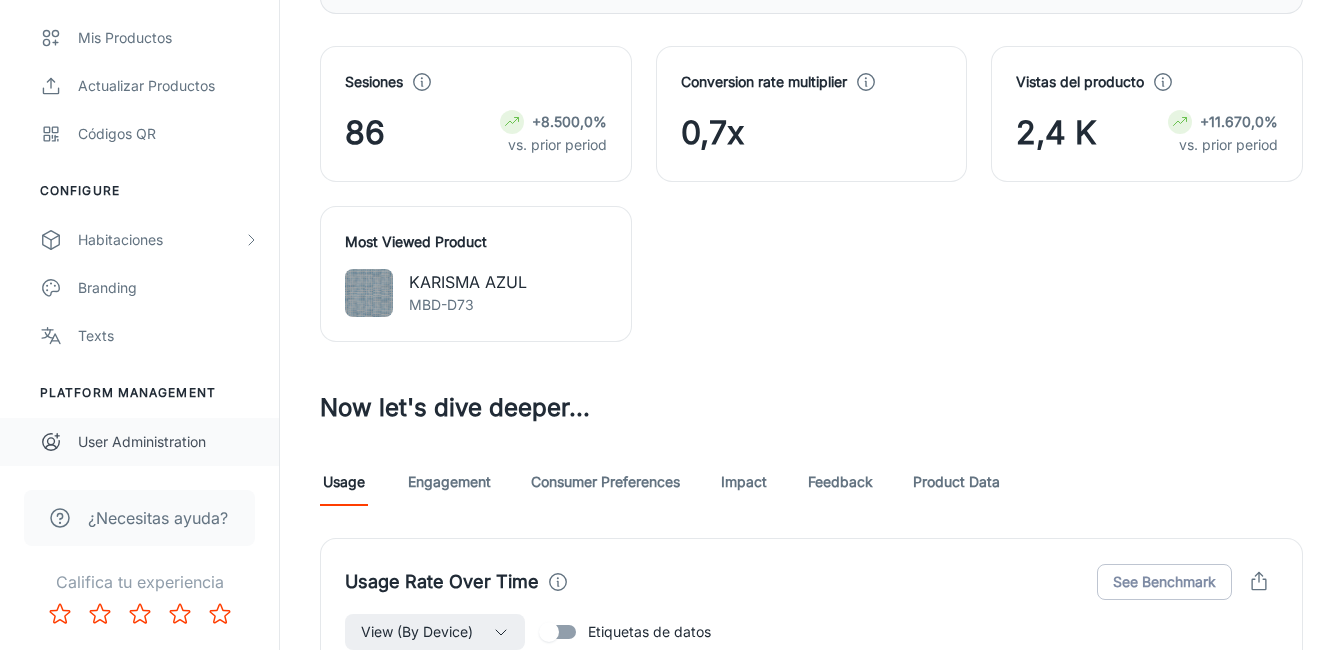 scroll, scrollTop: 600, scrollLeft: 0, axis: vertical 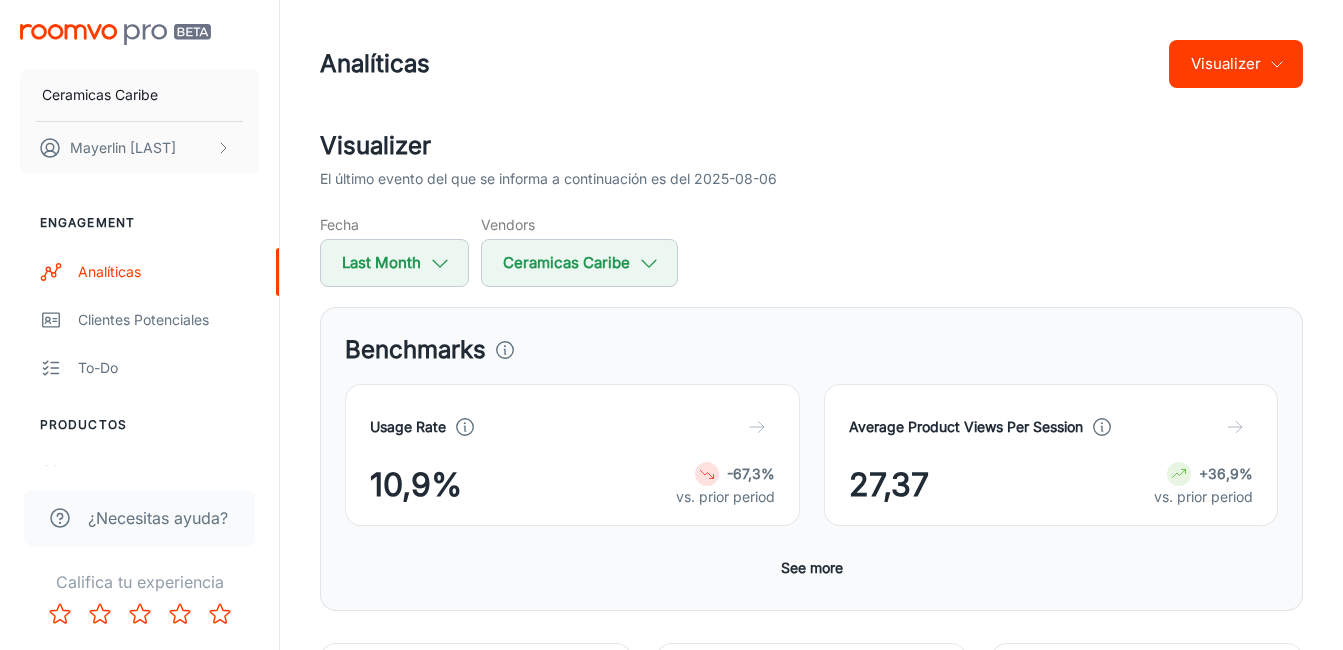 click at bounding box center [115, 34] 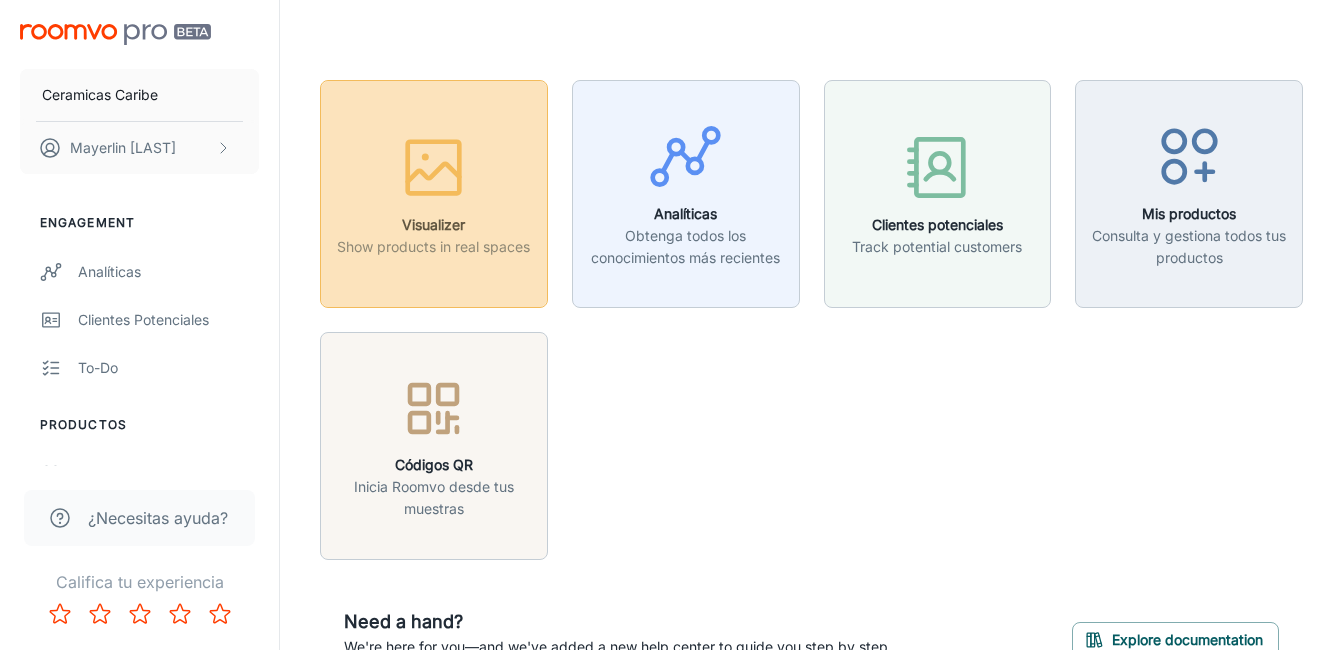 click on "Visualizer" at bounding box center (433, 225) 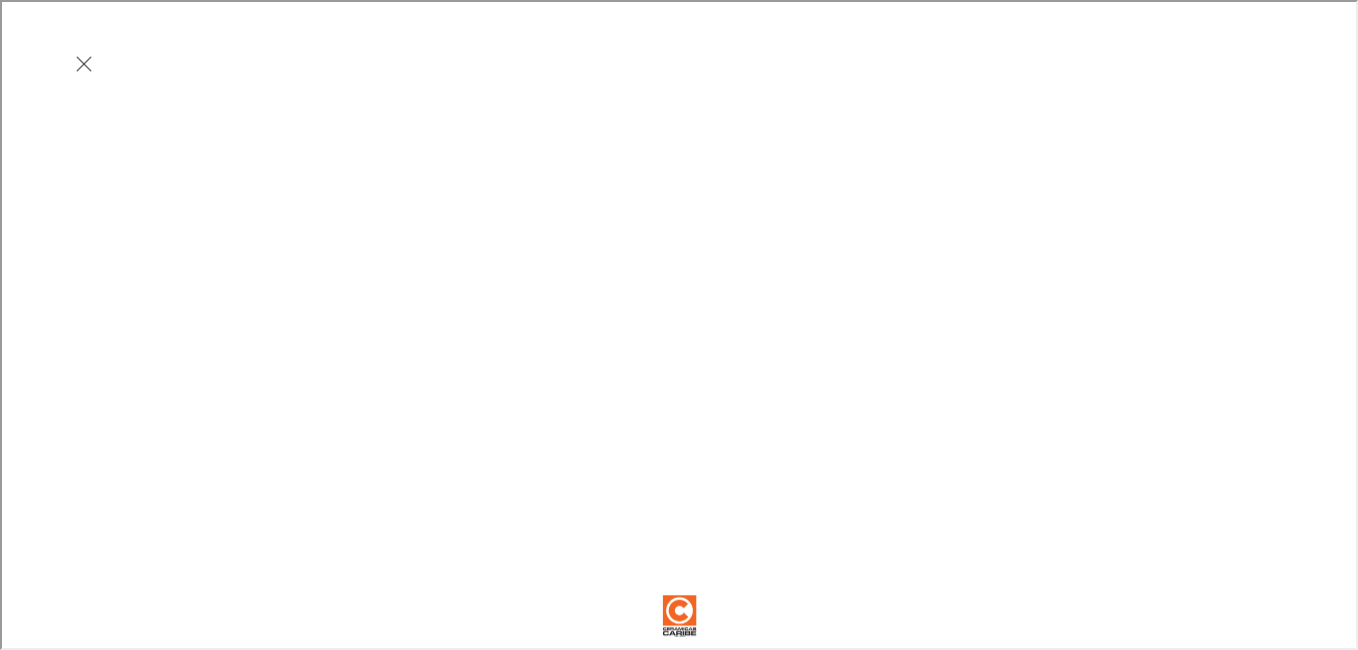 scroll, scrollTop: 0, scrollLeft: 0, axis: both 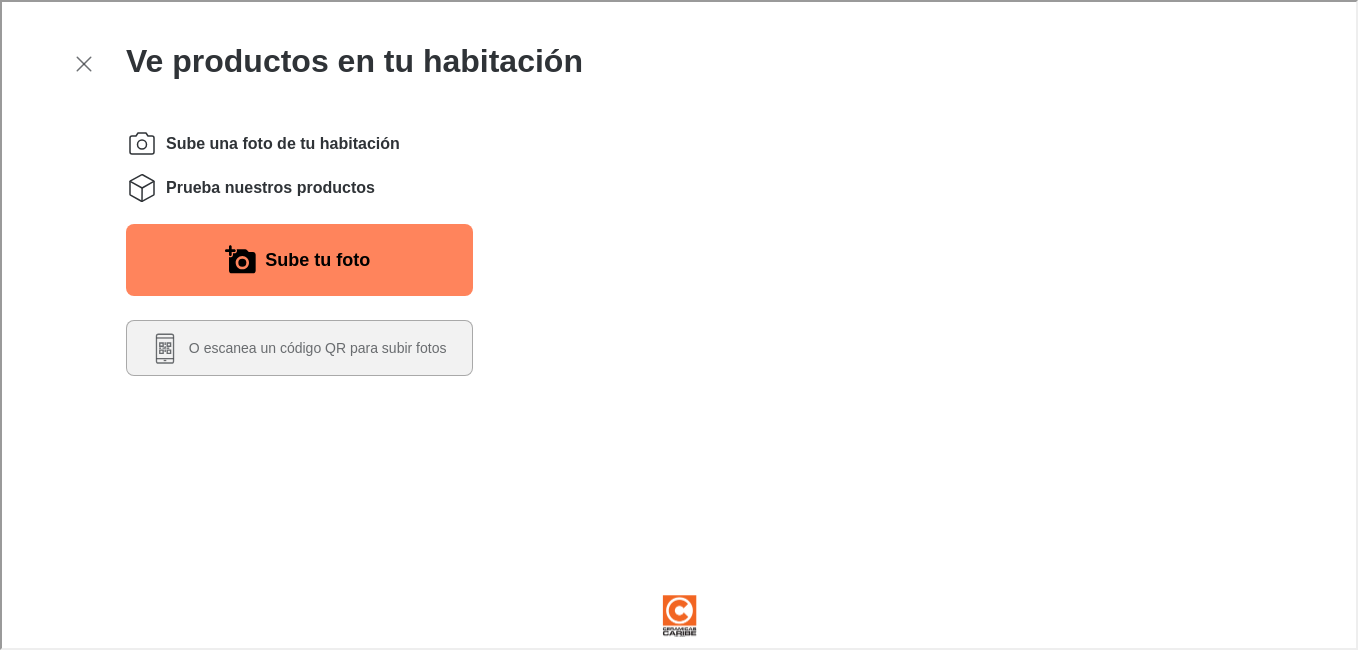 click on "Sube tu foto" at bounding box center (315, 258) 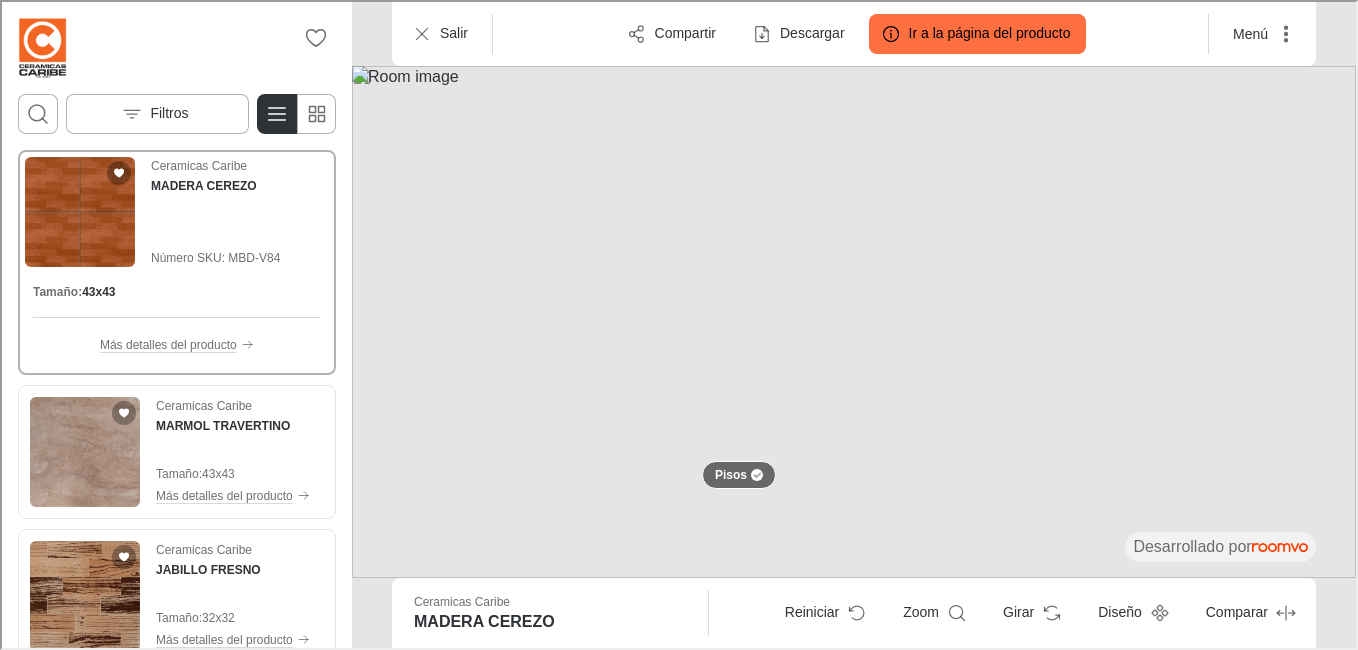 click at bounding box center [852, 320] 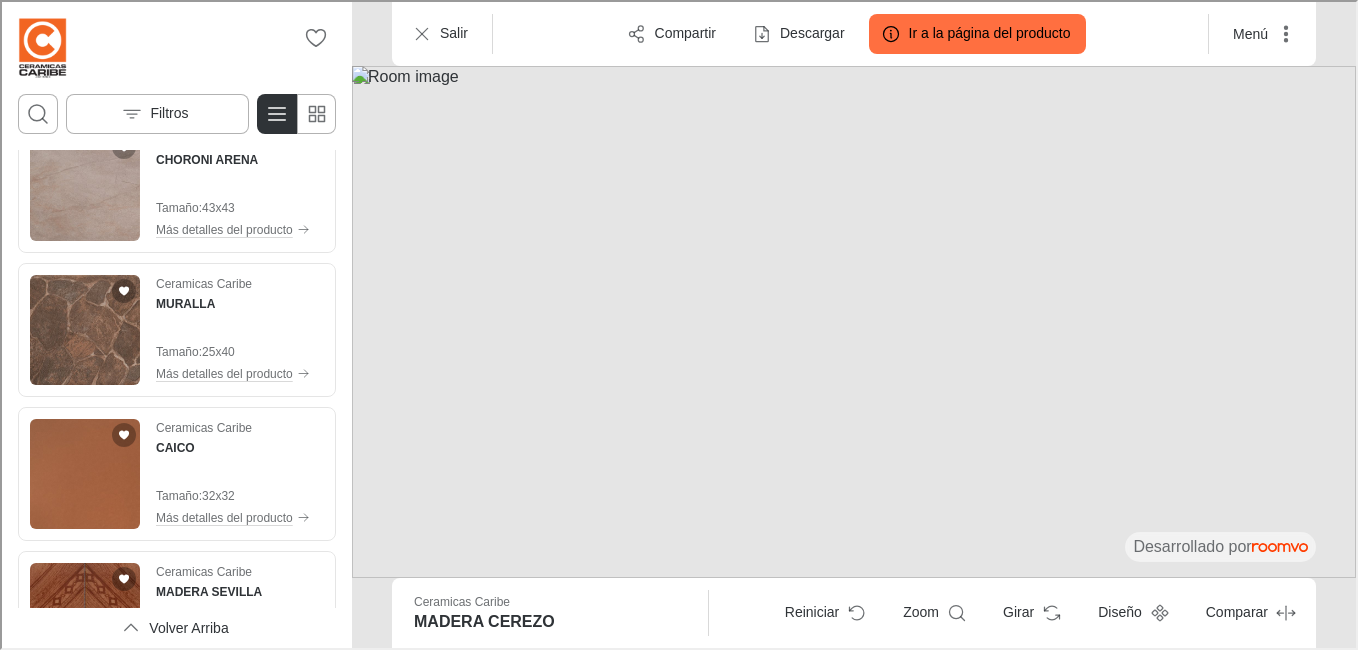 scroll, scrollTop: 700, scrollLeft: 0, axis: vertical 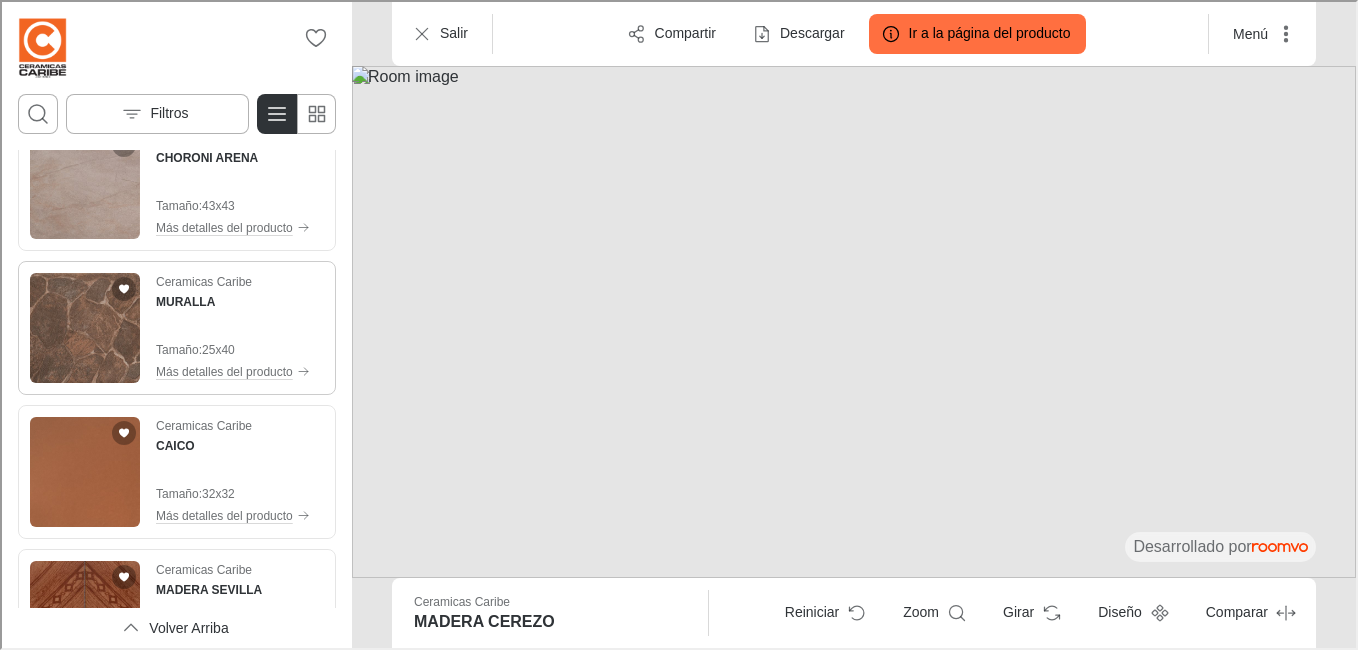 click at bounding box center [83, 326] 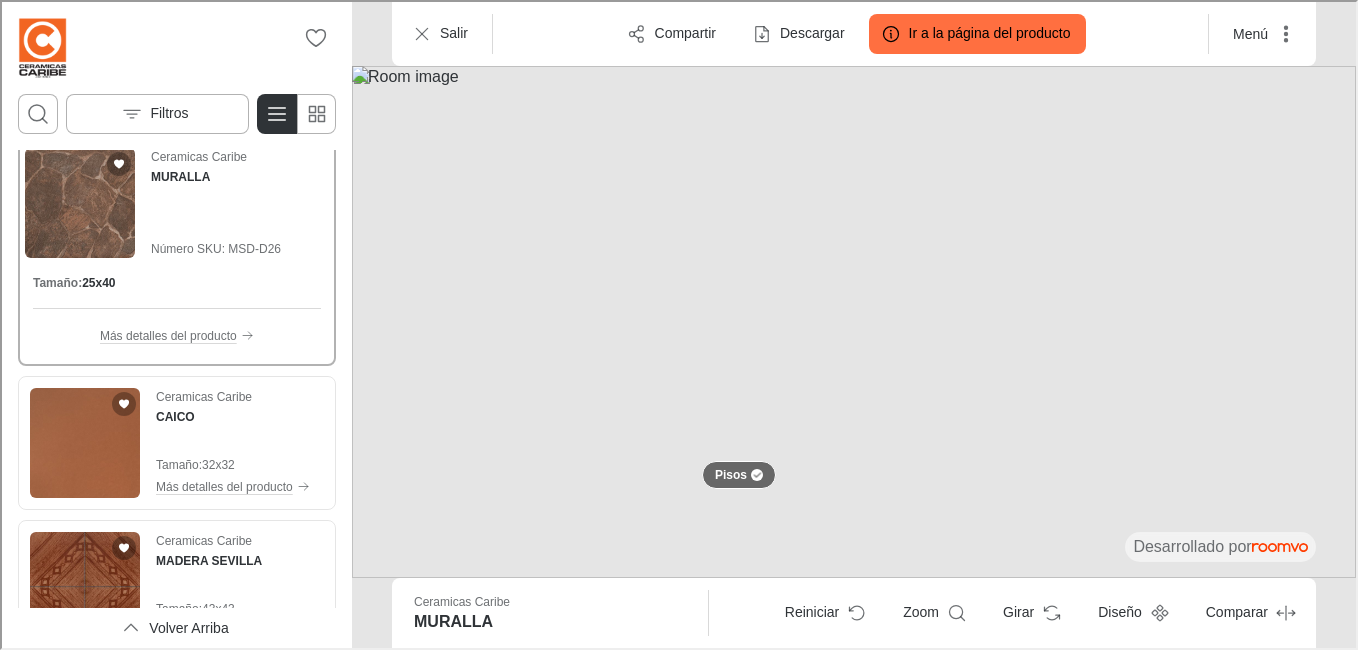 scroll, scrollTop: 909, scrollLeft: 0, axis: vertical 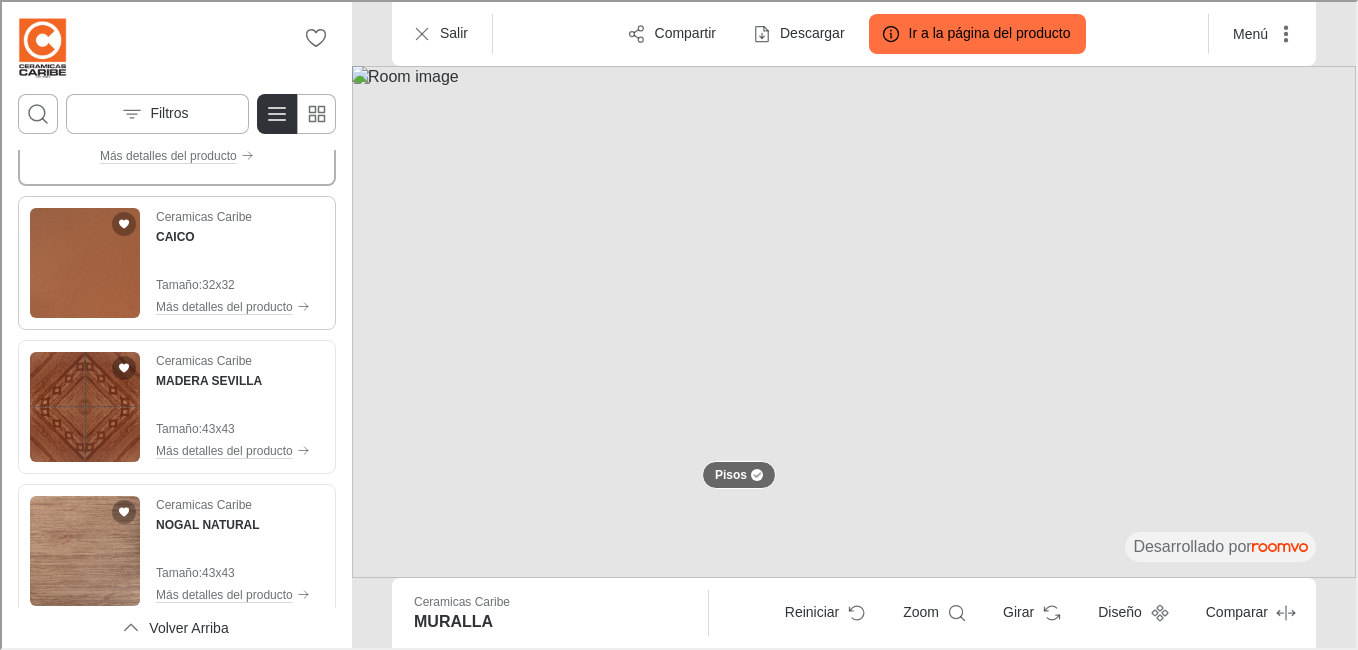 click at bounding box center (83, 261) 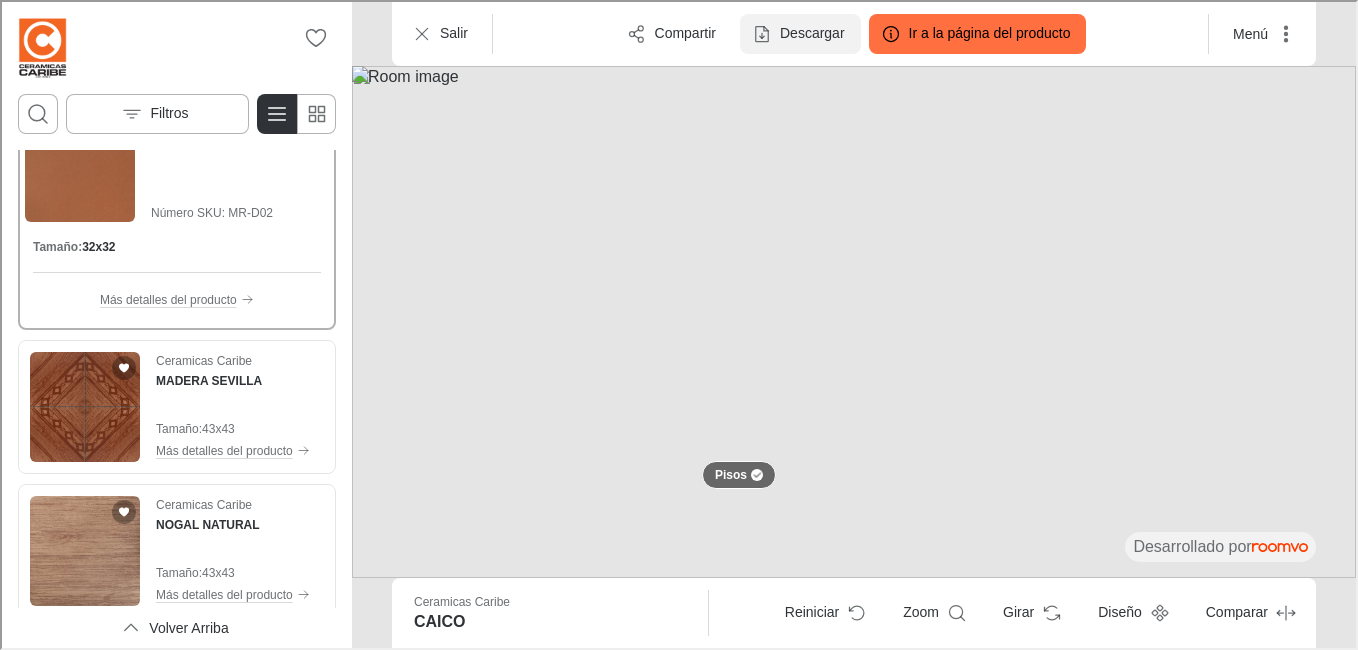 click on "Descargar" at bounding box center [810, 32] 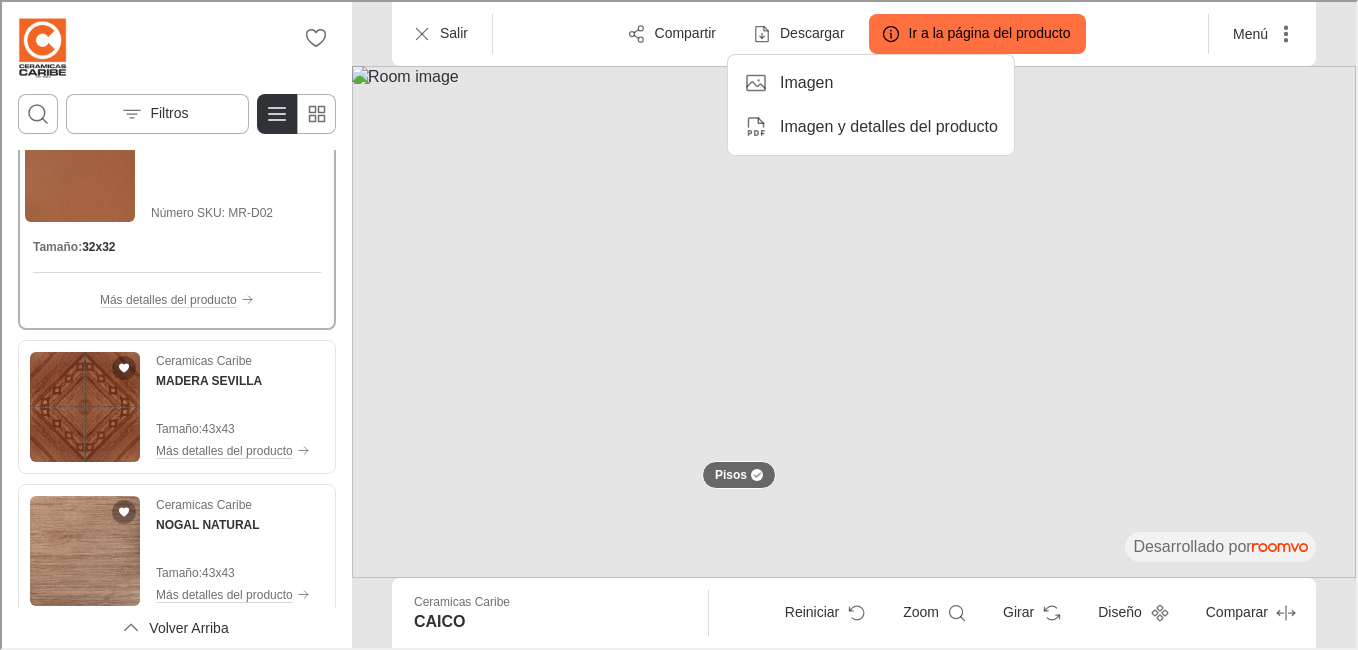 click on "Imagen" at bounding box center [869, 81] 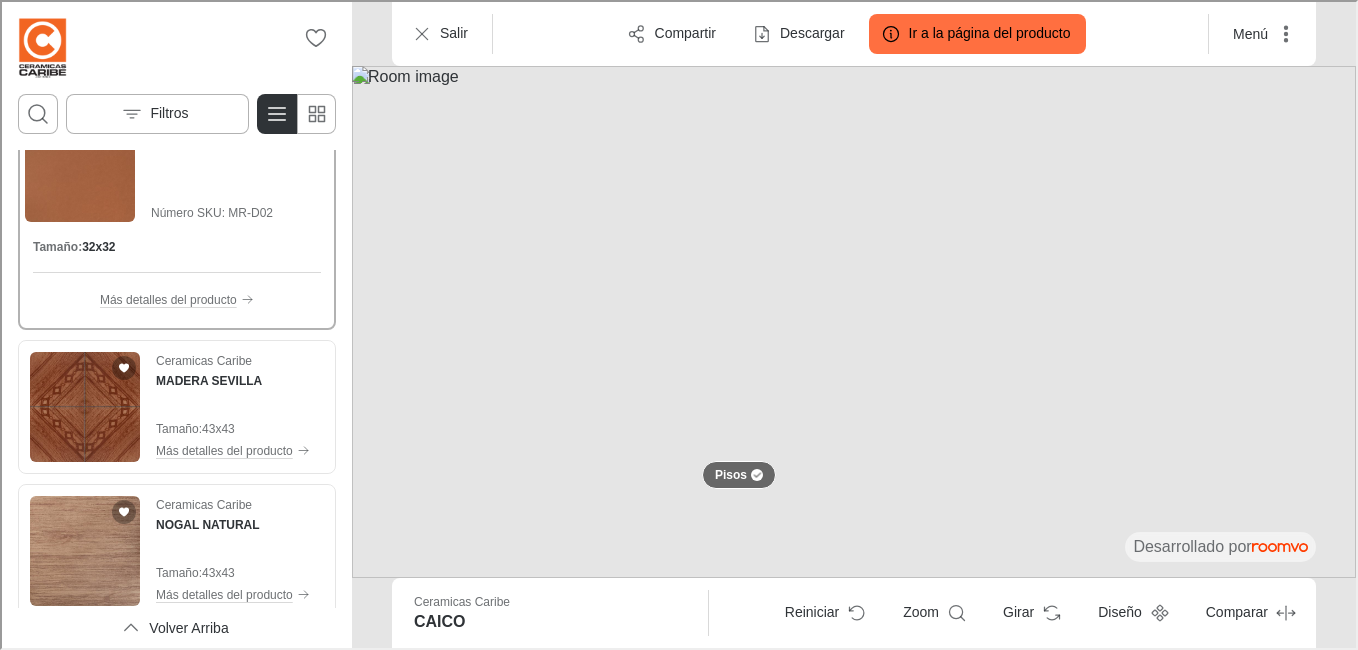 type 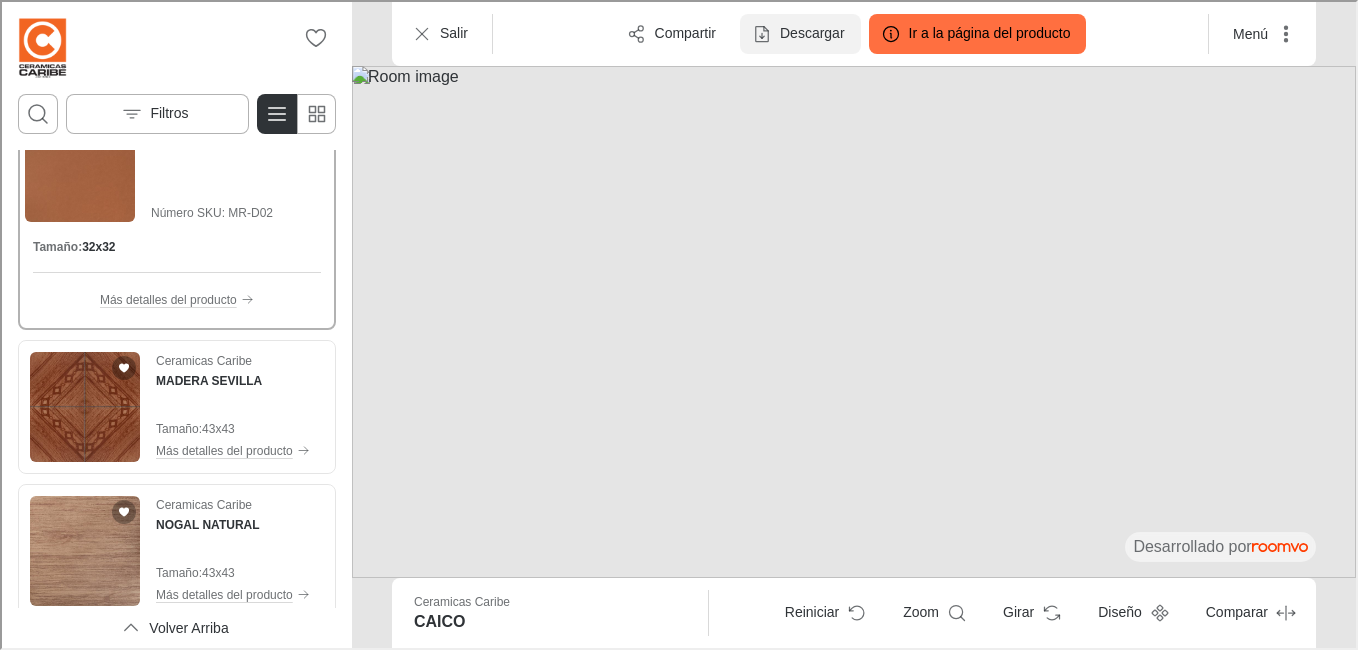 click on "Descargar" at bounding box center [810, 32] 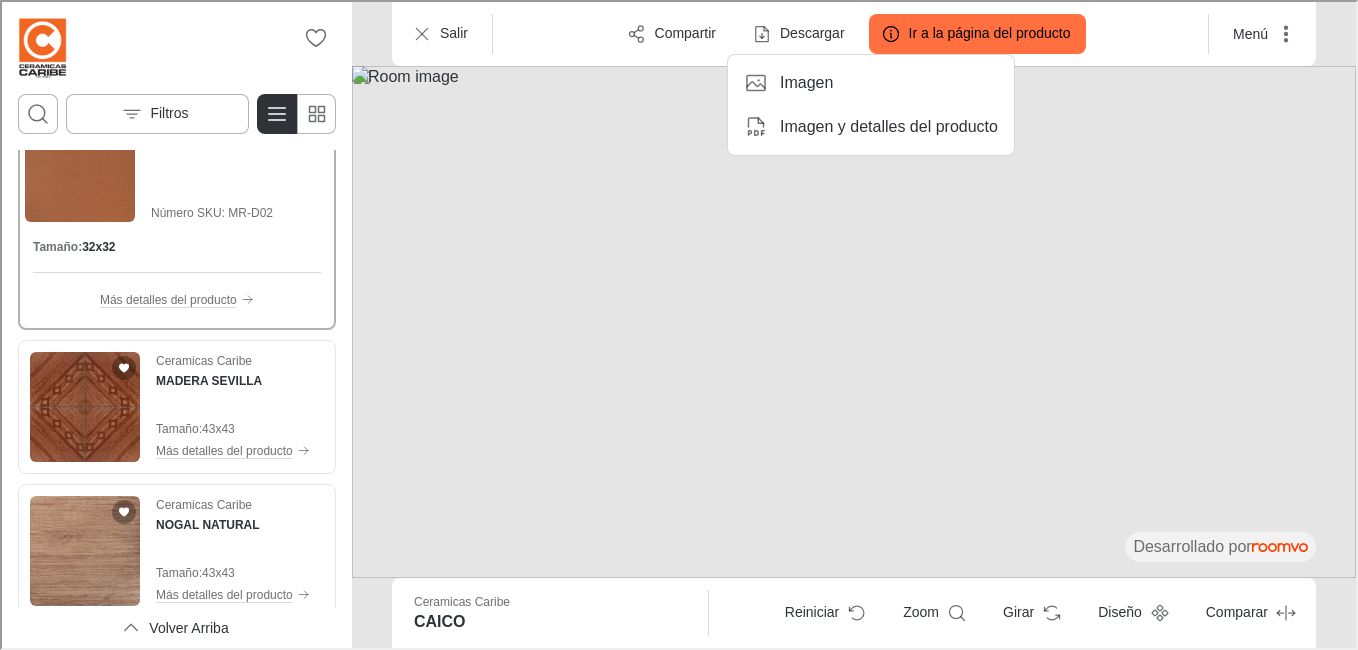 click on "Imagen" at bounding box center [804, 81] 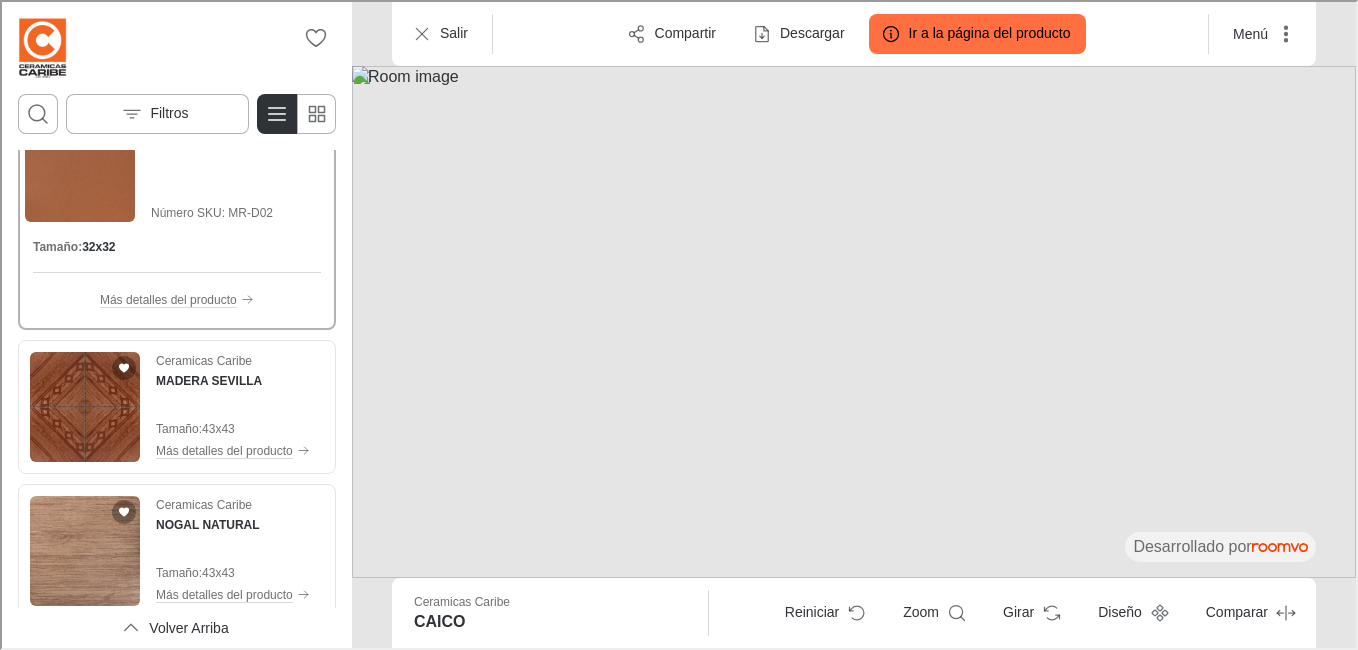 click at bounding box center (852, 320) 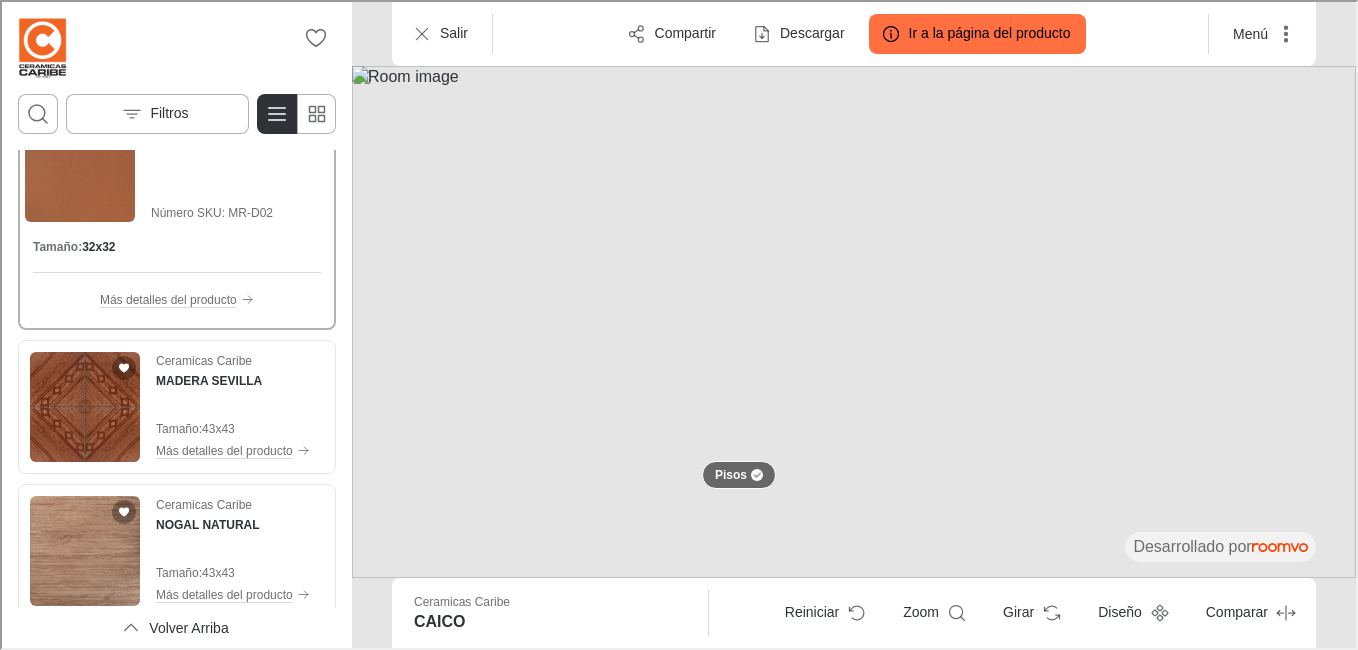 click at bounding box center (852, 320) 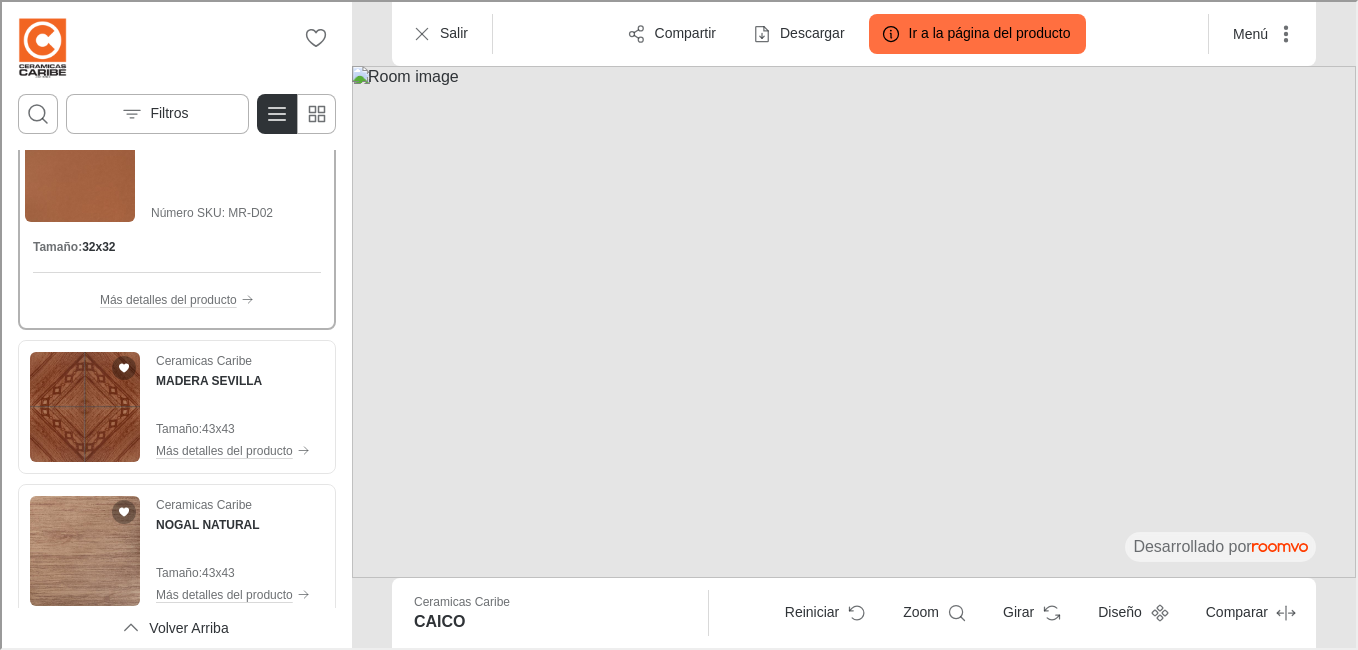 click at bounding box center [852, 320] 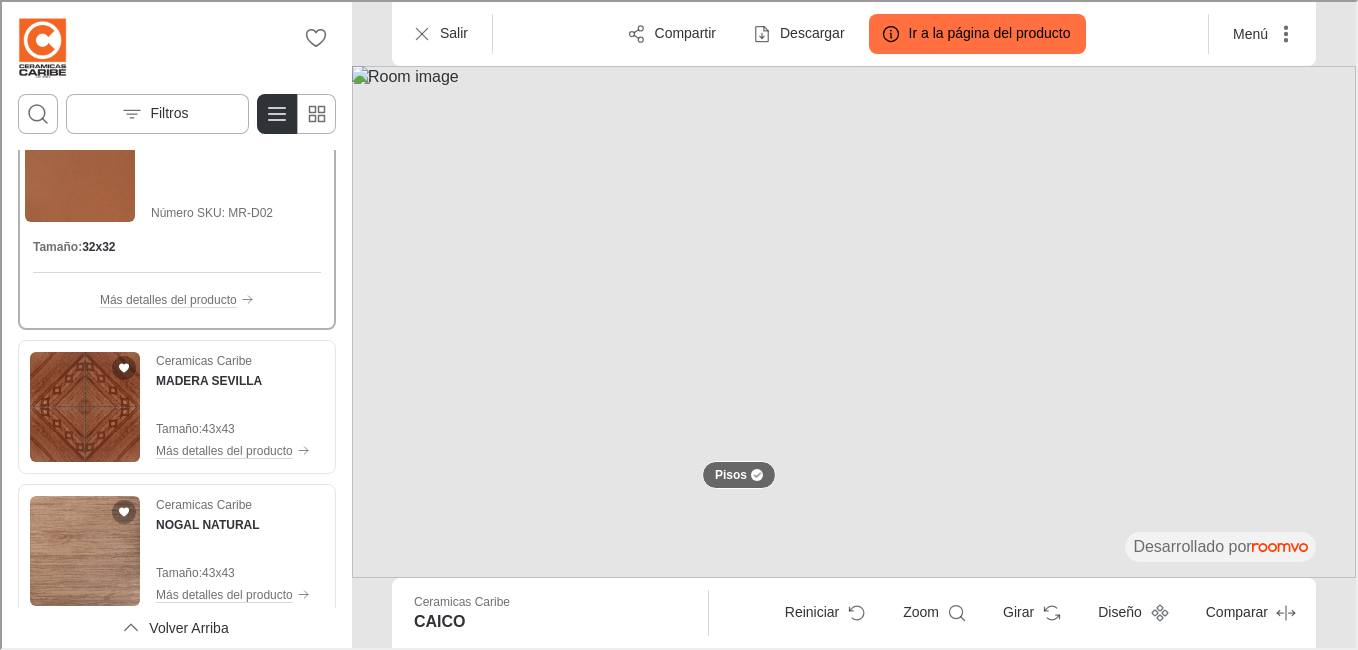 click at bounding box center [852, 320] 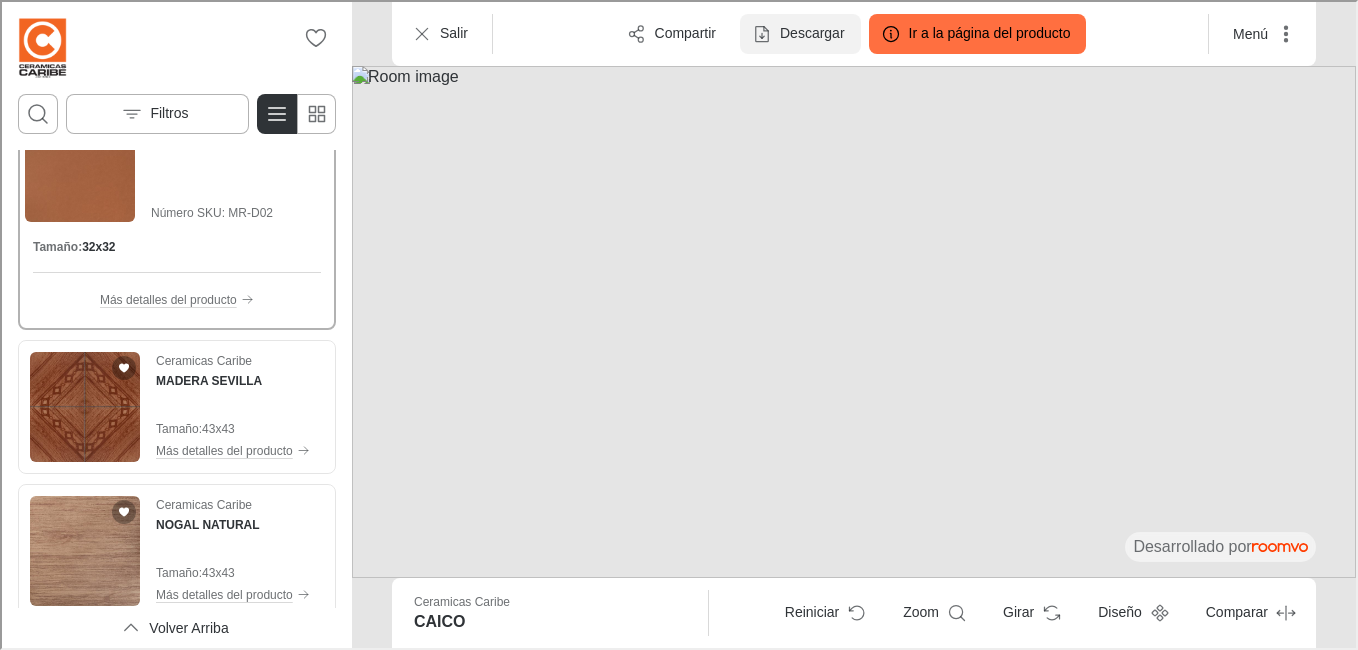 click on "Descargar" at bounding box center [798, 32] 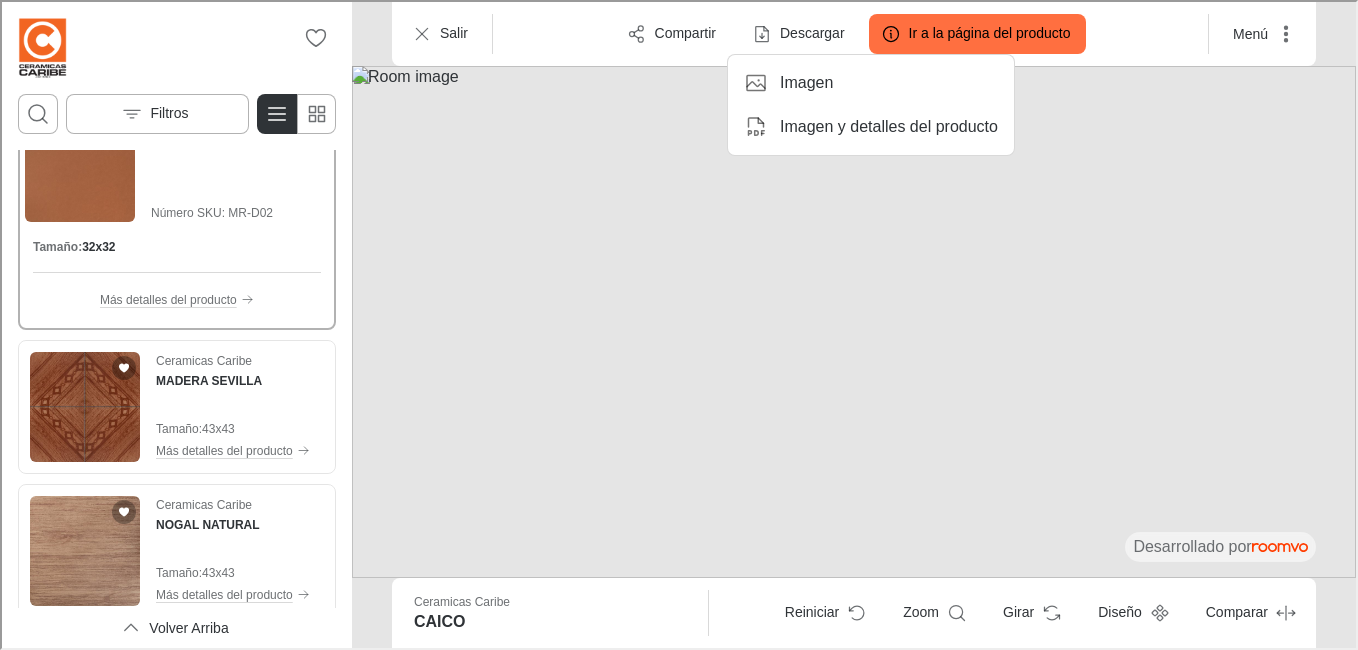 click on "Imagen" at bounding box center [804, 81] 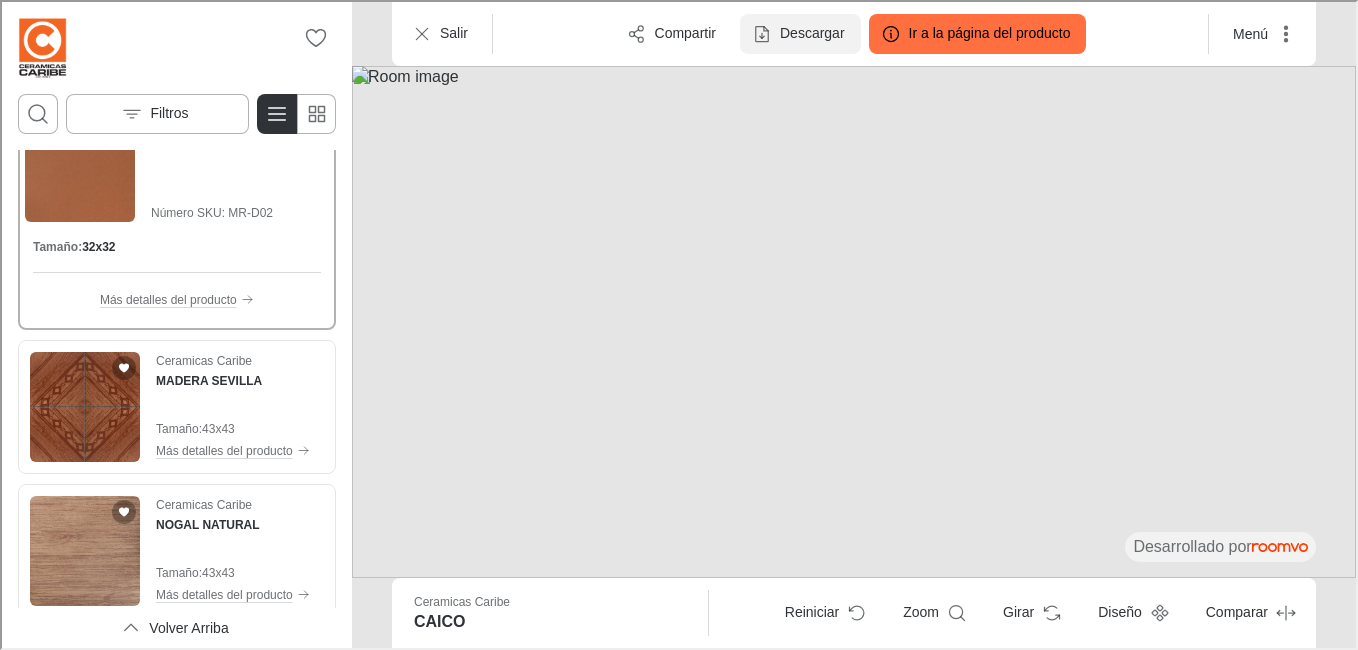 click on "Descargar" at bounding box center (810, 32) 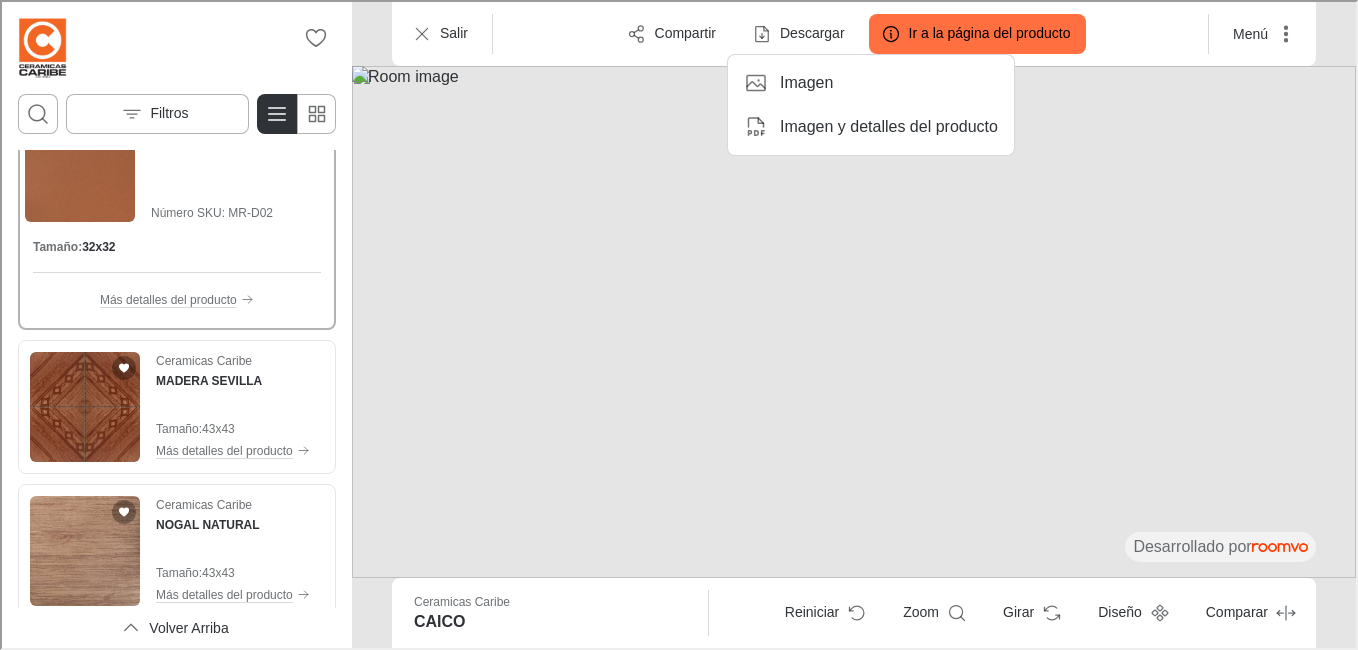 click on "Imagen y detalles del producto" at bounding box center [887, 125] 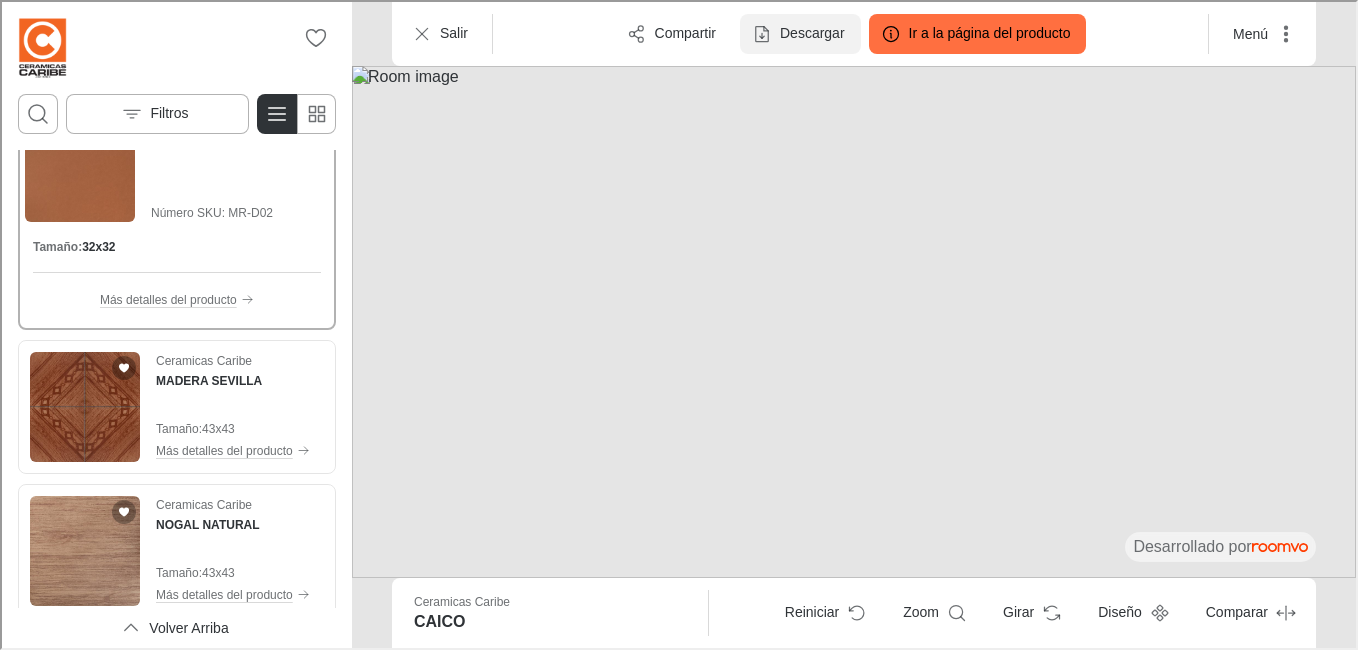 click on "Descargar" at bounding box center (810, 32) 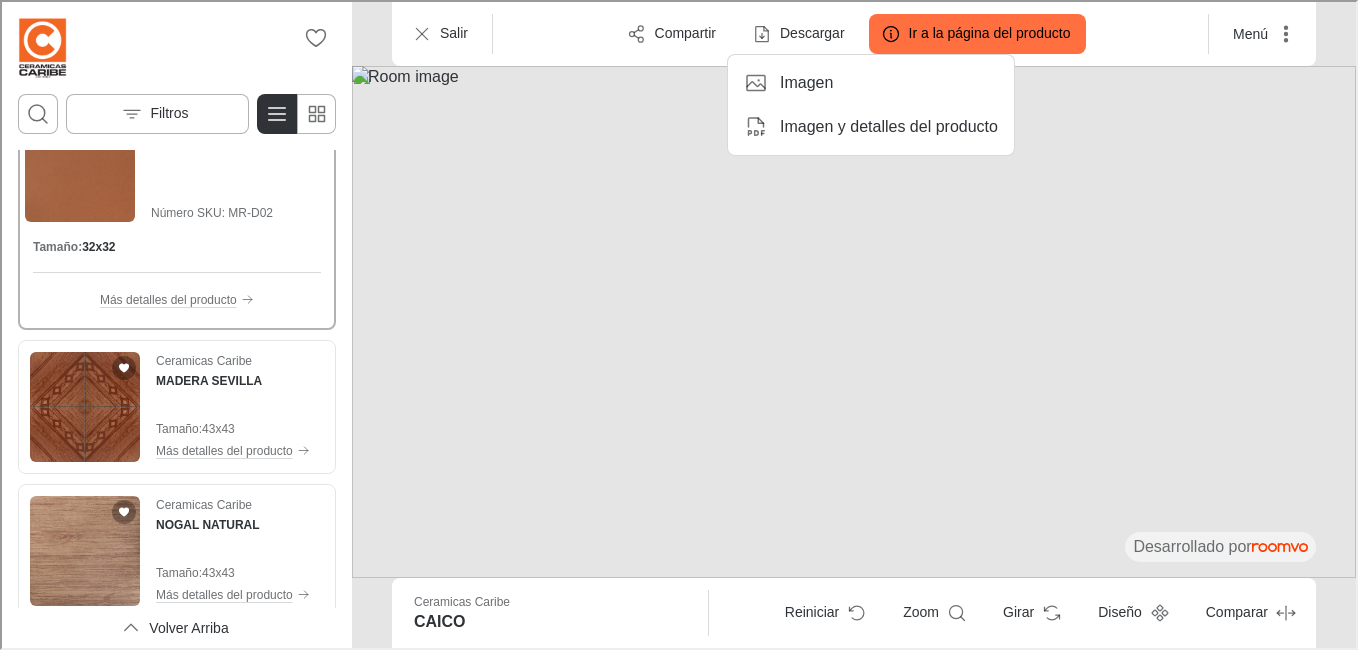 click on "Imagen" at bounding box center (804, 81) 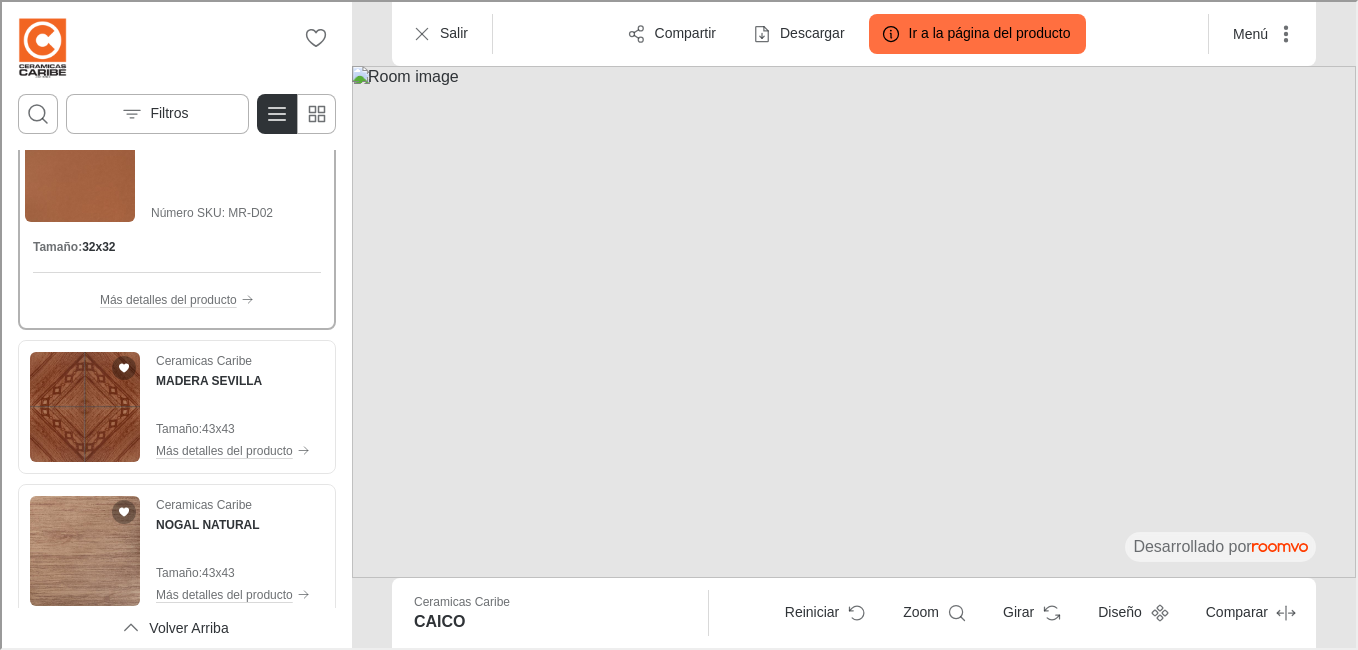 click at bounding box center [852, 320] 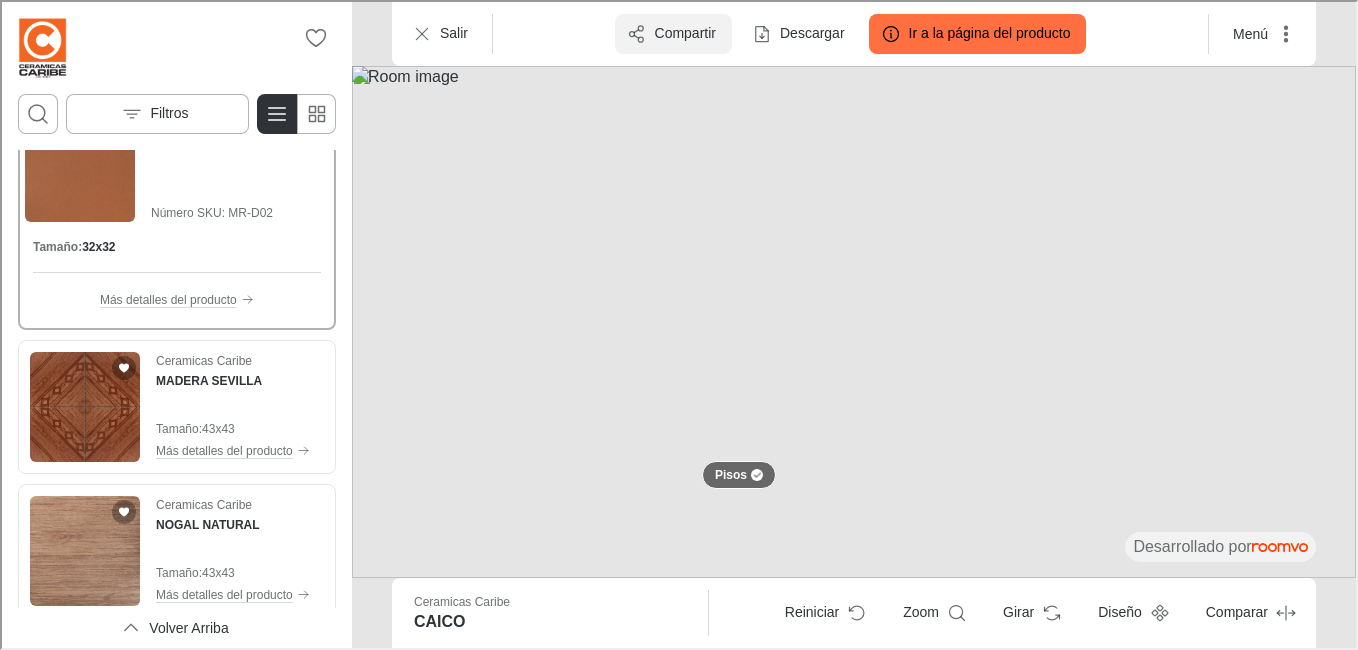 click on "Compartir" at bounding box center [683, 32] 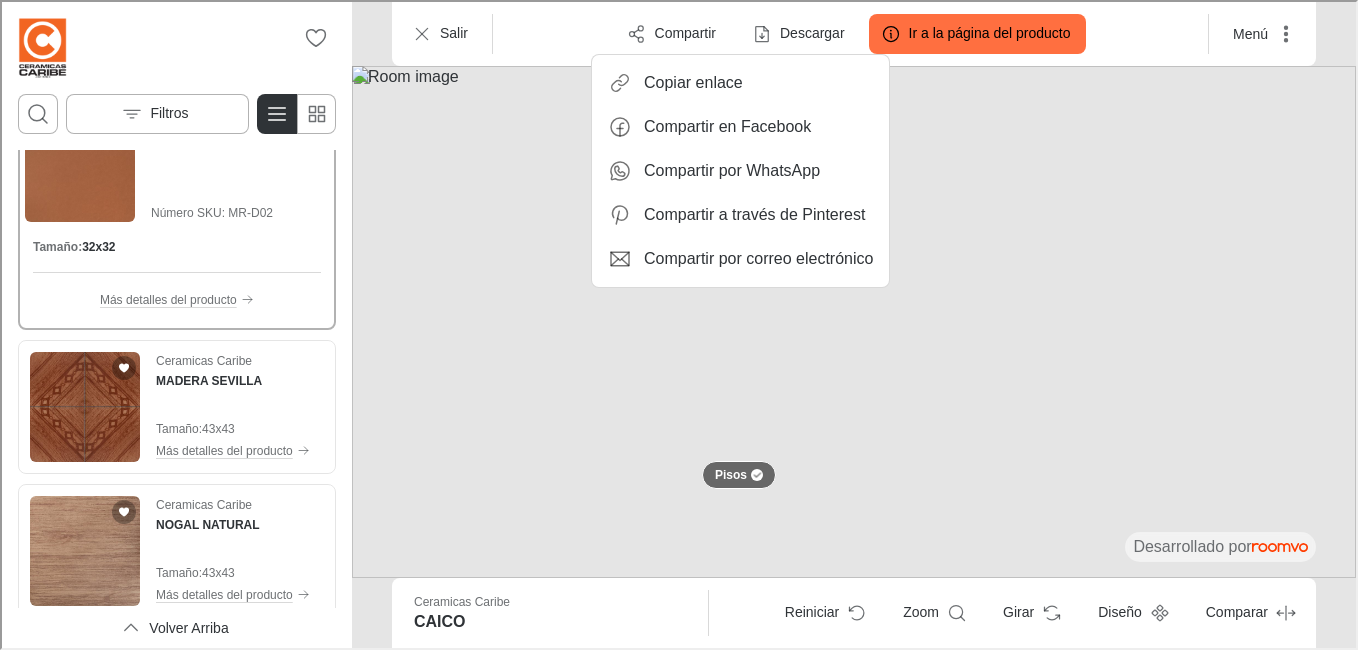 click on "Compartir por WhatsApp" at bounding box center (730, 169) 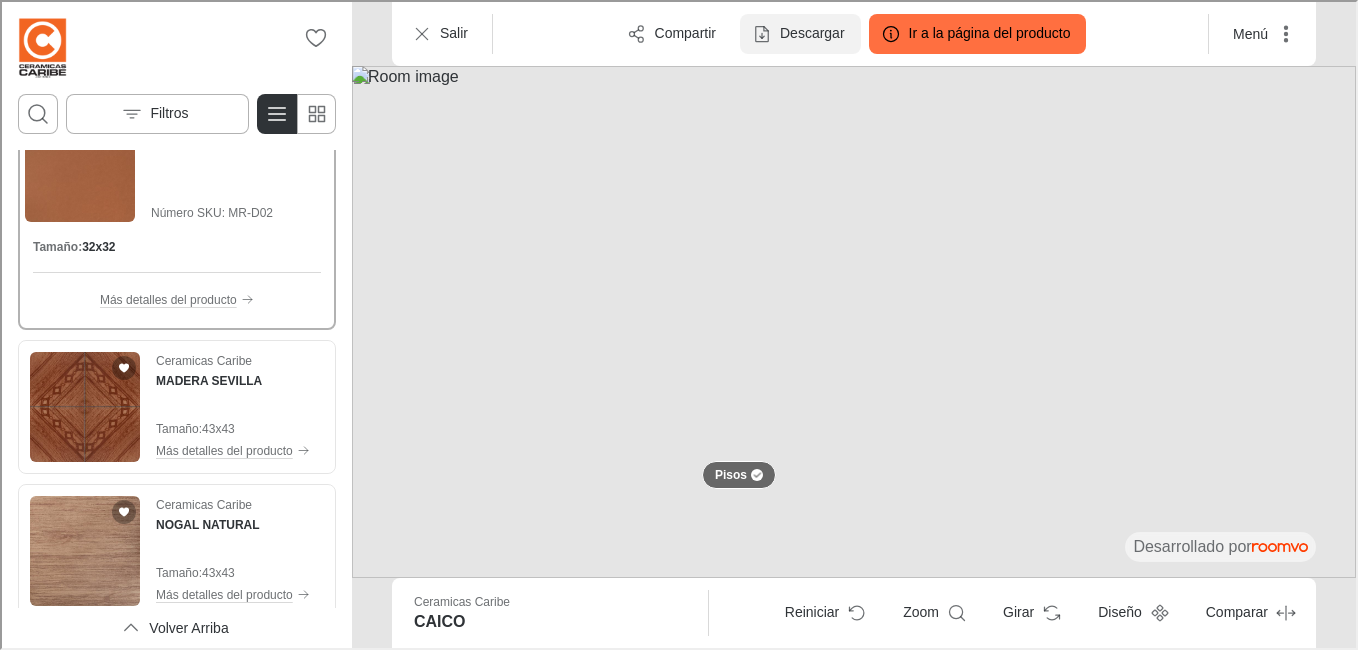 click 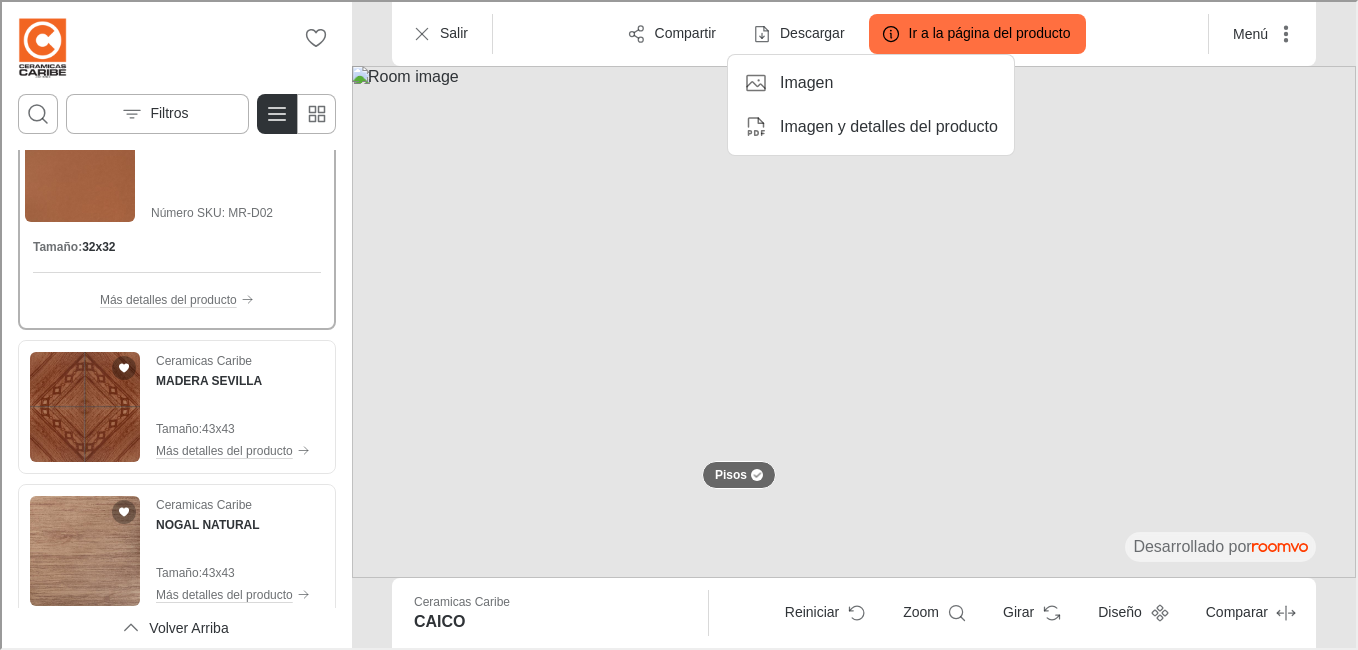 click at bounding box center (677, 323) 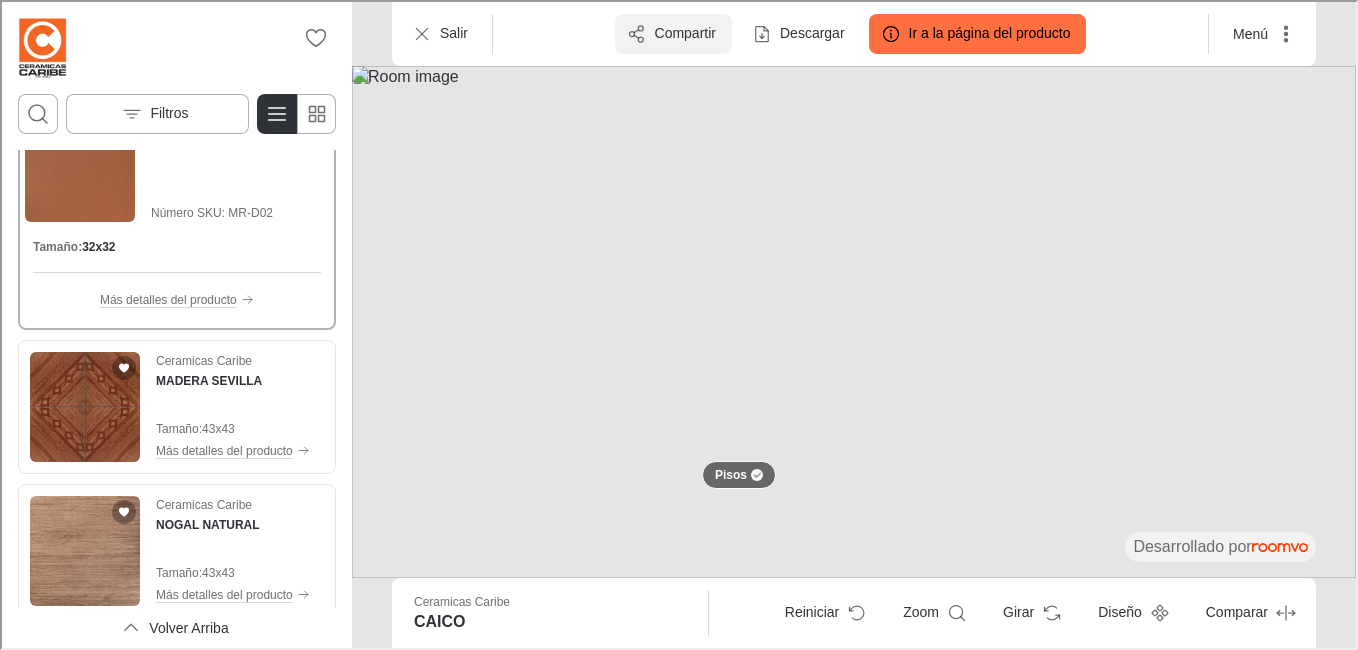 click on "Compartir" at bounding box center [683, 32] 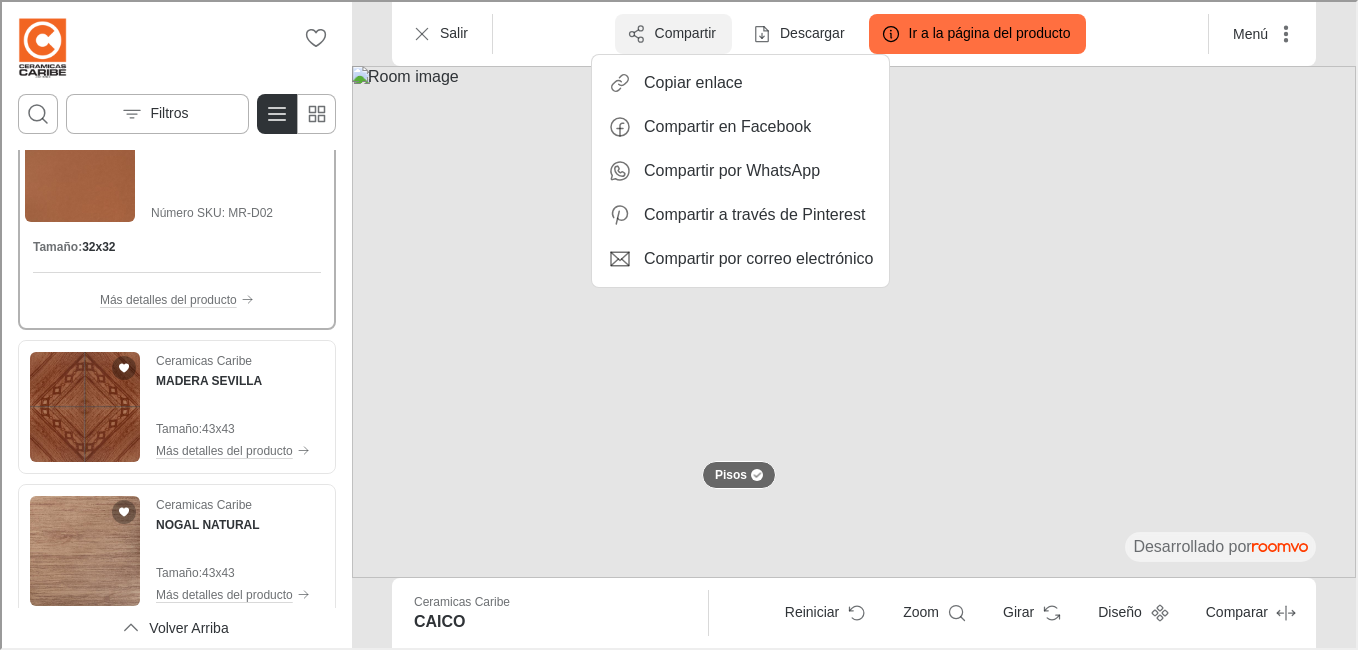 click at bounding box center (677, 323) 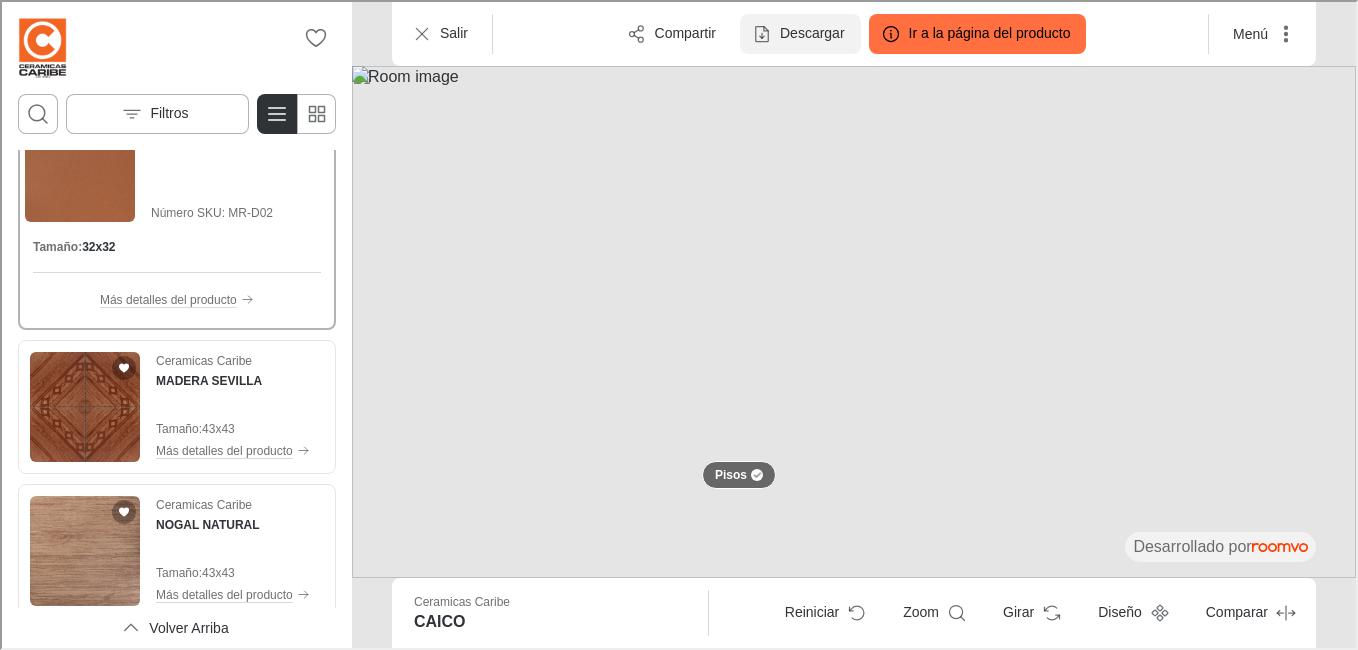 click on "Descargar" at bounding box center [798, 32] 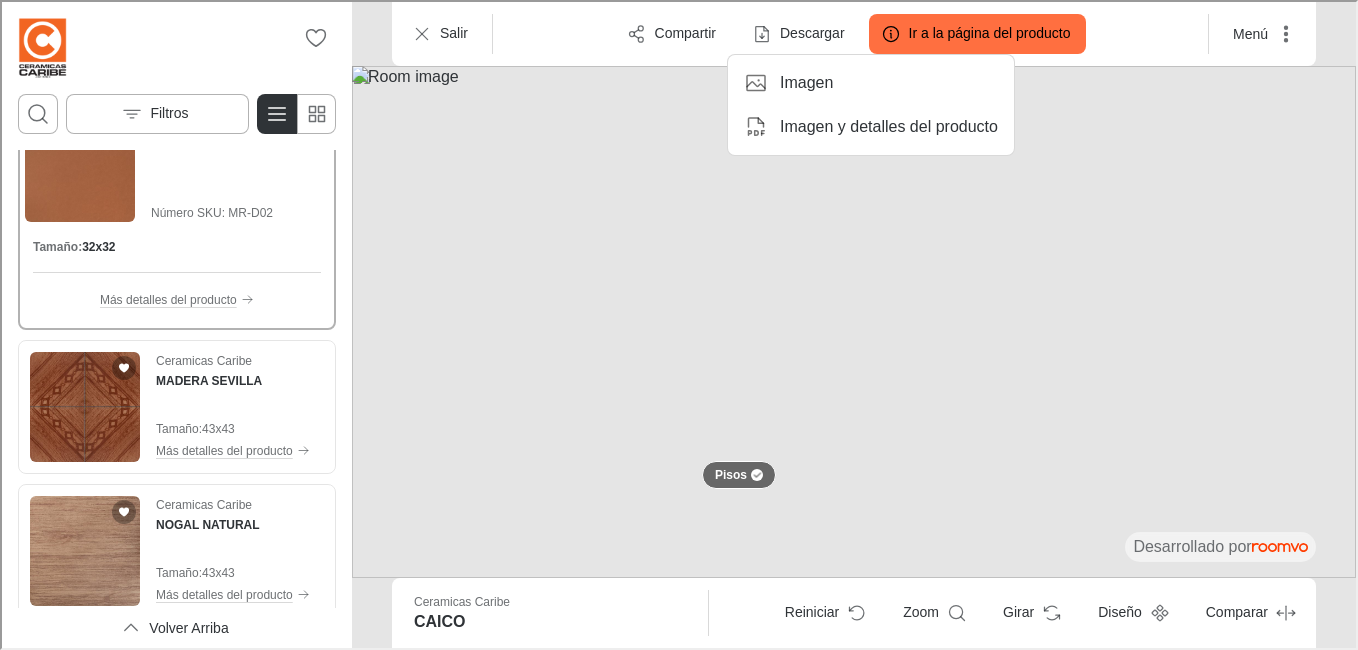 click on "Imagen" at bounding box center (804, 81) 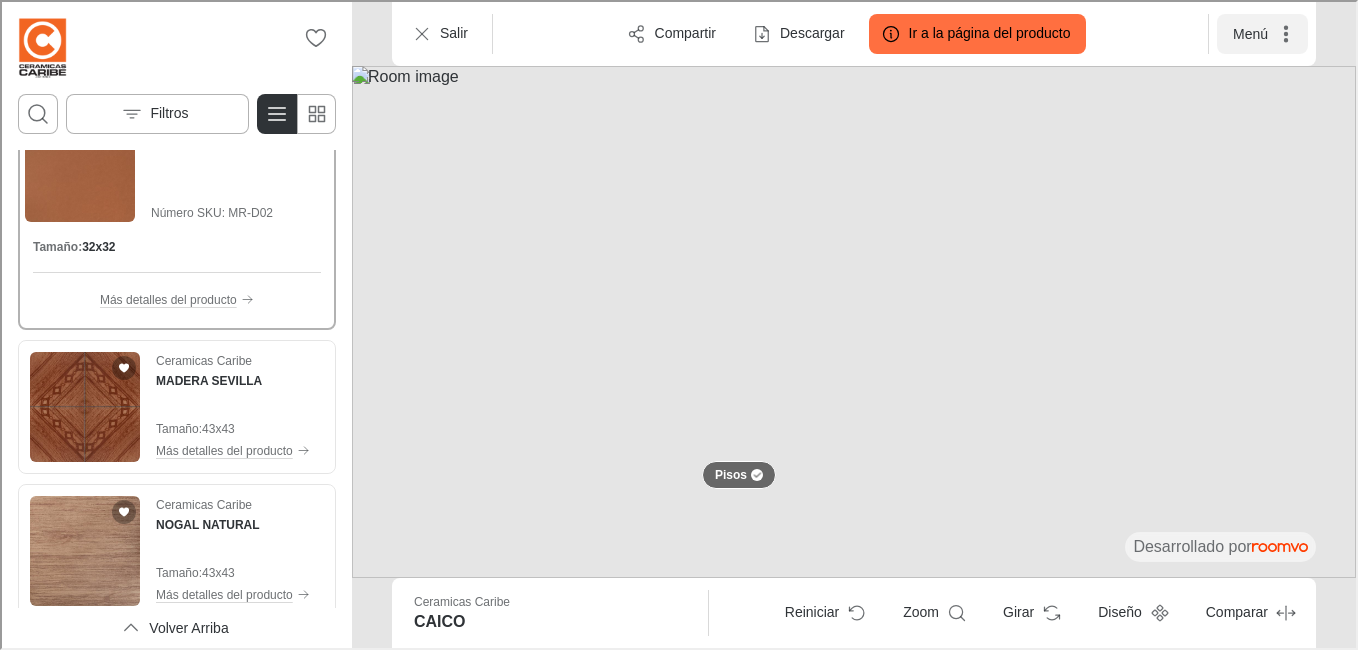 click on "Menú" at bounding box center [1260, 32] 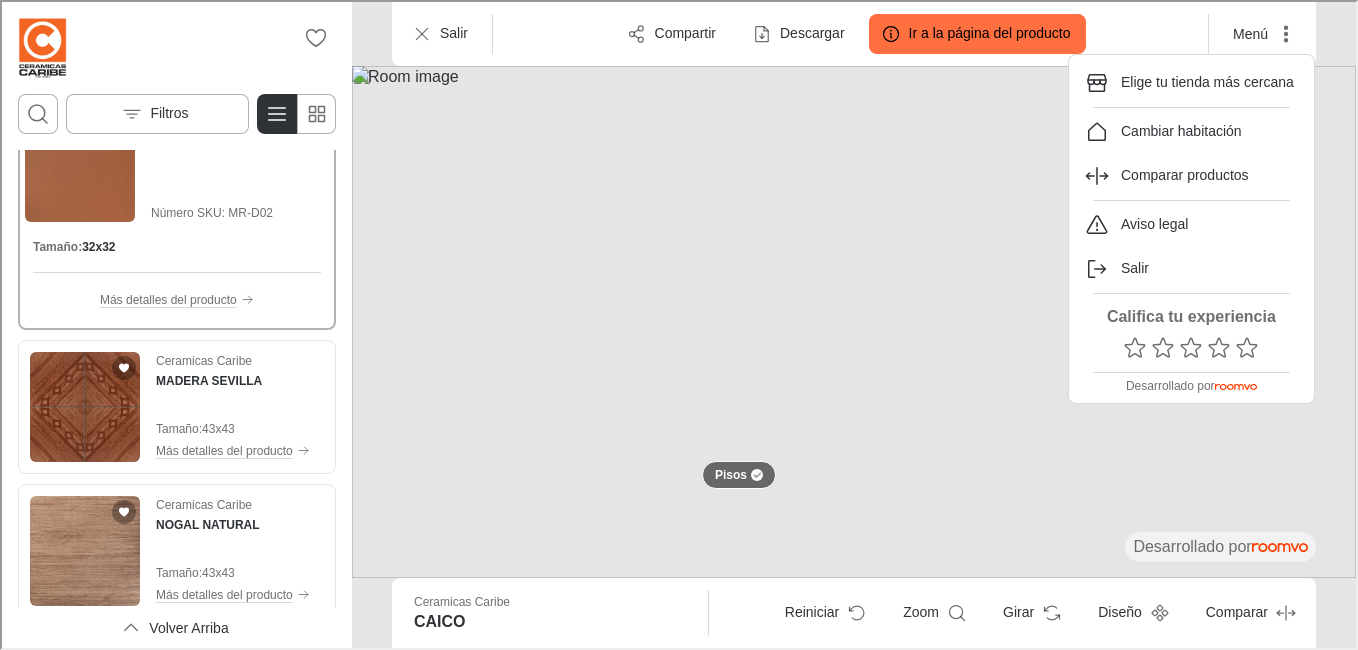 click at bounding box center (677, 323) 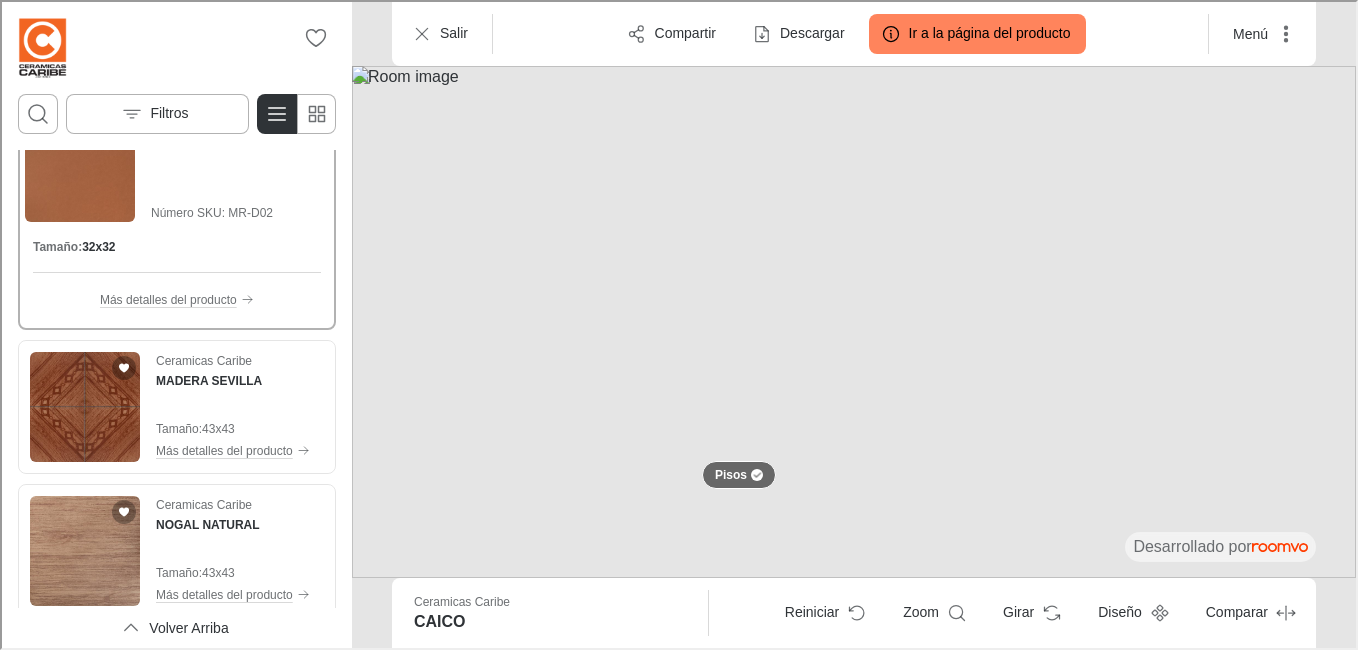 click on "Ir a la página del producto" at bounding box center [976, 32] 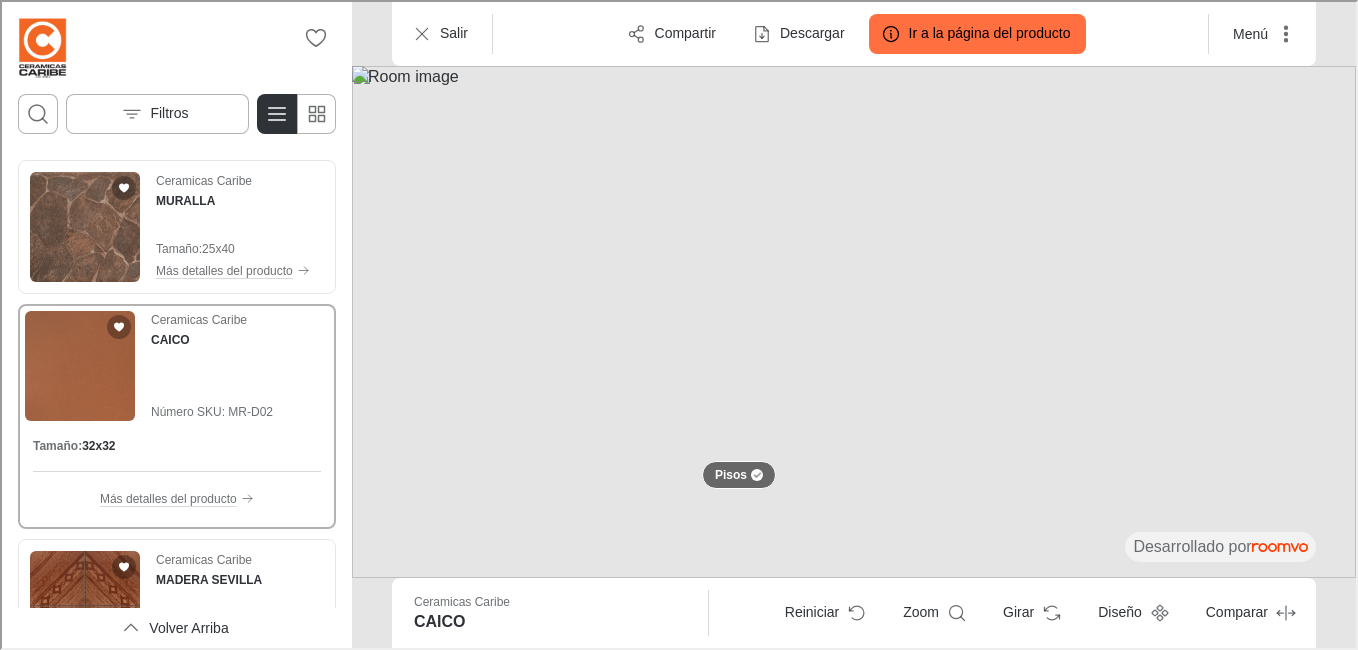 scroll, scrollTop: 709, scrollLeft: 0, axis: vertical 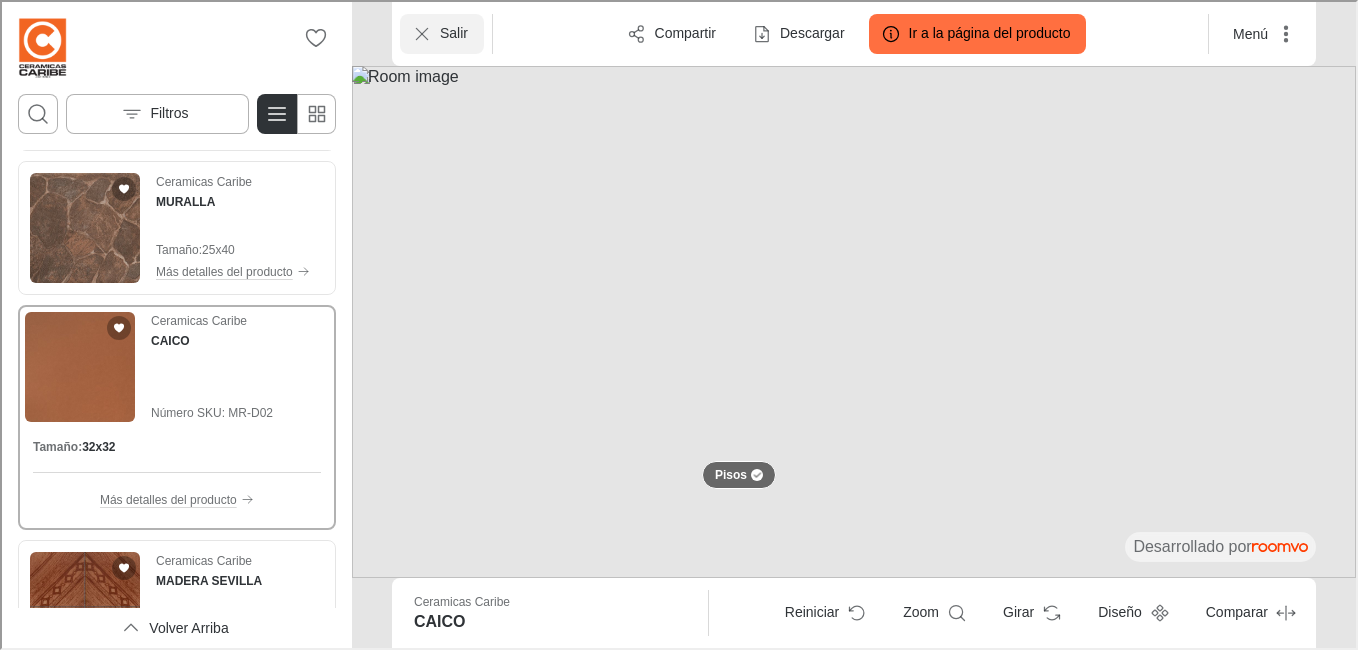 click 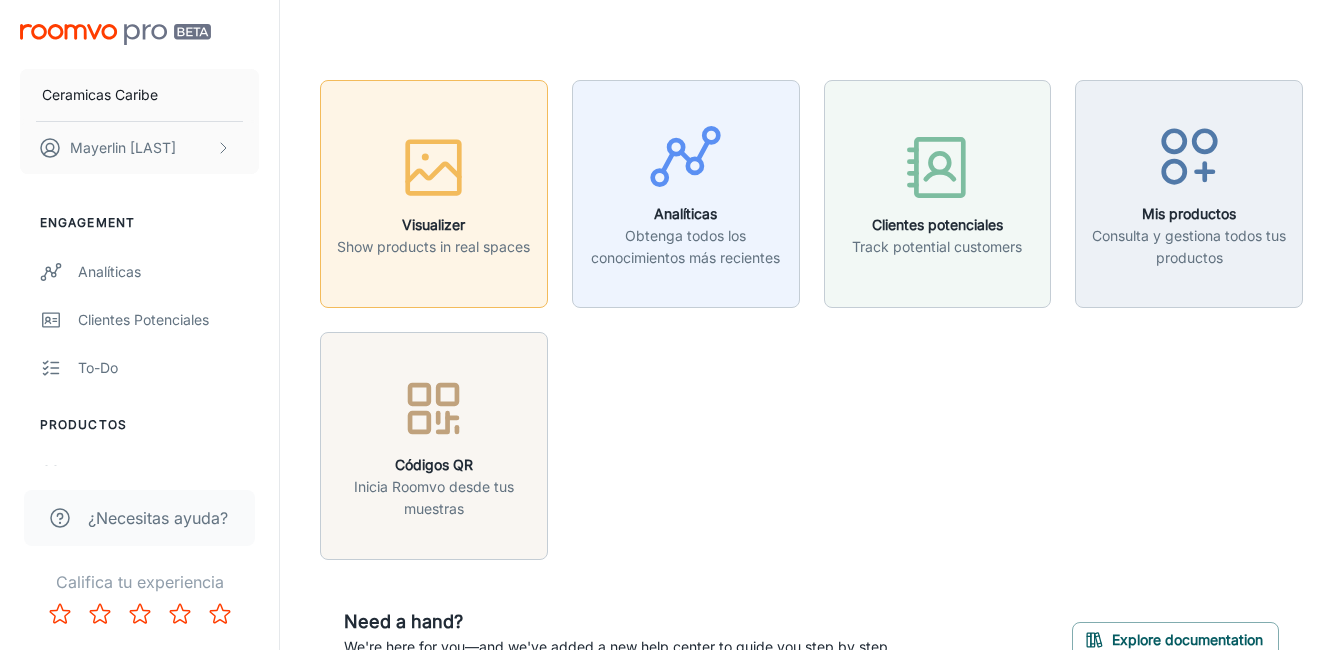 click on "Visualizer" at bounding box center (433, 225) 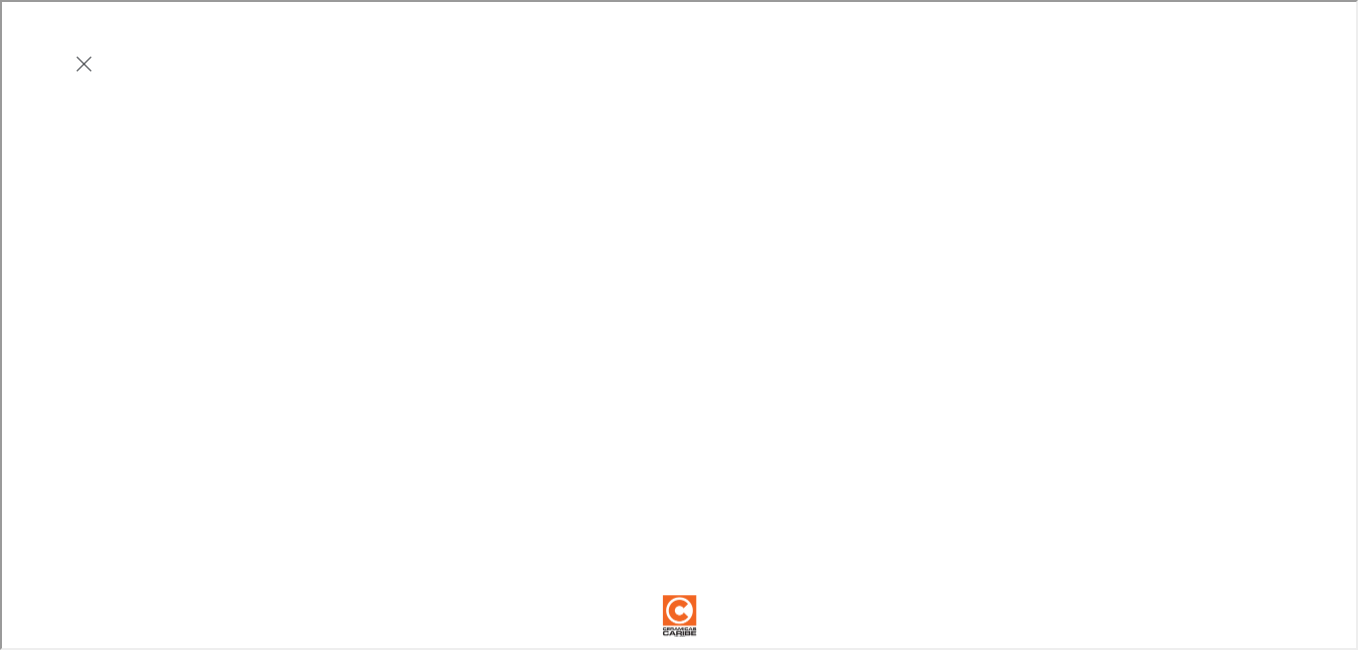 scroll, scrollTop: 0, scrollLeft: 0, axis: both 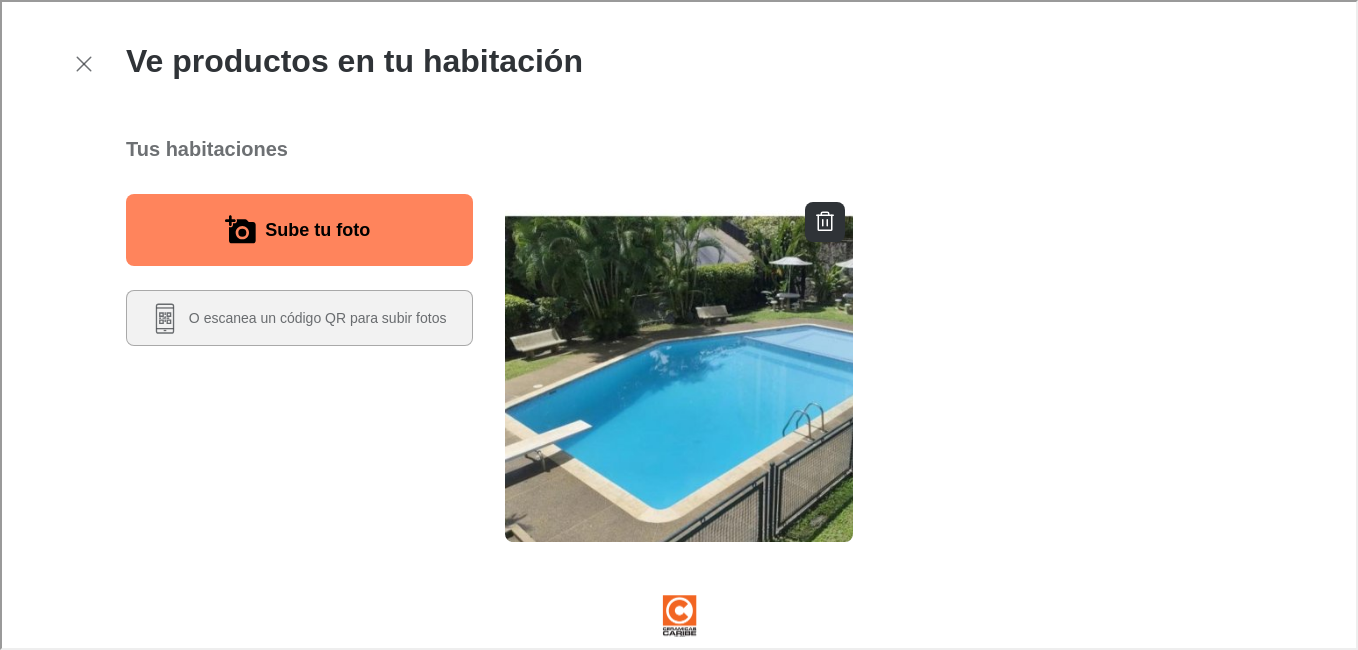click on "Sube tu foto" at bounding box center [315, 228] 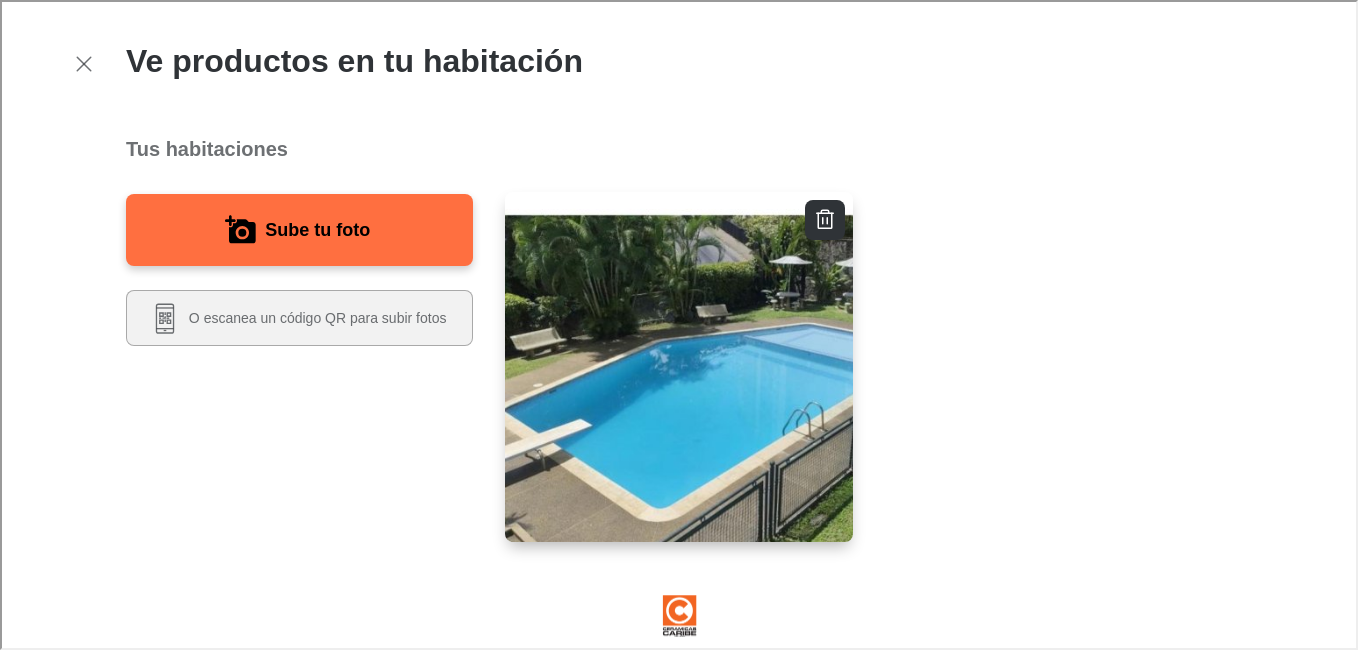 click at bounding box center (678, 366) 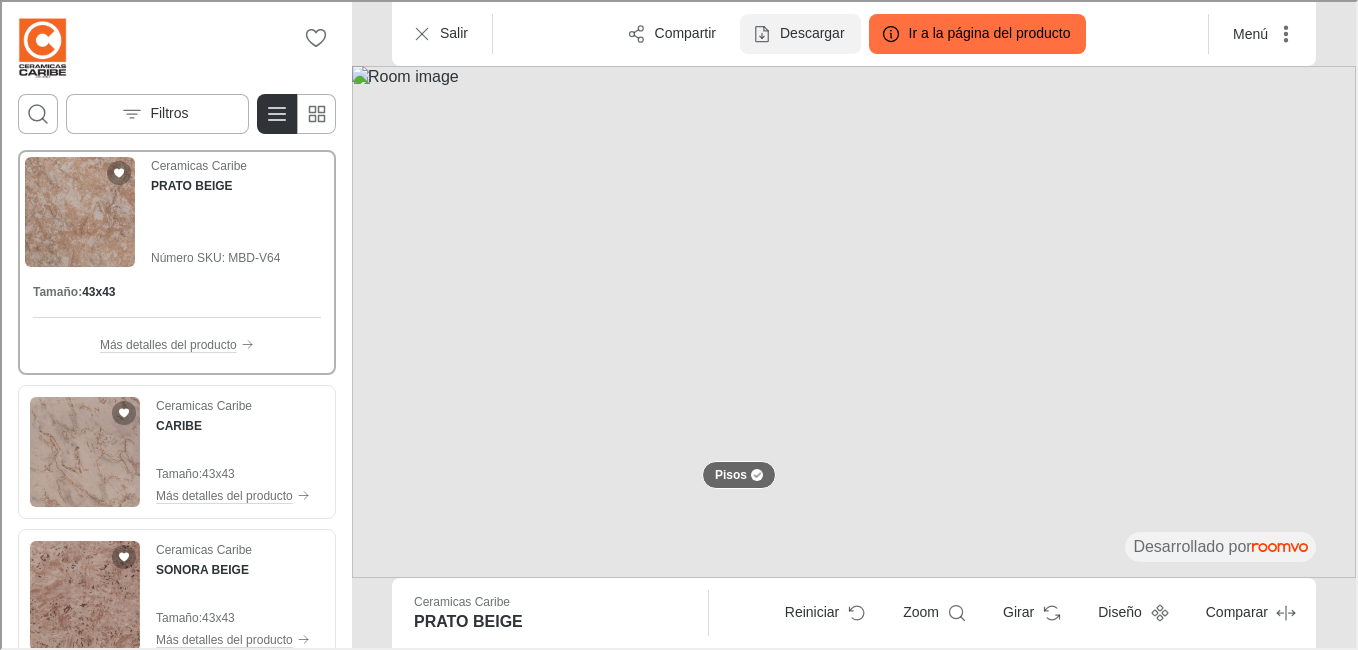 click on "Descargar" at bounding box center (798, 32) 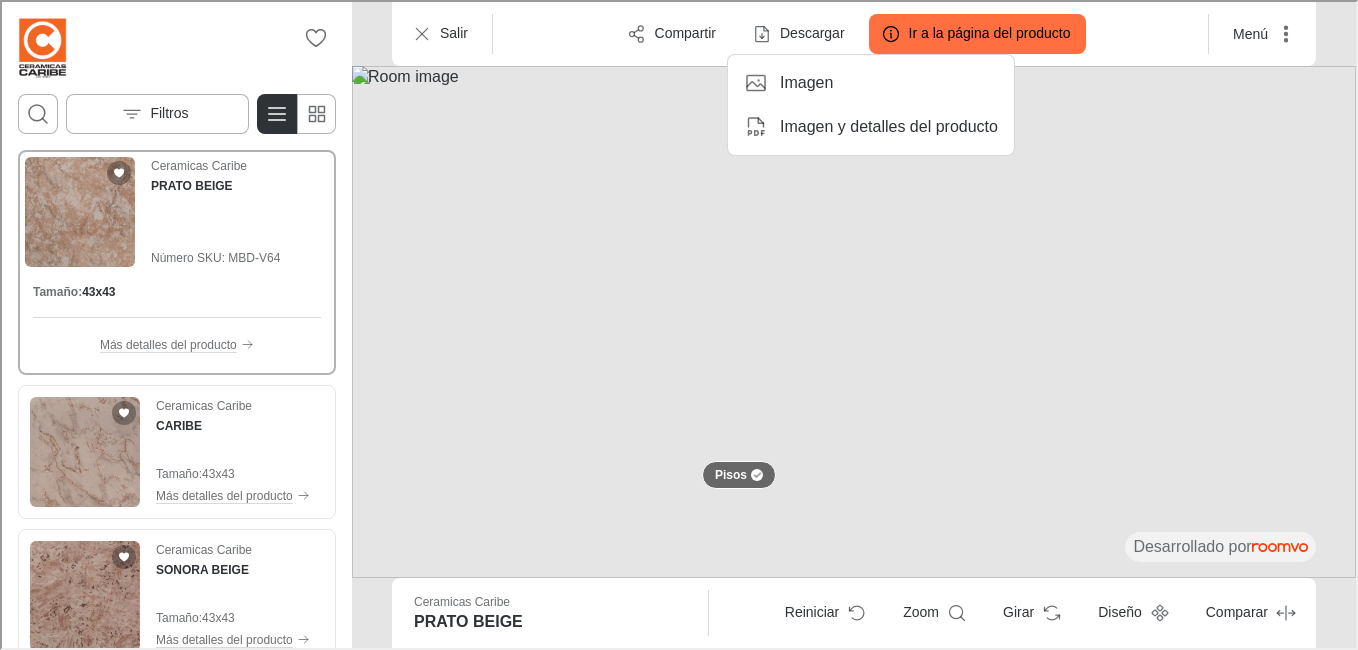 click on "Imagen" at bounding box center (804, 81) 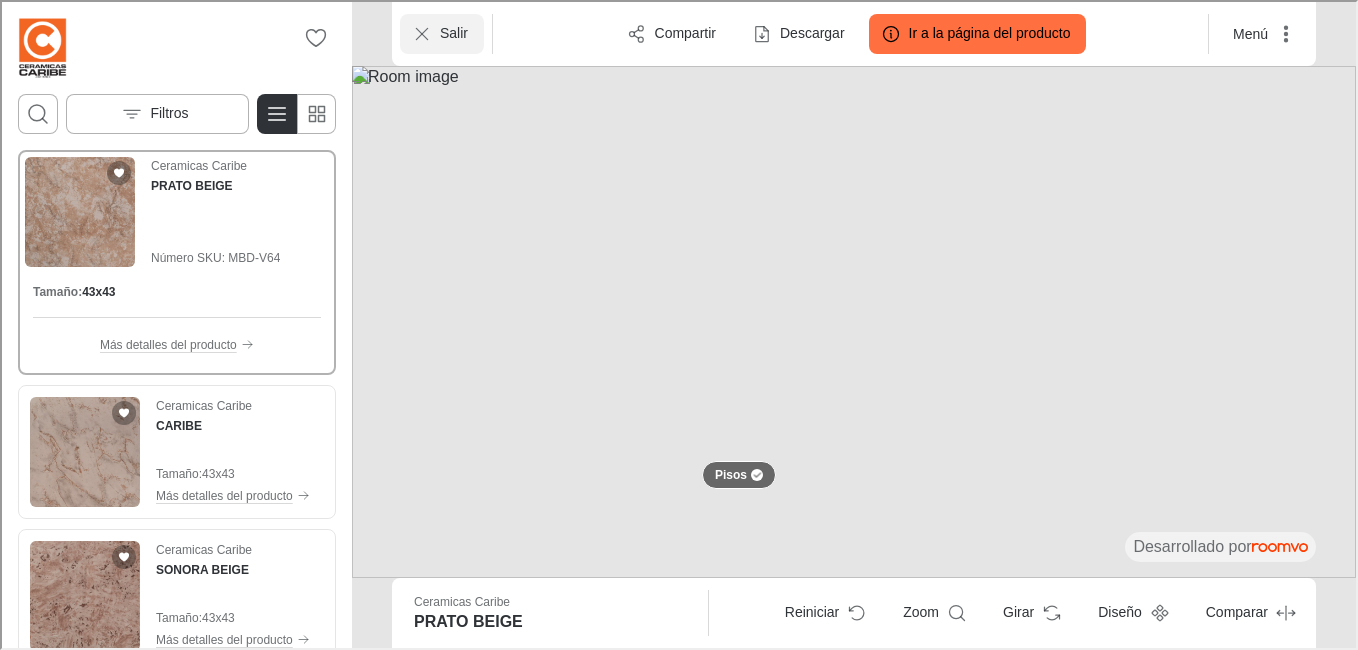click on "Salir" at bounding box center [452, 32] 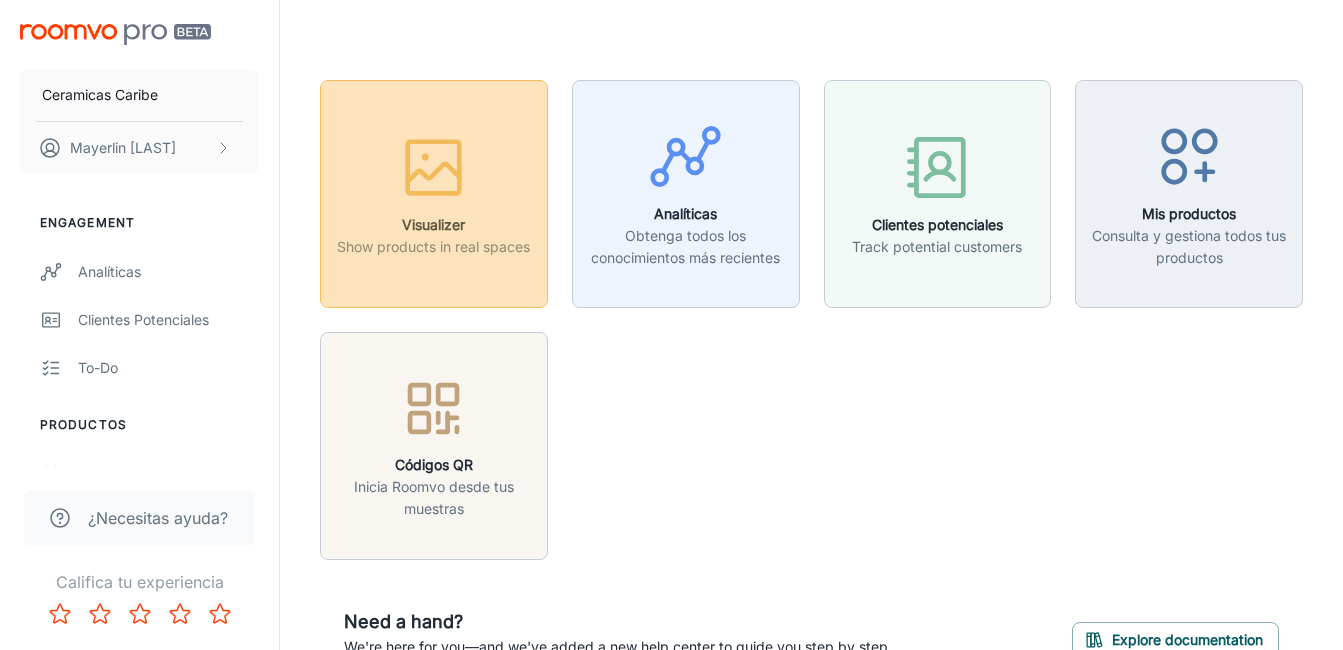 click on "Visualizer" at bounding box center (433, 225) 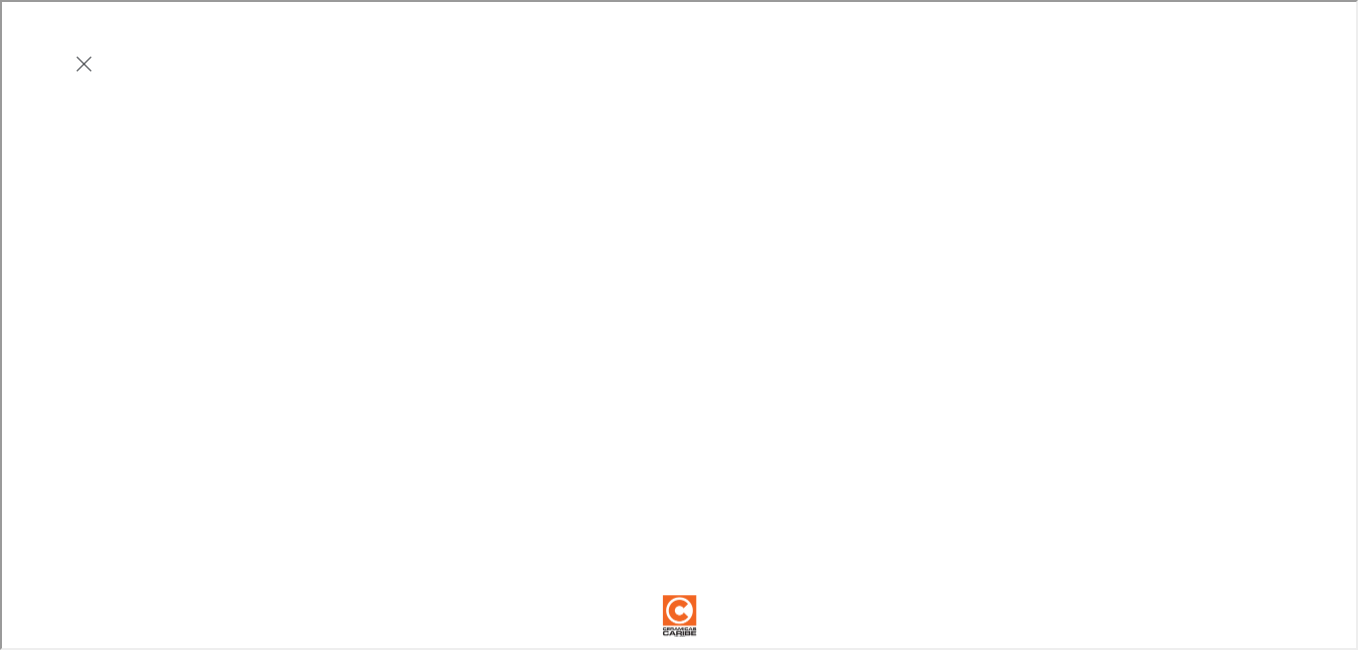 scroll, scrollTop: 0, scrollLeft: 0, axis: both 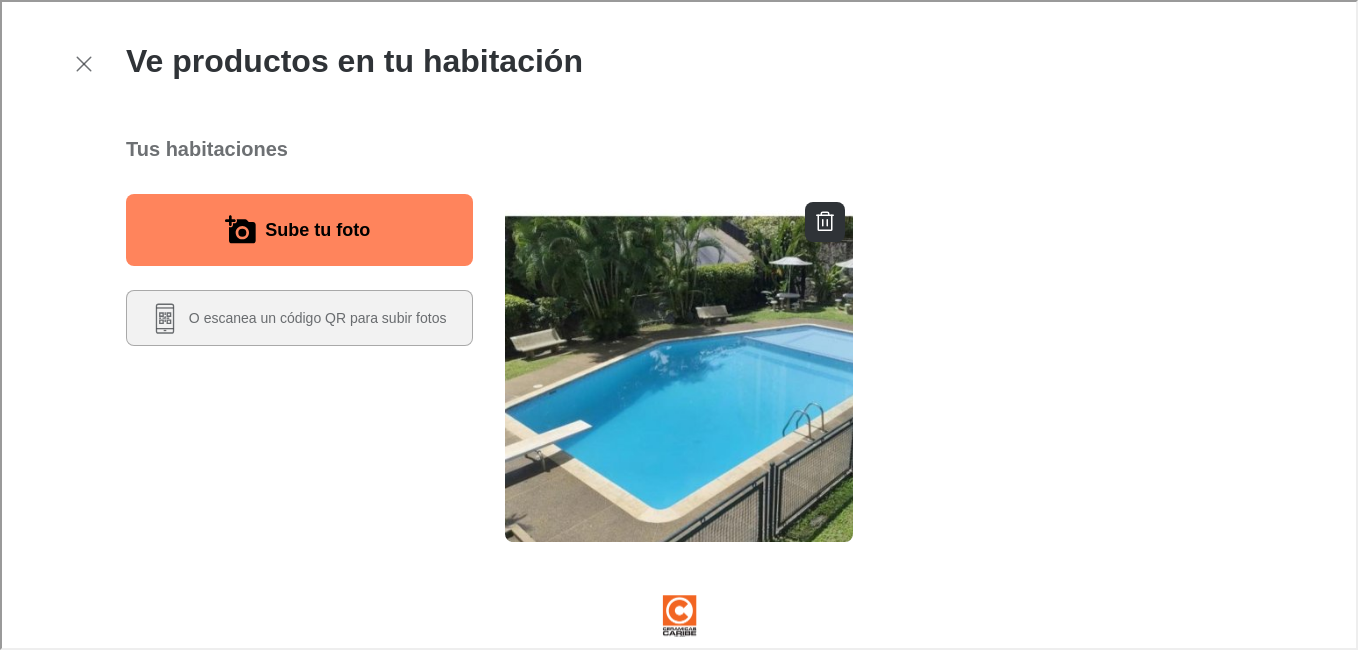 click on "Sube tu foto" at bounding box center (297, 228) 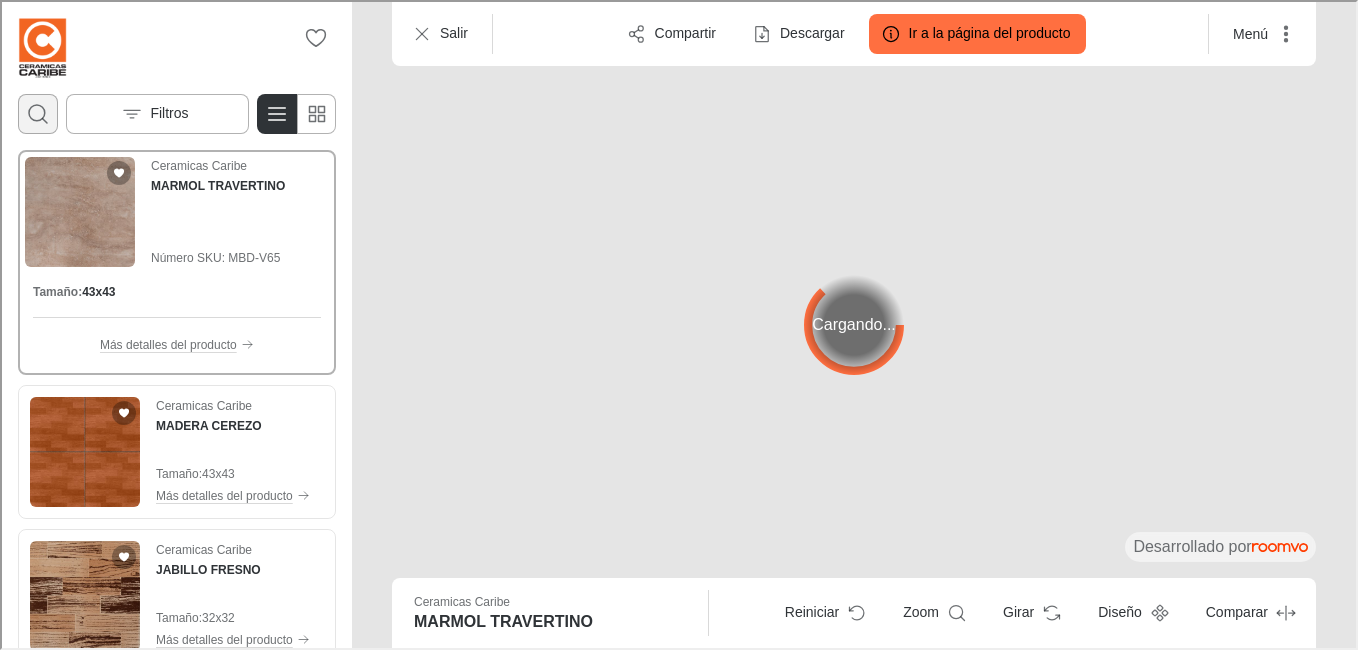 click 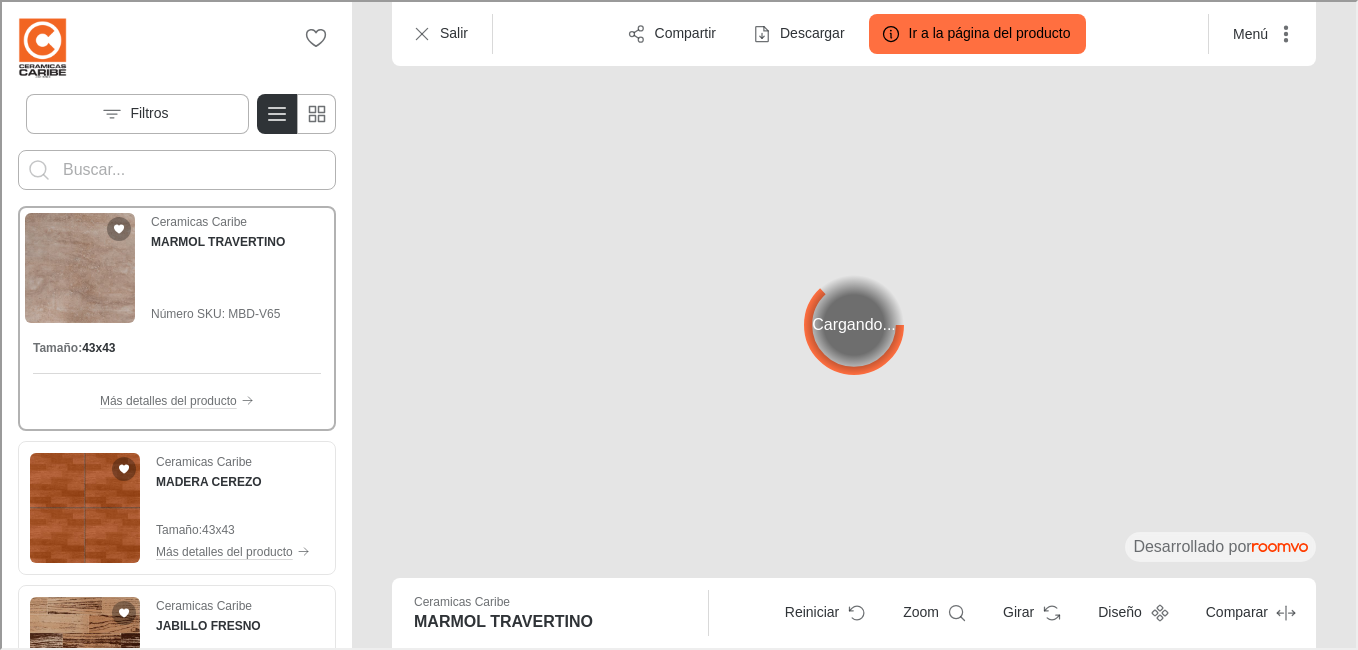 scroll, scrollTop: 0, scrollLeft: 0, axis: both 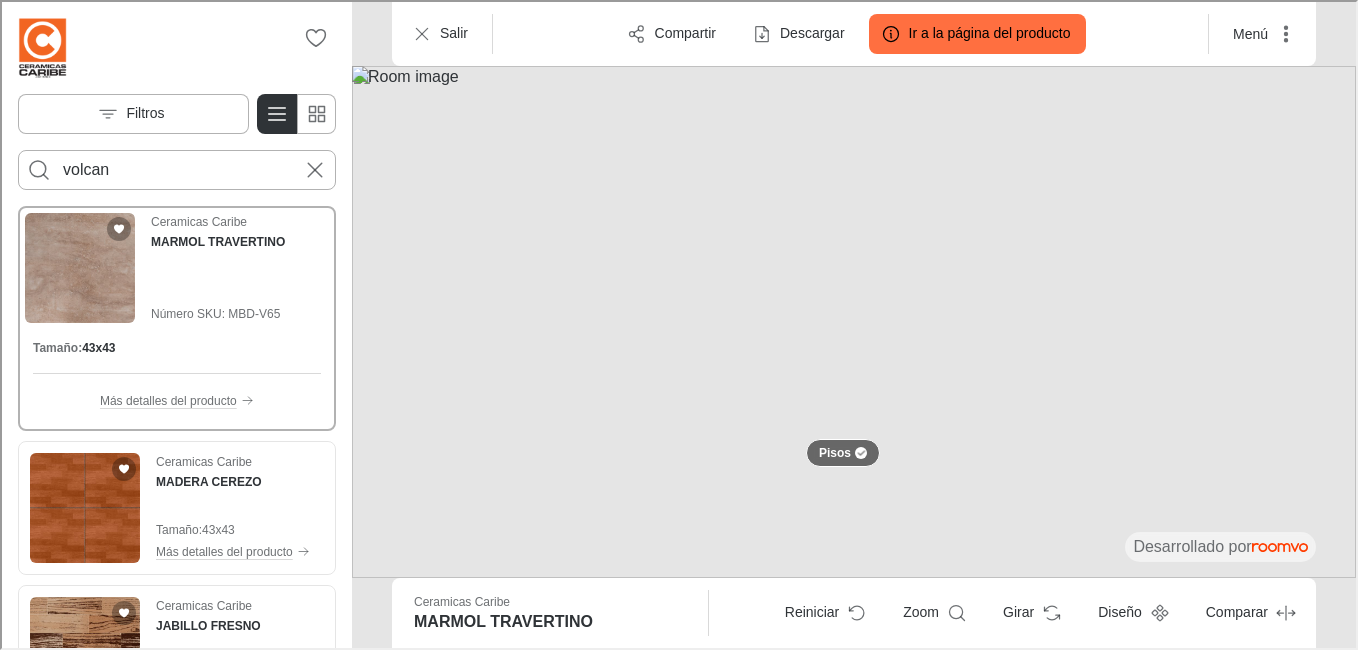 type on "volcan" 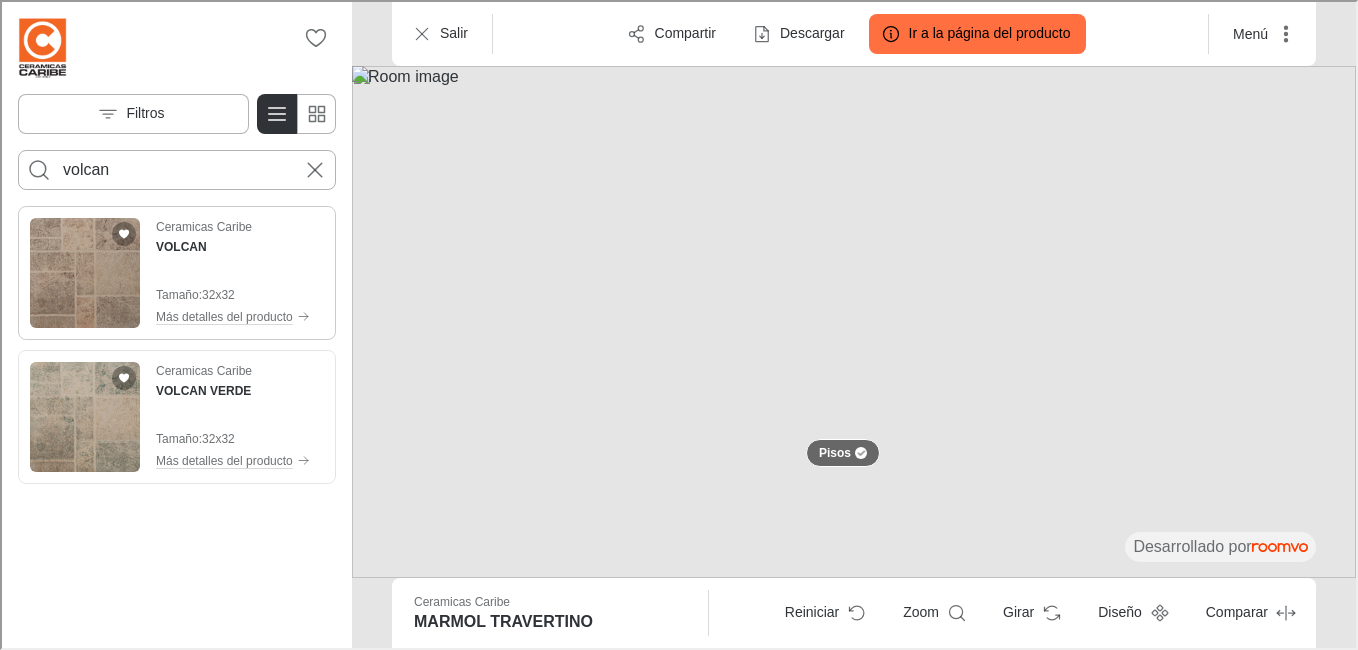 click at bounding box center [83, 271] 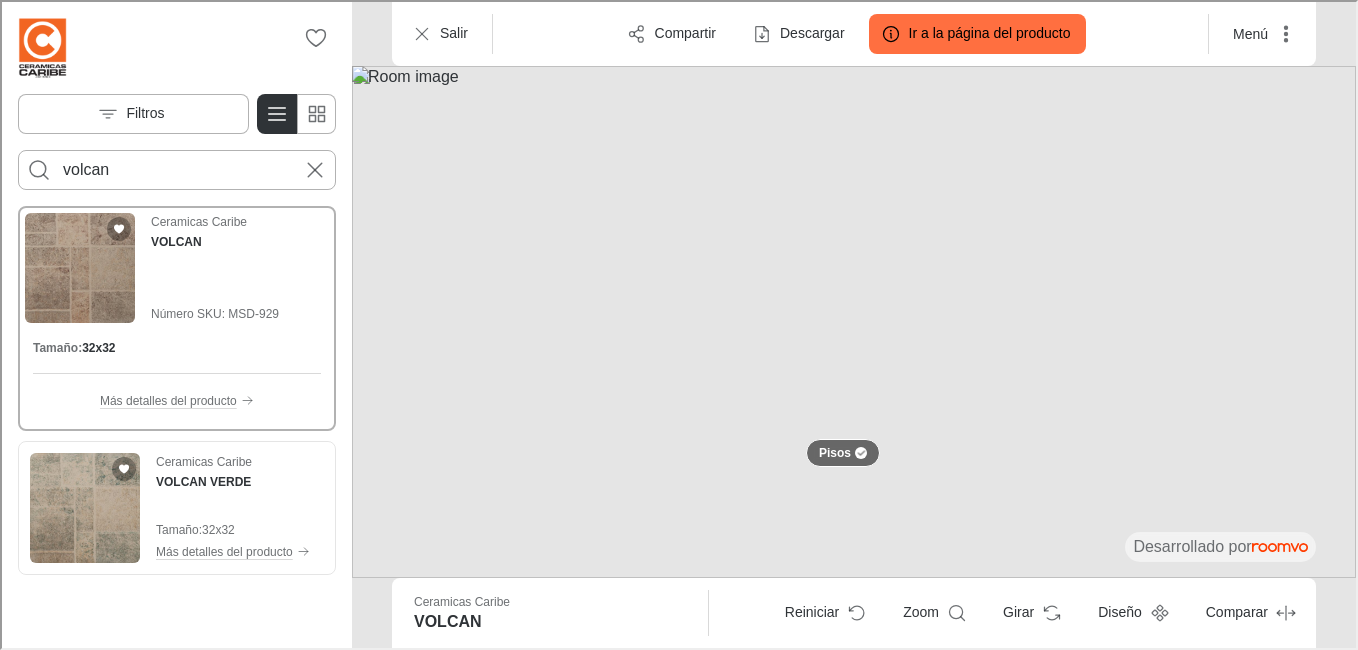 click at bounding box center (852, 320) 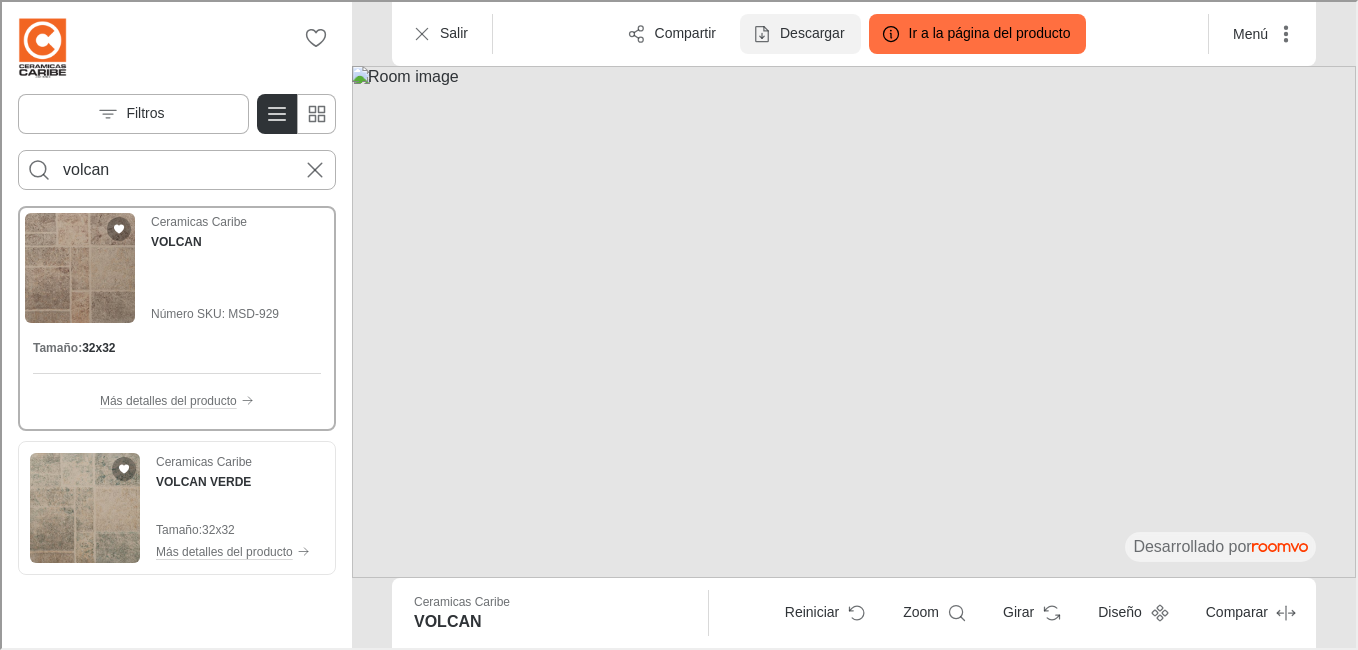 click 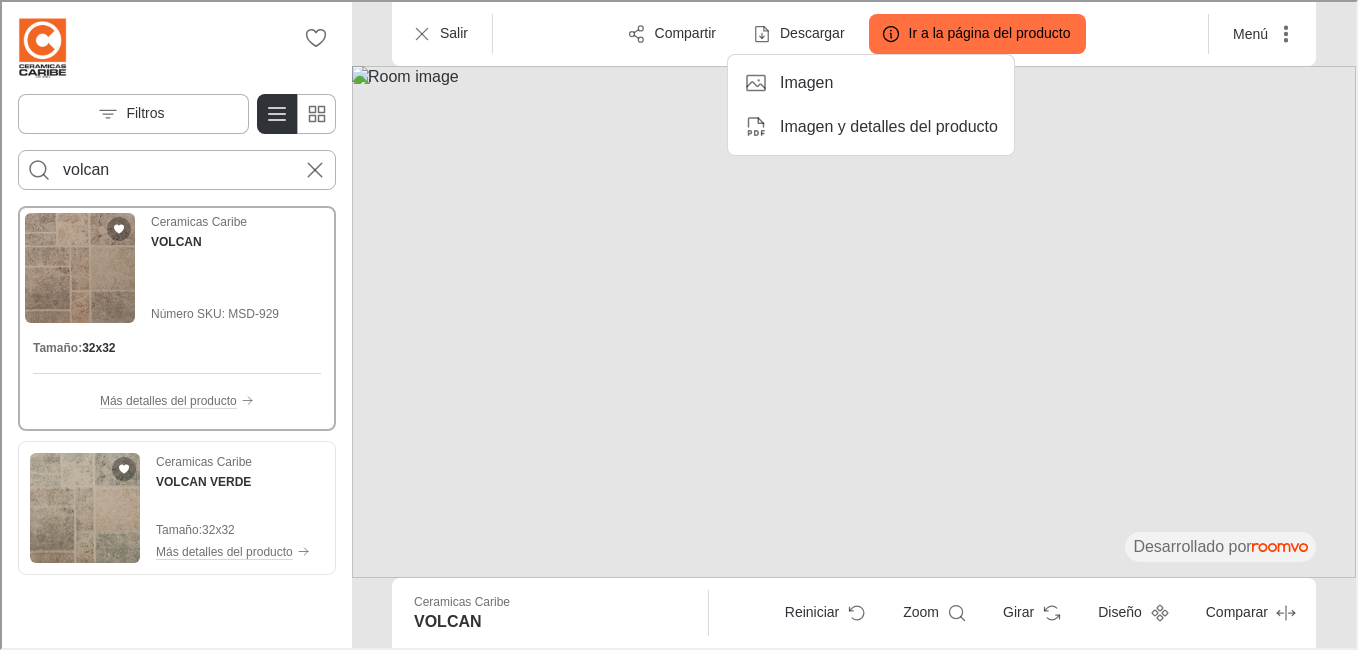 click on "Imagen" at bounding box center [804, 81] 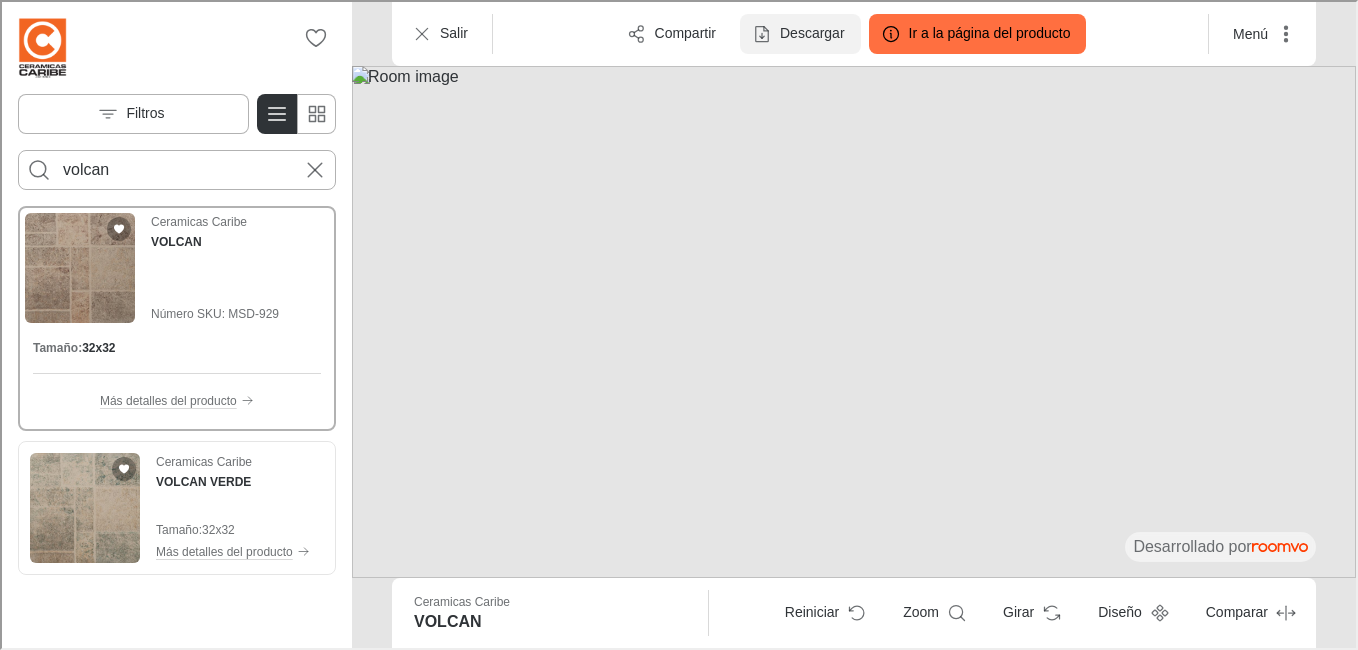 click on "Descargar" at bounding box center (810, 32) 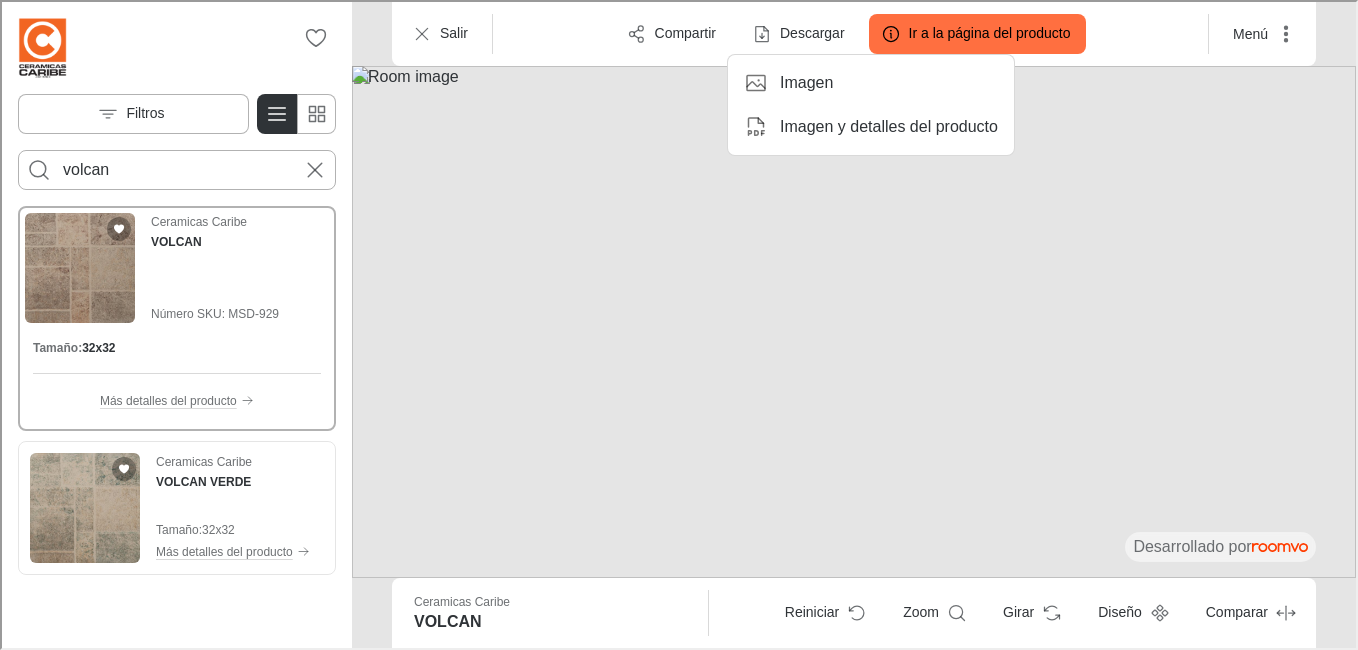 click on "Imagen y detalles del producto" at bounding box center (887, 125) 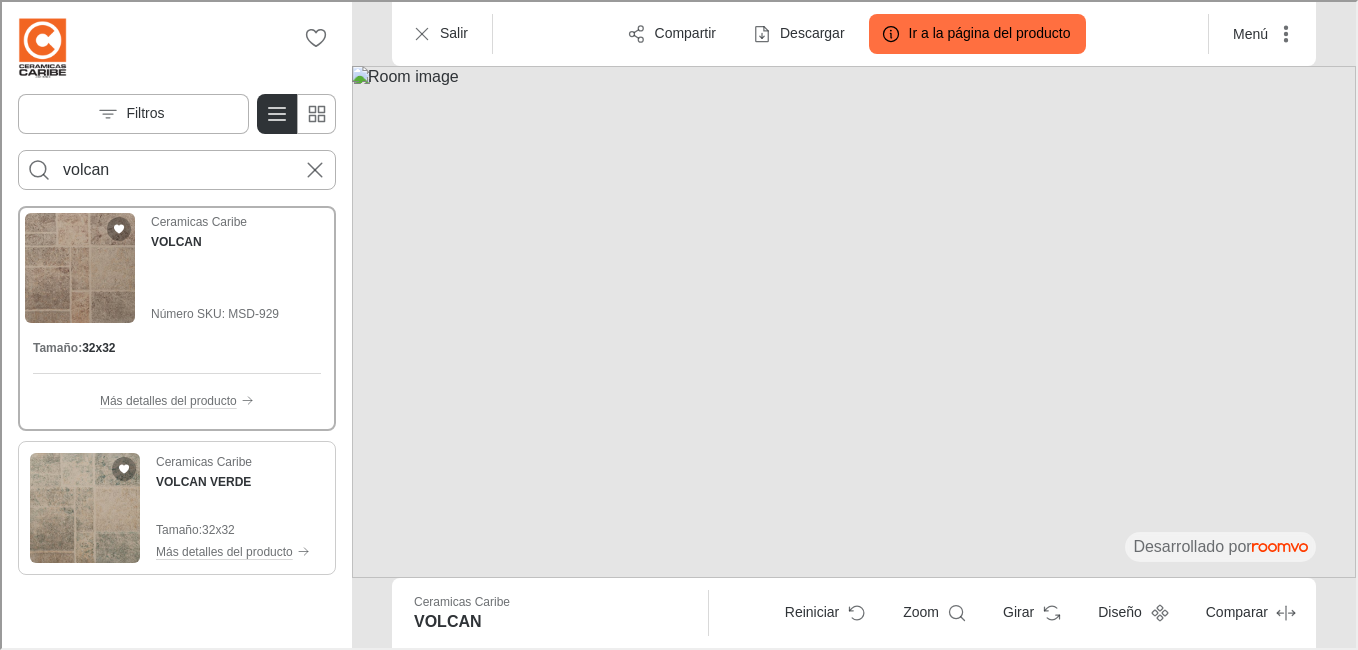 click on "Tamaño :" at bounding box center (177, 528) 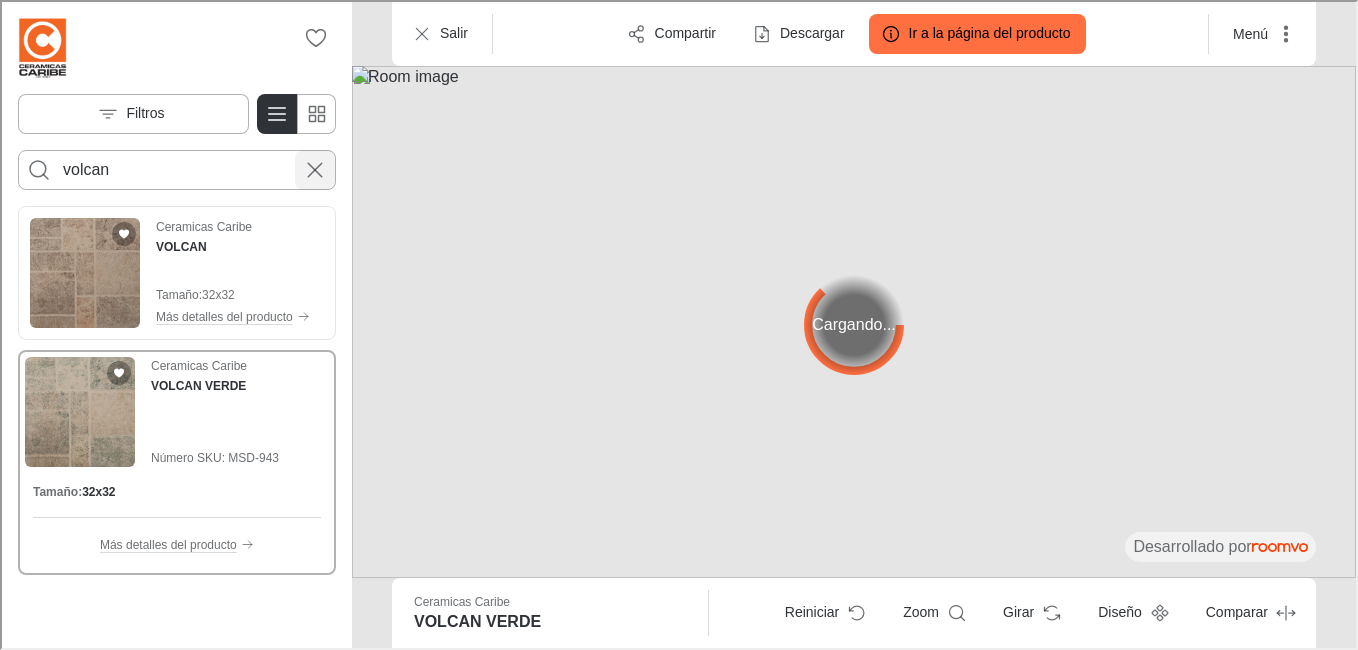 click 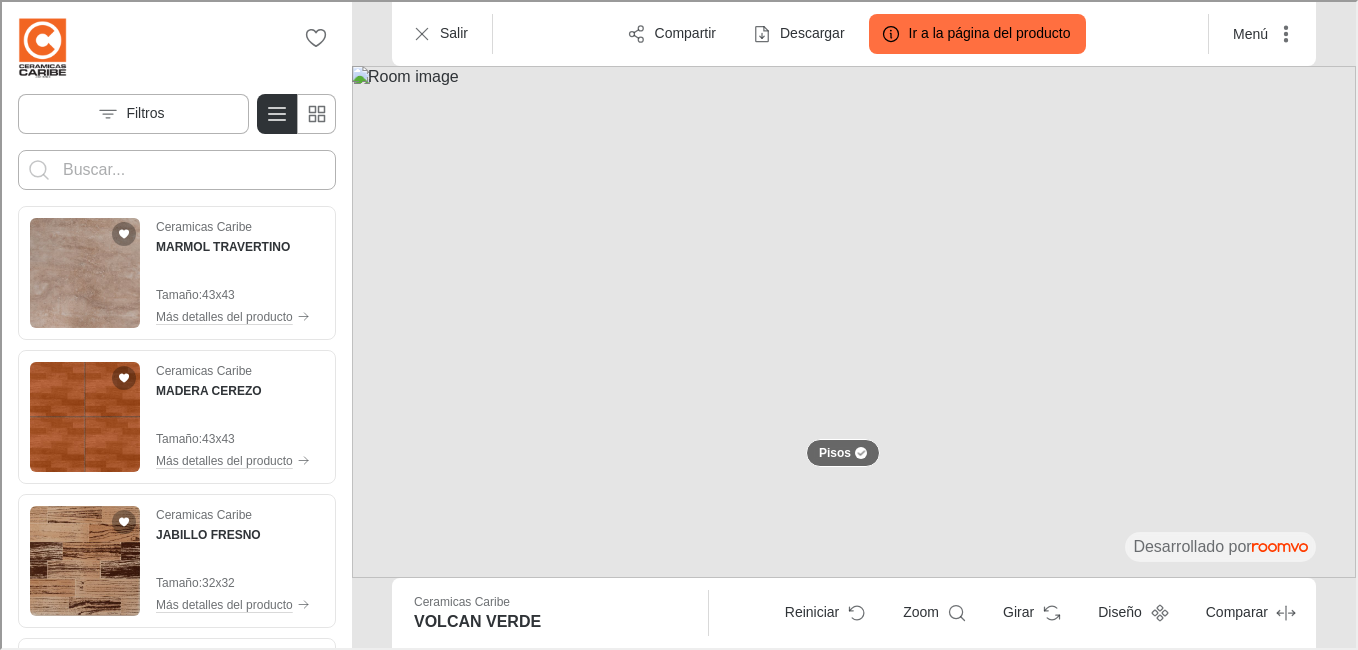 click at bounding box center [175, 168] 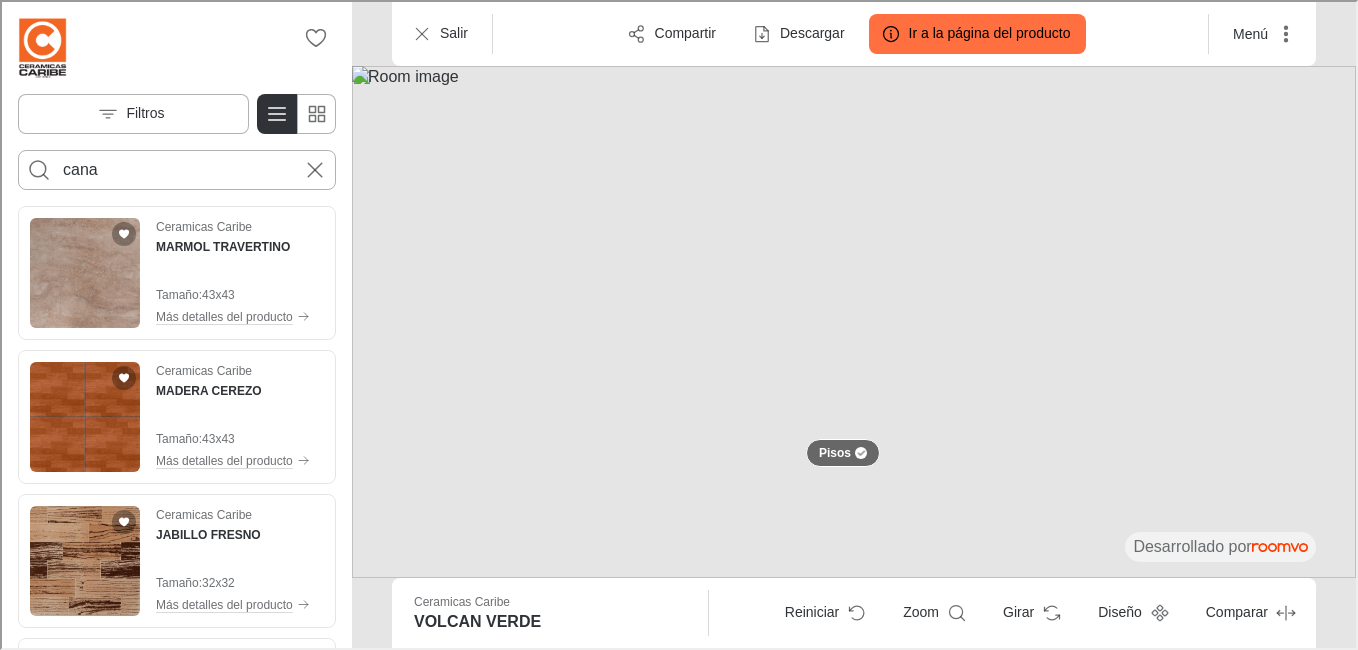 type on "cana" 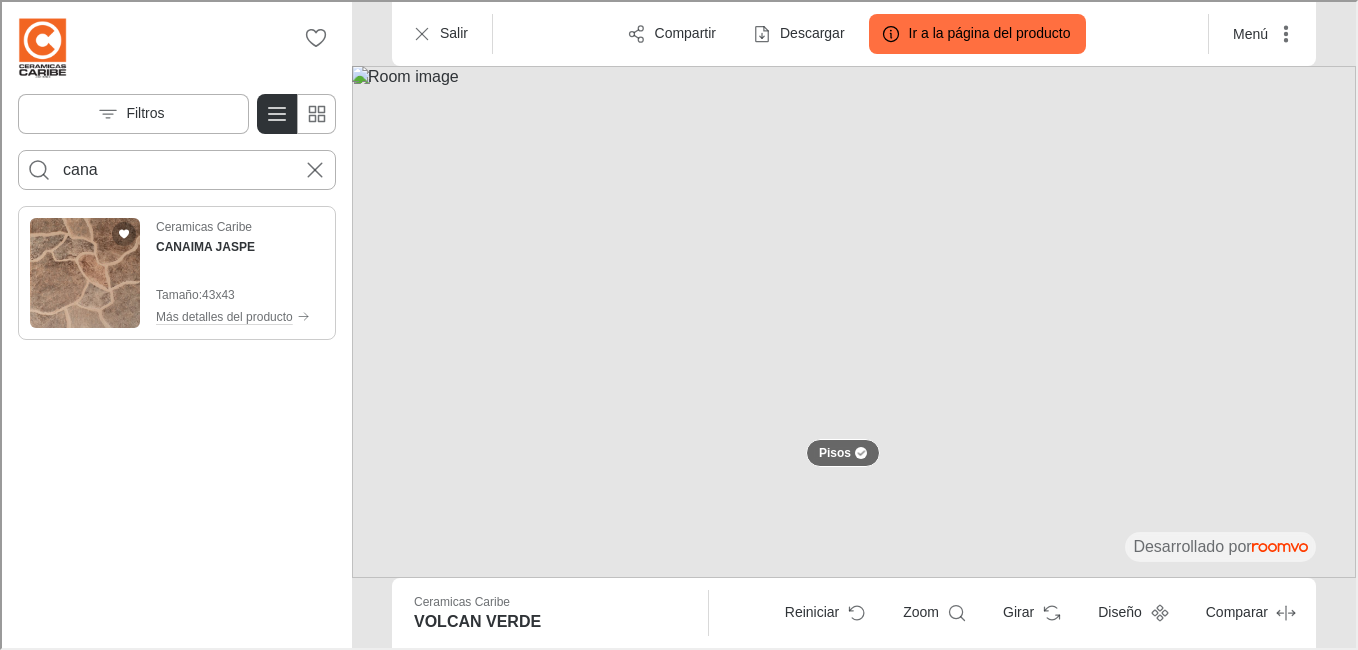 click at bounding box center [83, 271] 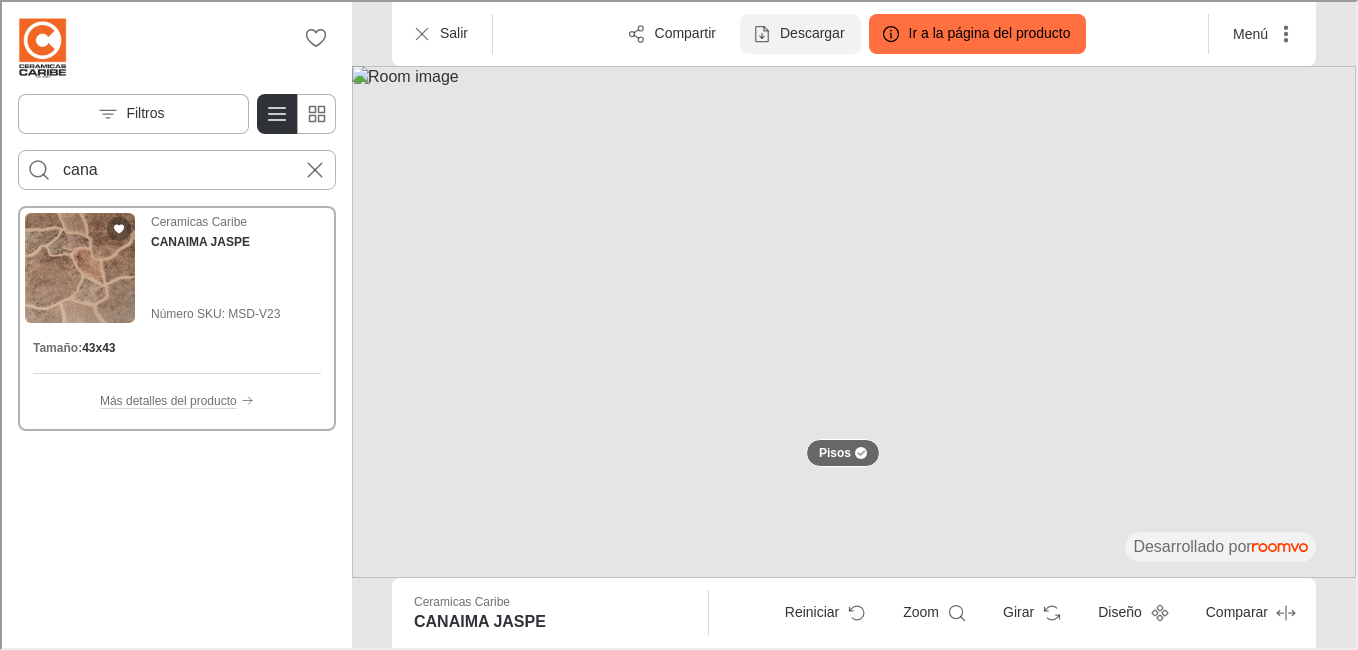 click 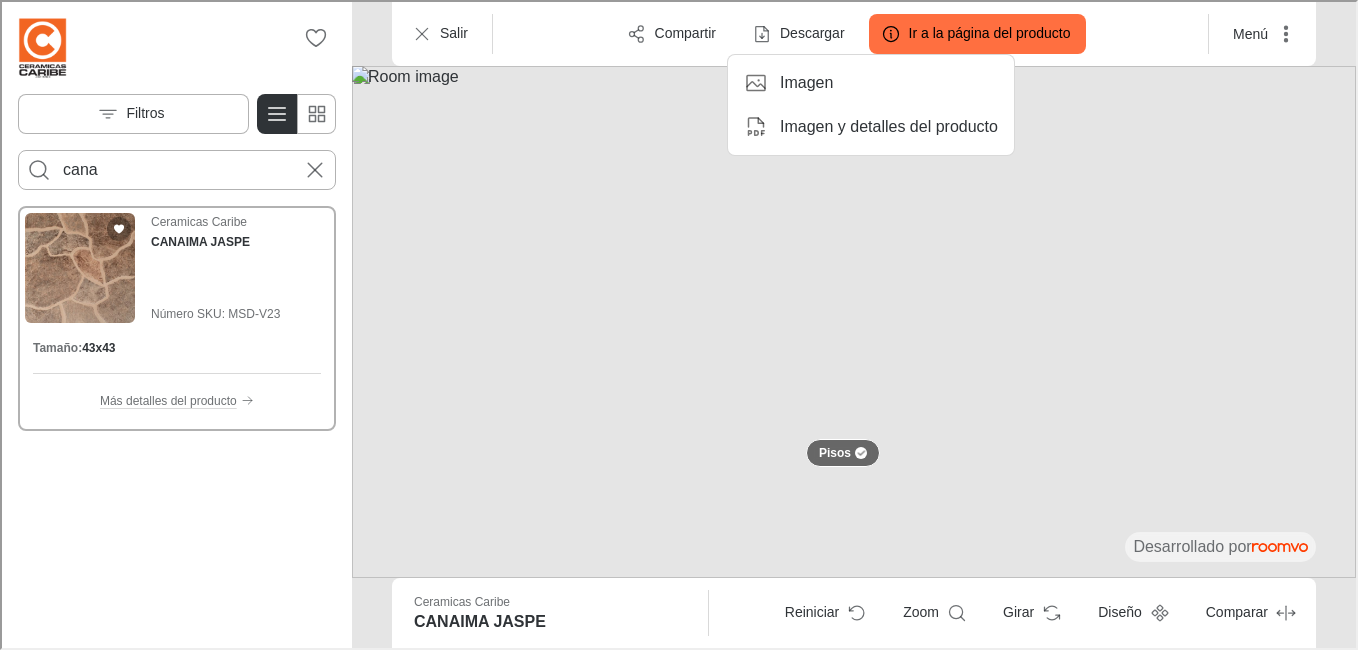 click on "Imagen y detalles del producto" at bounding box center (887, 125) 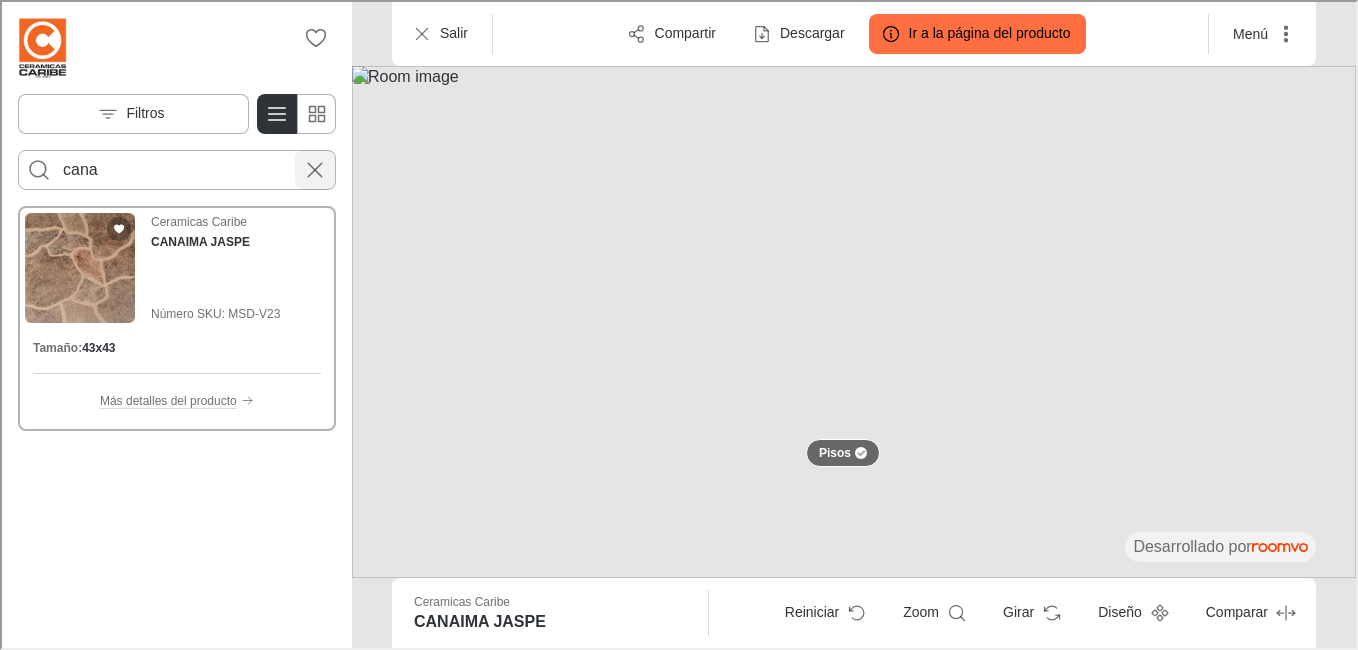 drag, startPoint x: 308, startPoint y: 172, endPoint x: 350, endPoint y: 121, distance: 66.068146 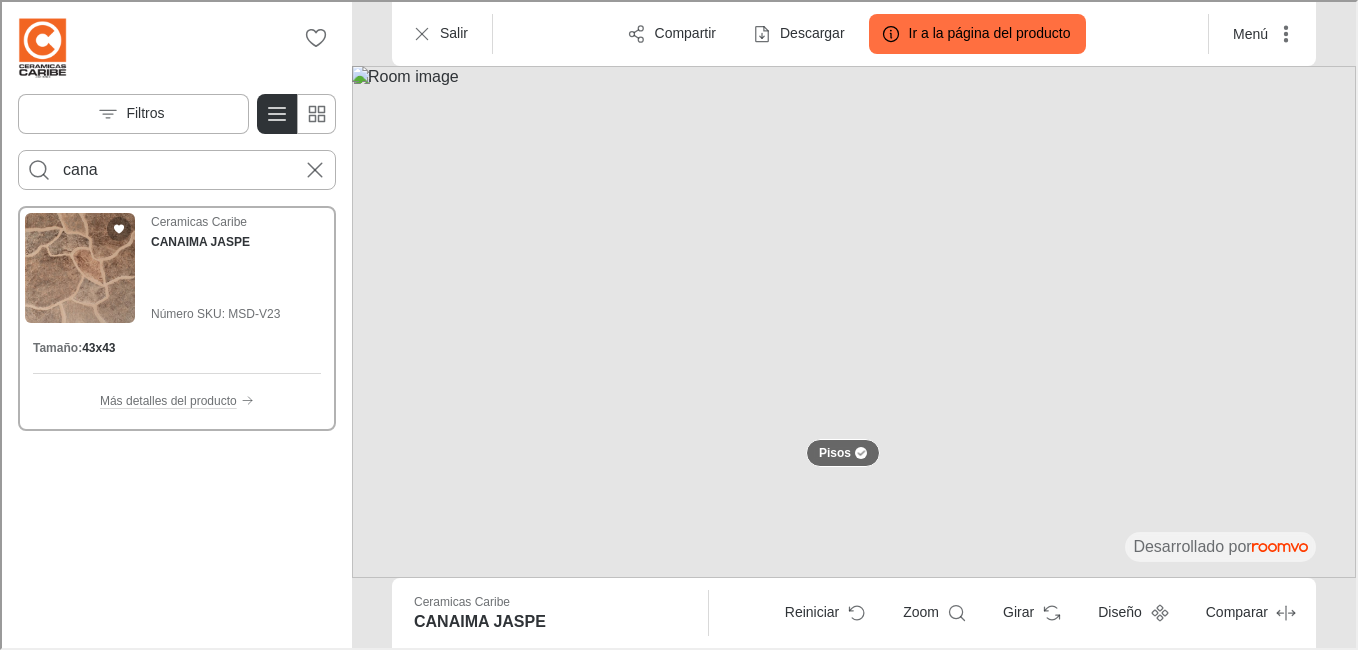 type 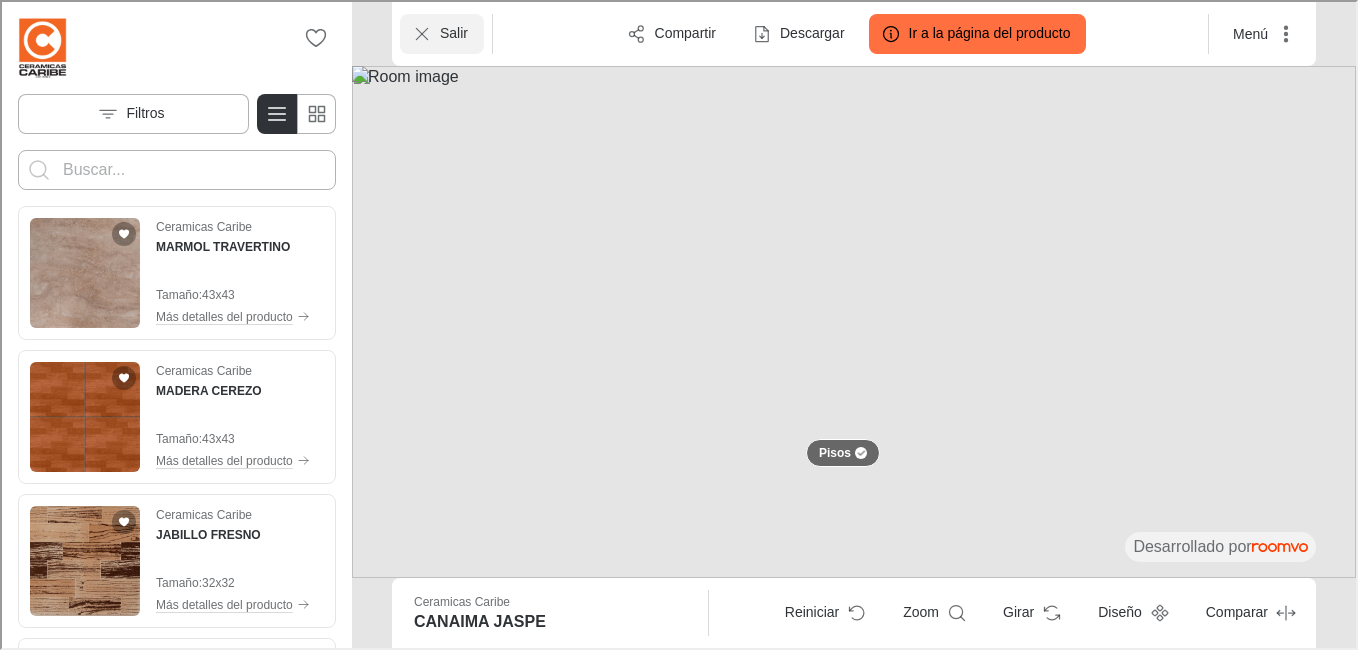 click on "Salir" at bounding box center [440, 32] 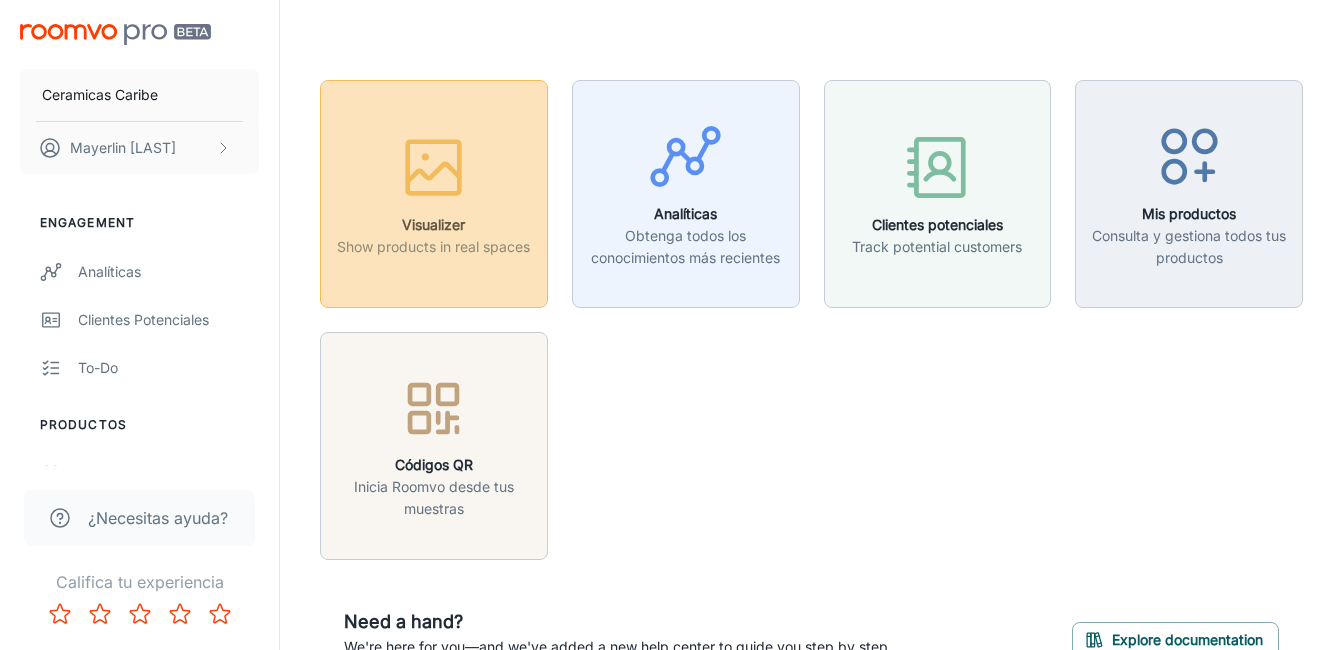 click on "Visualizer Show products in real spaces" at bounding box center [434, 194] 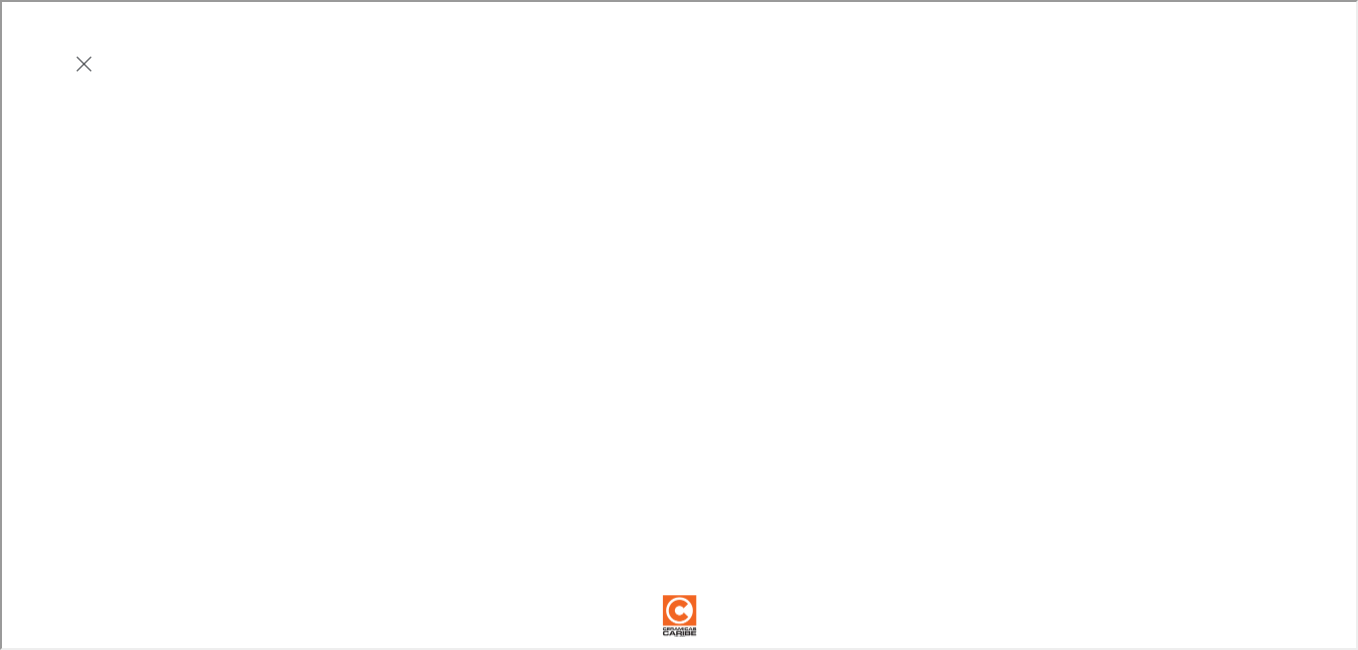scroll, scrollTop: 0, scrollLeft: 0, axis: both 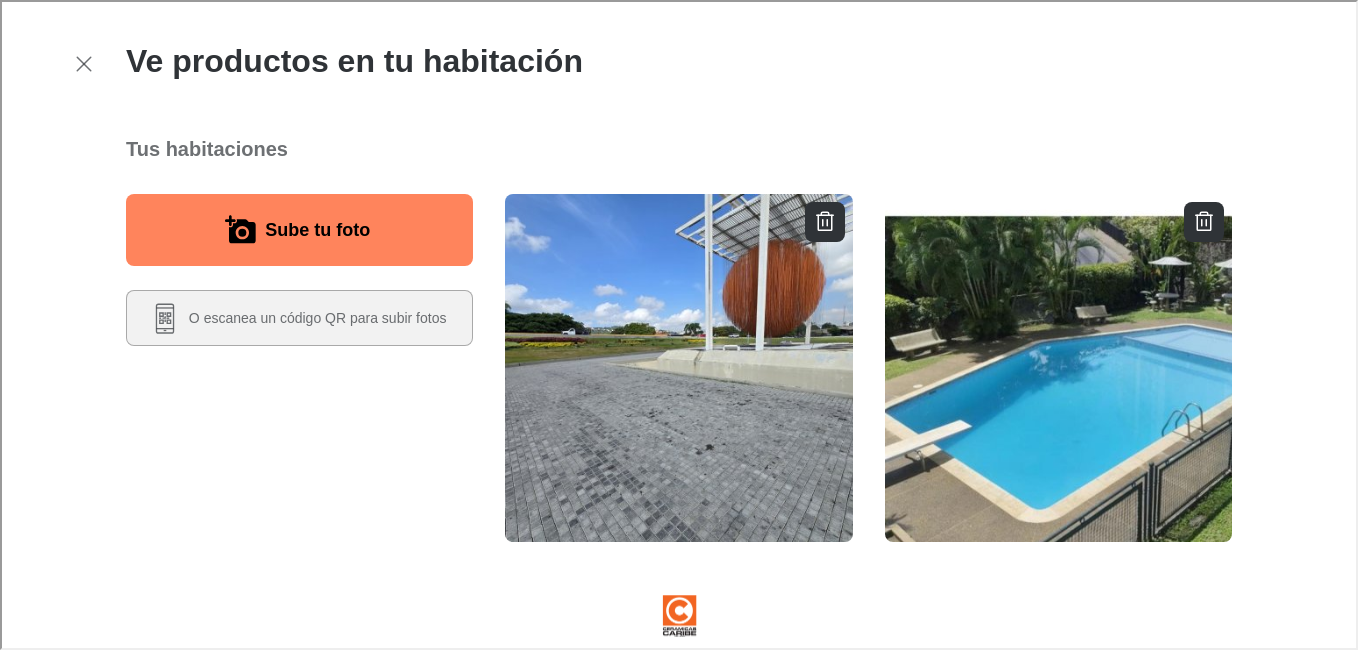 click on "Sube tu foto" at bounding box center [315, 228] 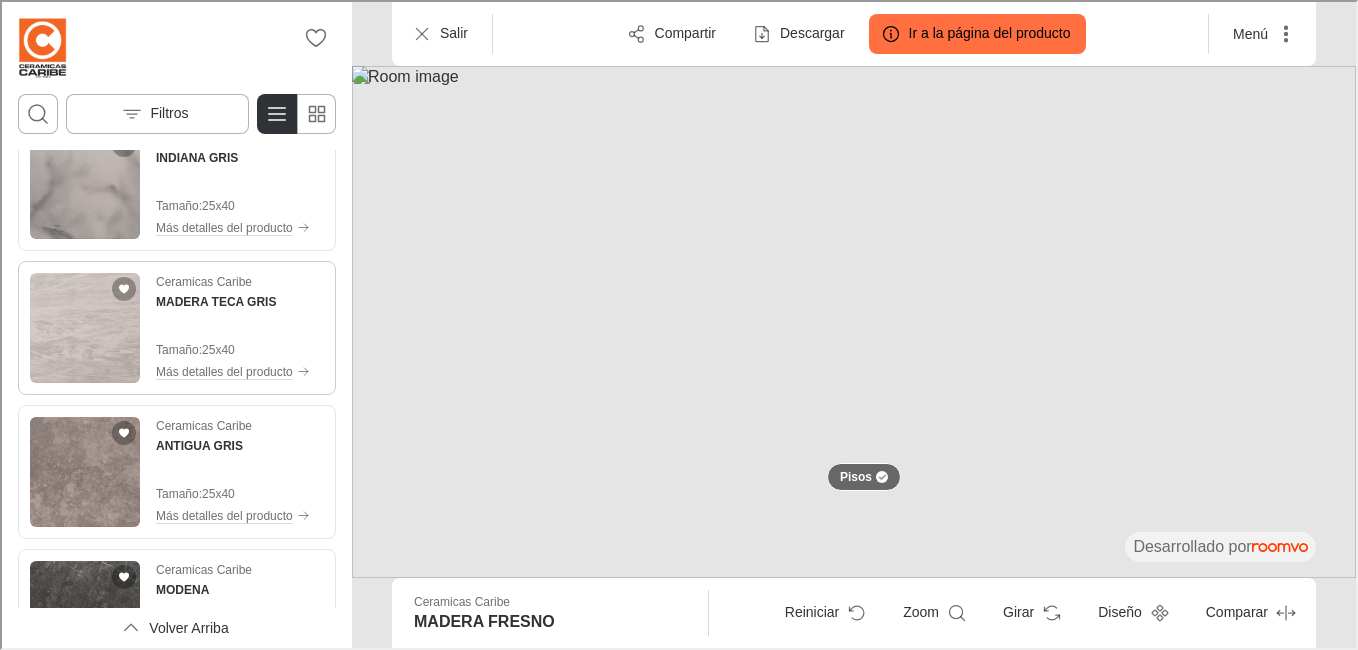 scroll, scrollTop: 800, scrollLeft: 0, axis: vertical 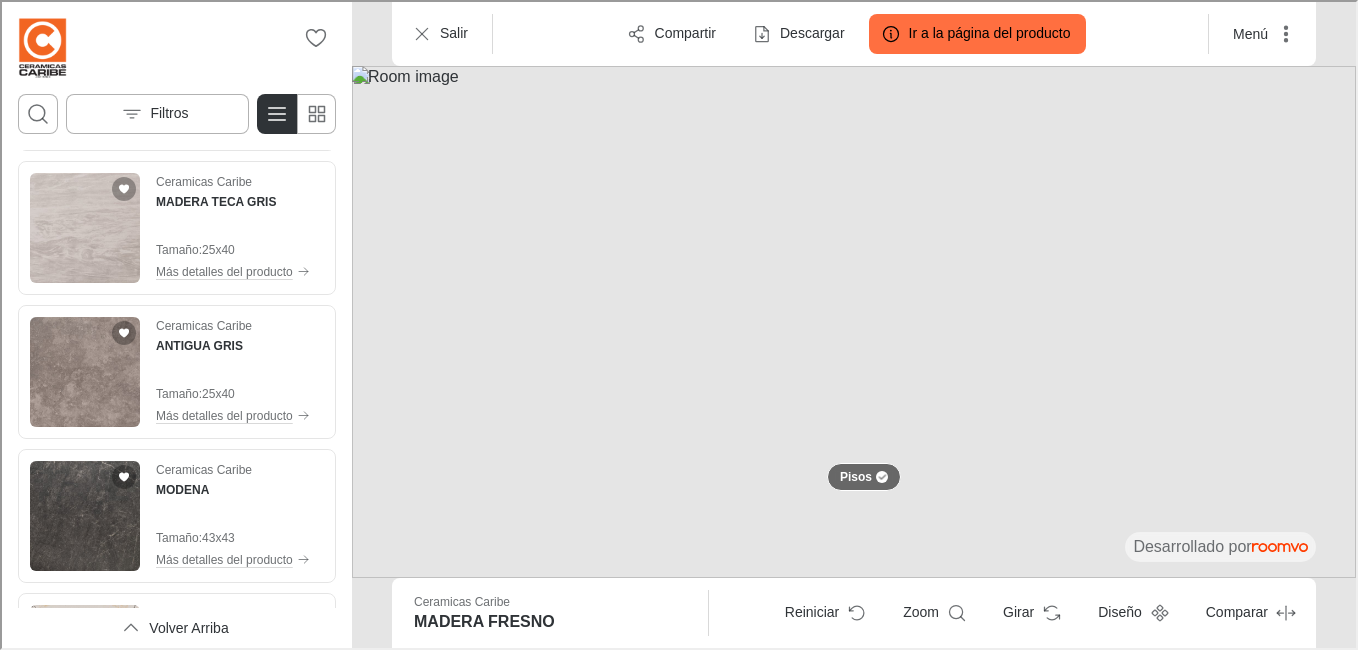 click on "Filtros" at bounding box center (175, 112) 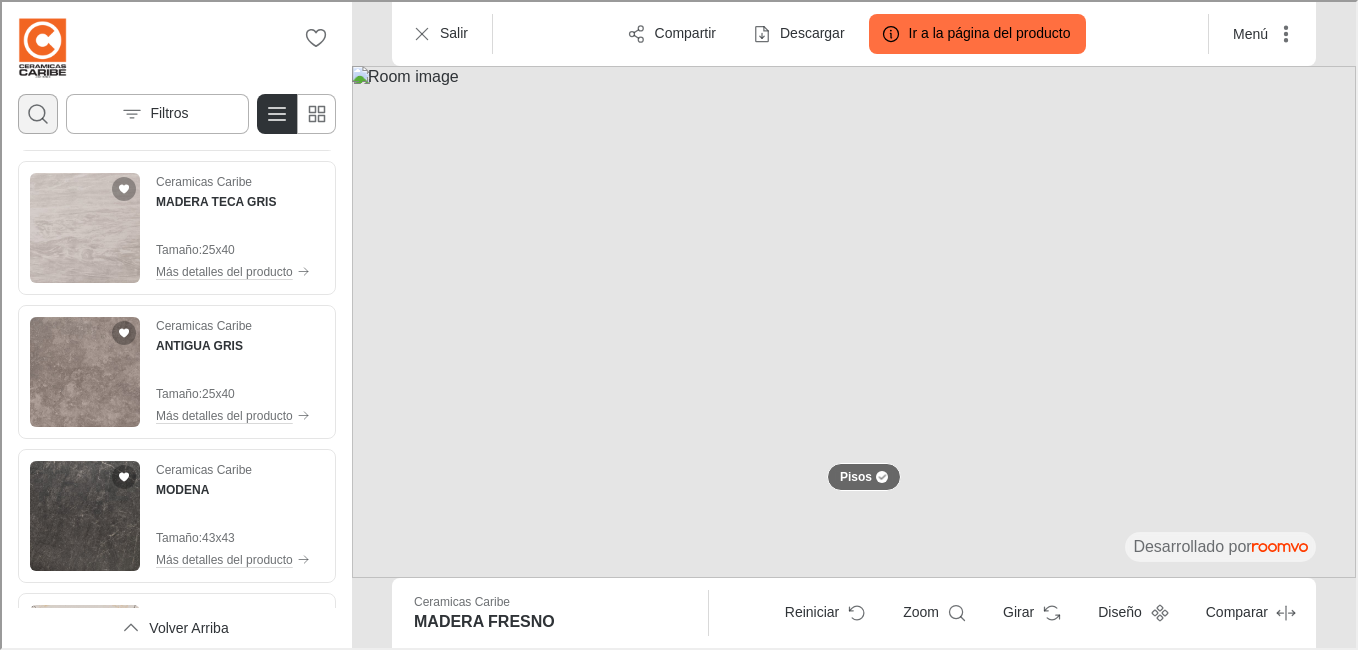 click 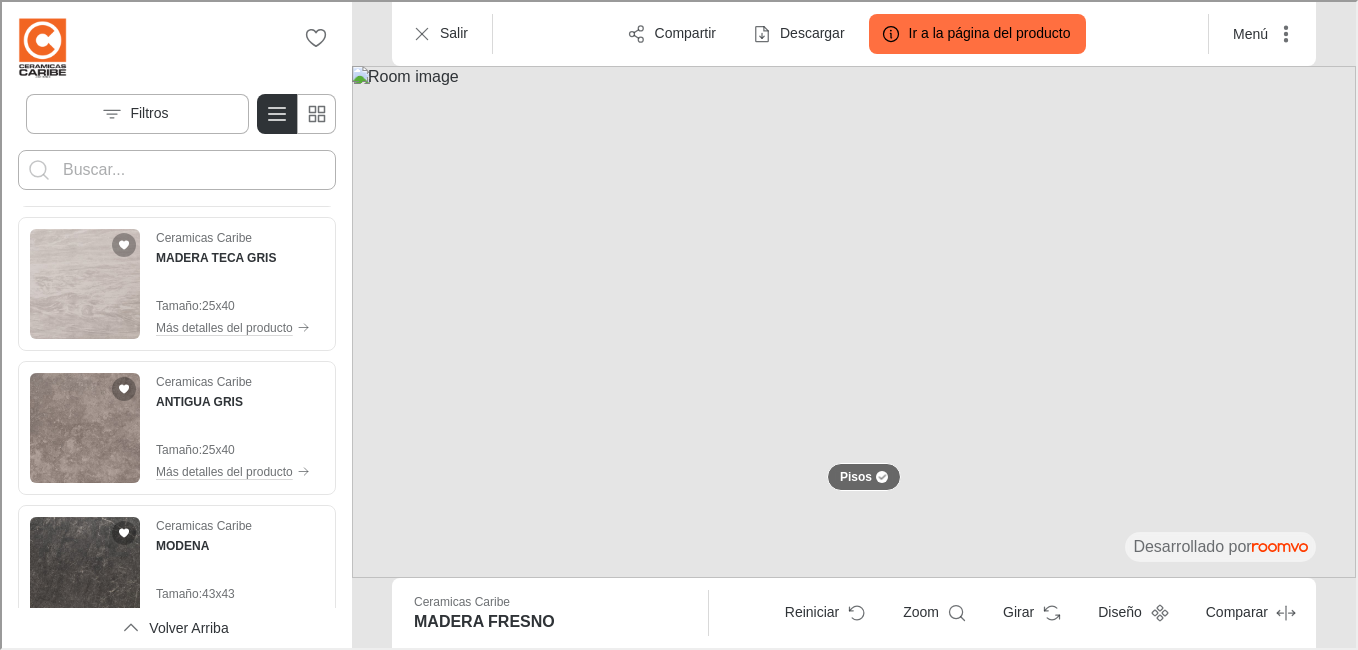 scroll, scrollTop: 0, scrollLeft: 0, axis: both 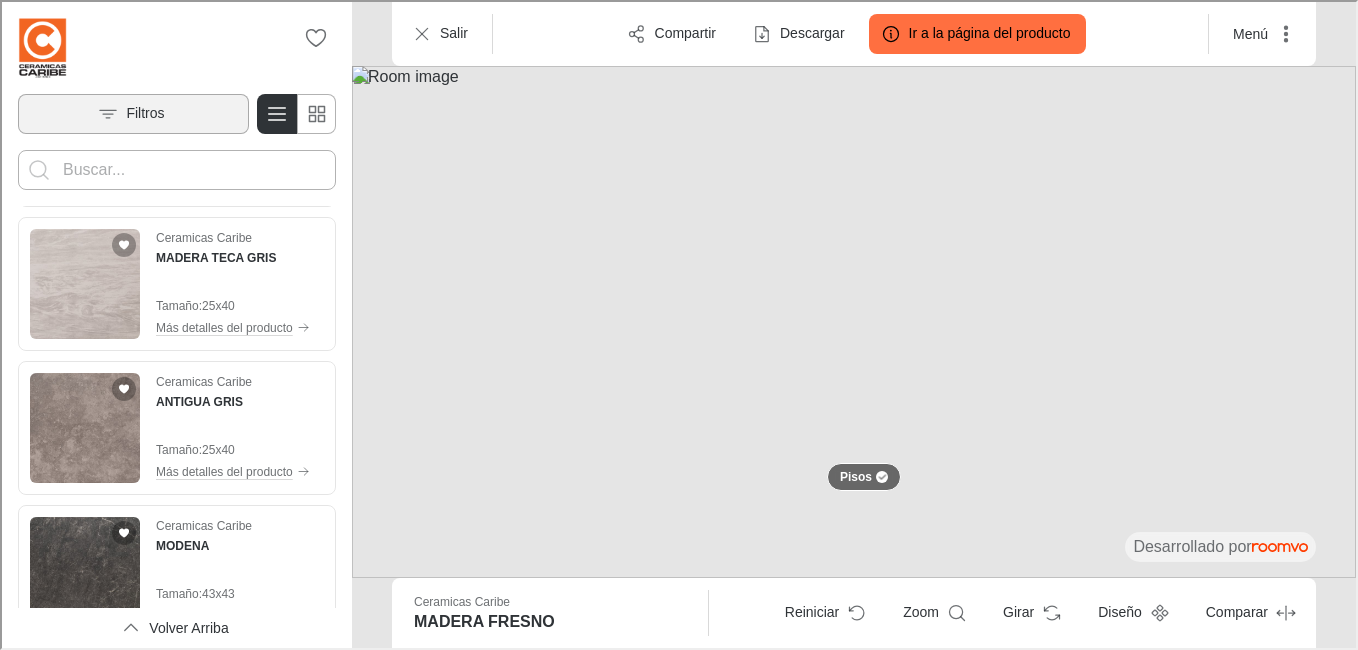 click on "Filtros" at bounding box center [143, 112] 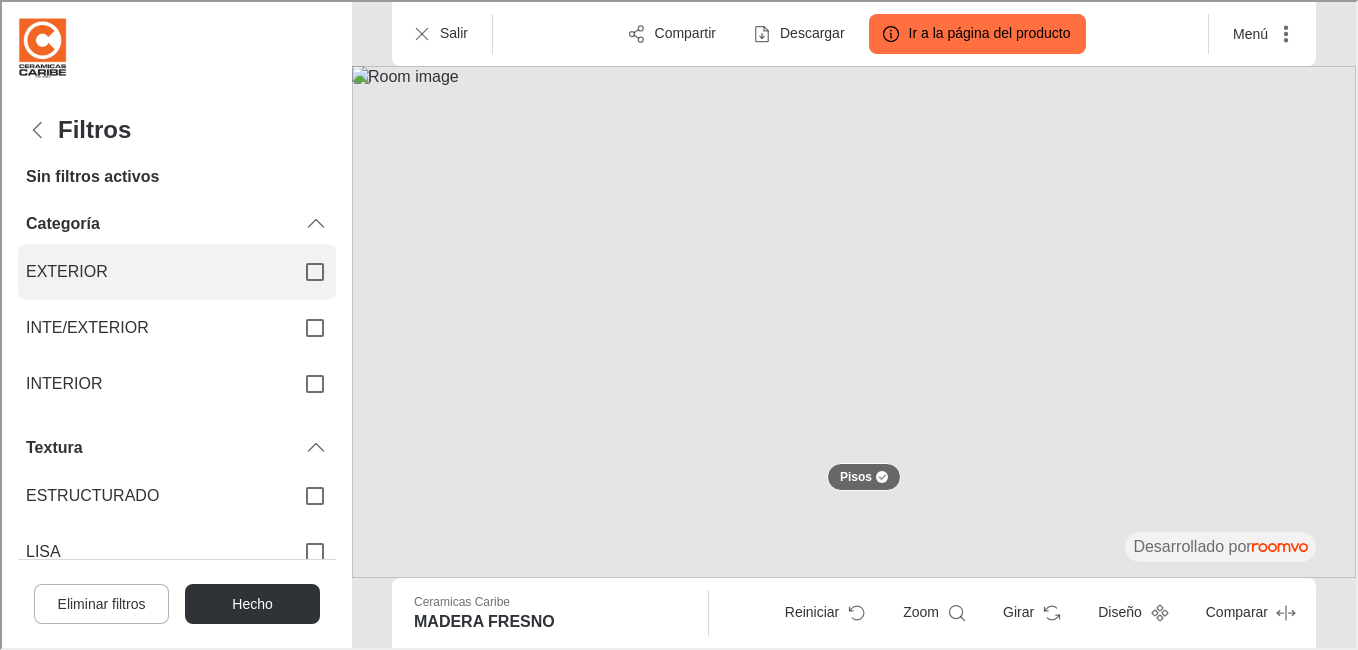 click on "EXTERIOR" at bounding box center [175, 270] 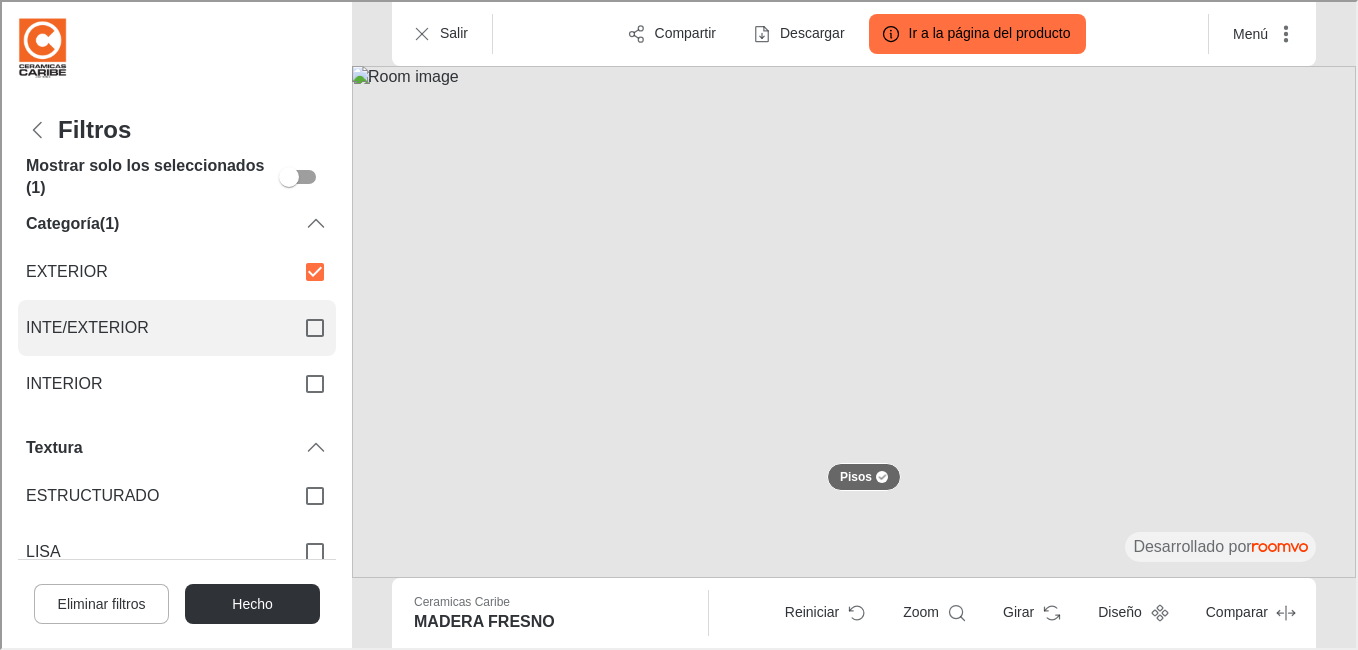 click on "INTE/EXTERIOR" at bounding box center (175, 326) 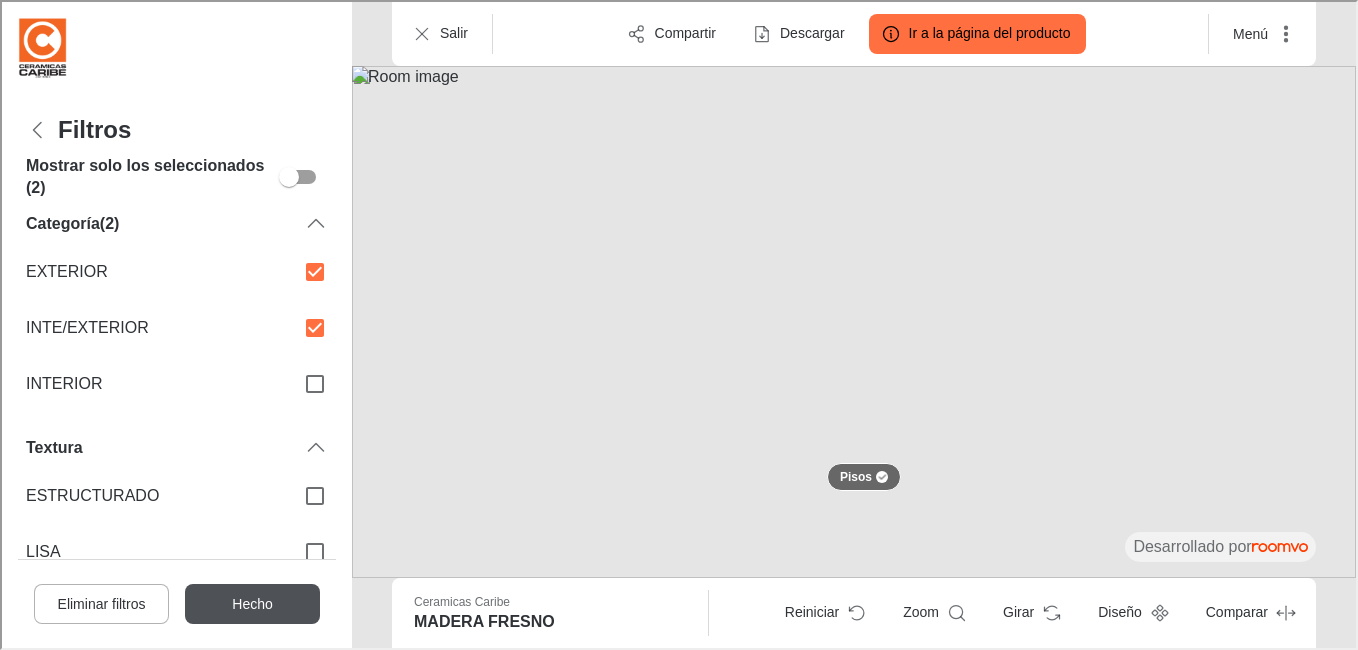 click on "Hecho" at bounding box center (250, 602) 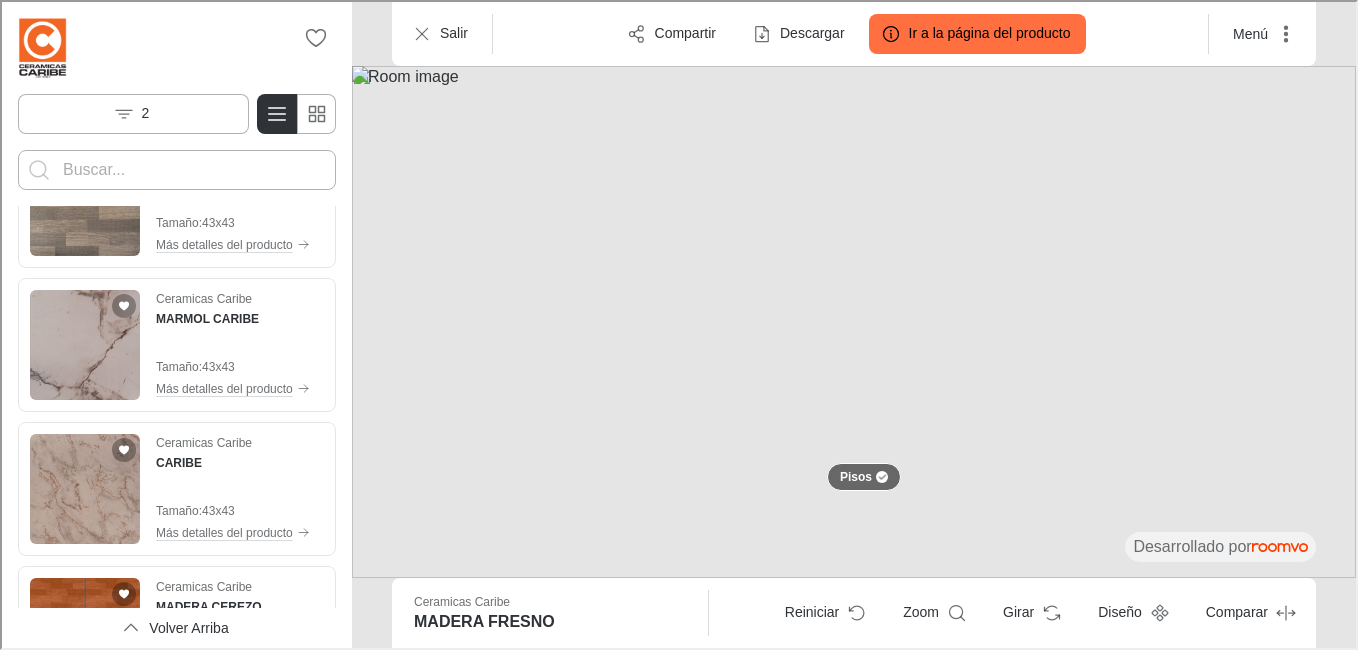 scroll, scrollTop: 1600, scrollLeft: 0, axis: vertical 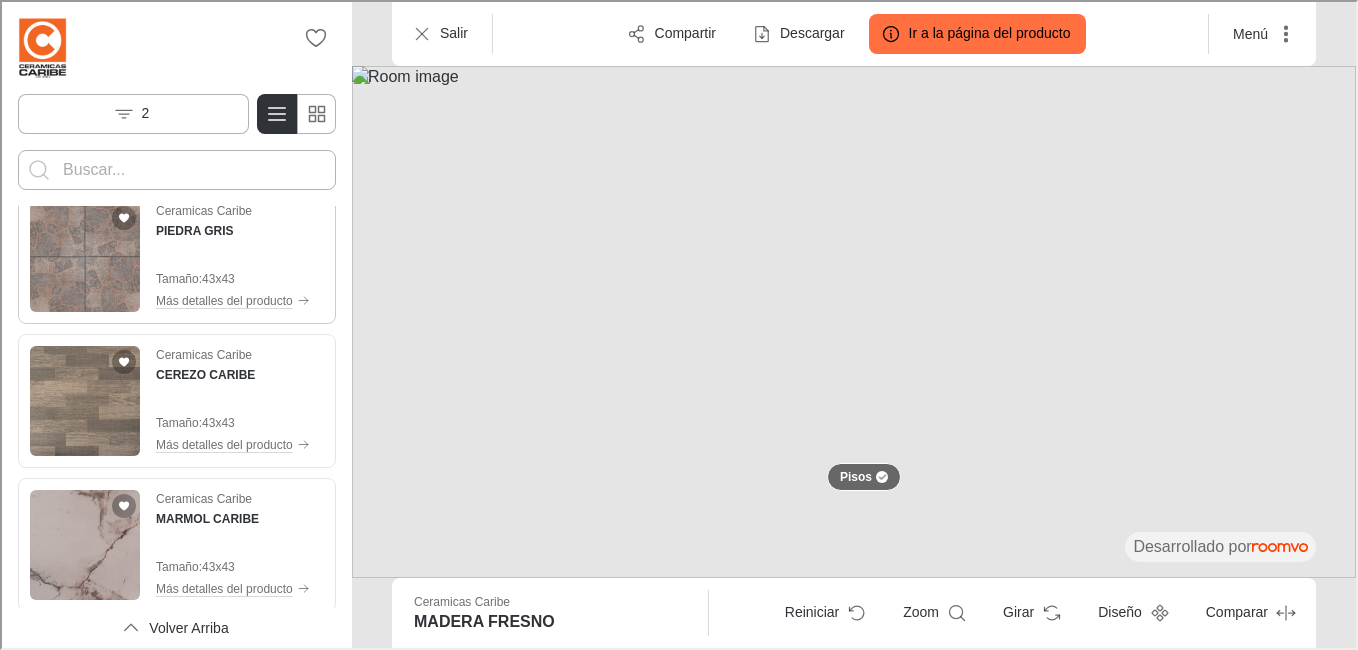 click at bounding box center [83, 255] 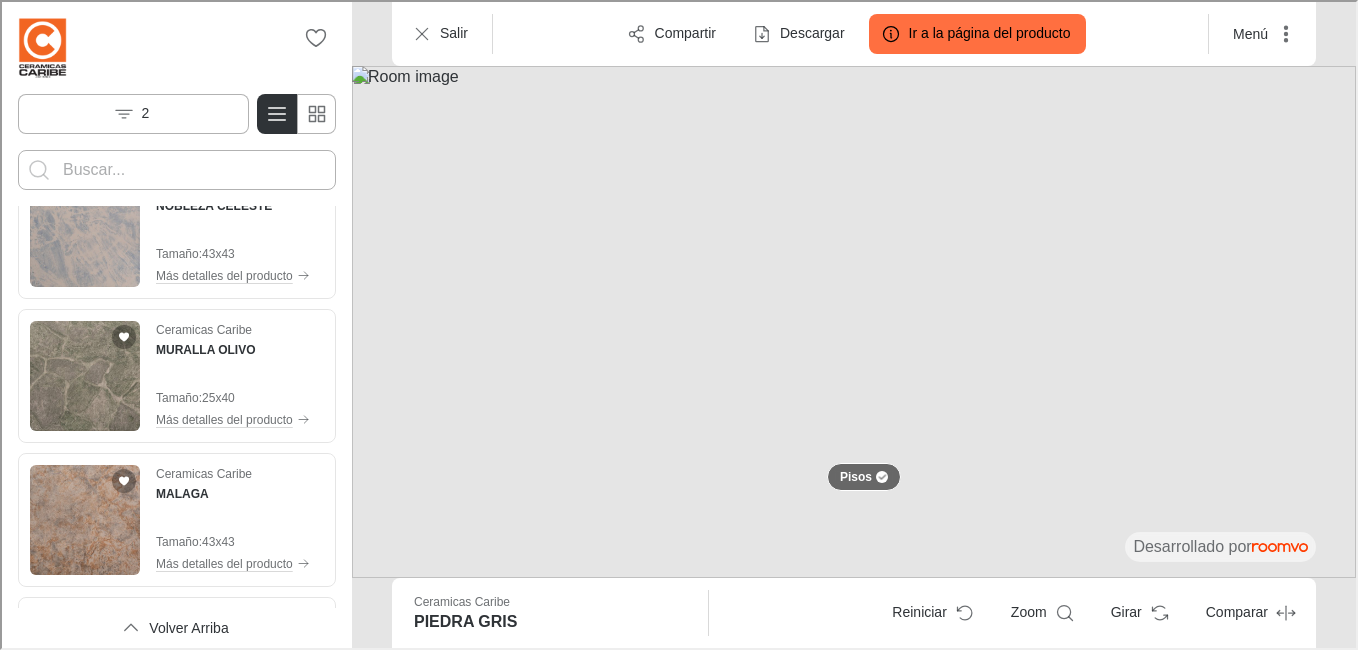 click at bounding box center [83, 374] 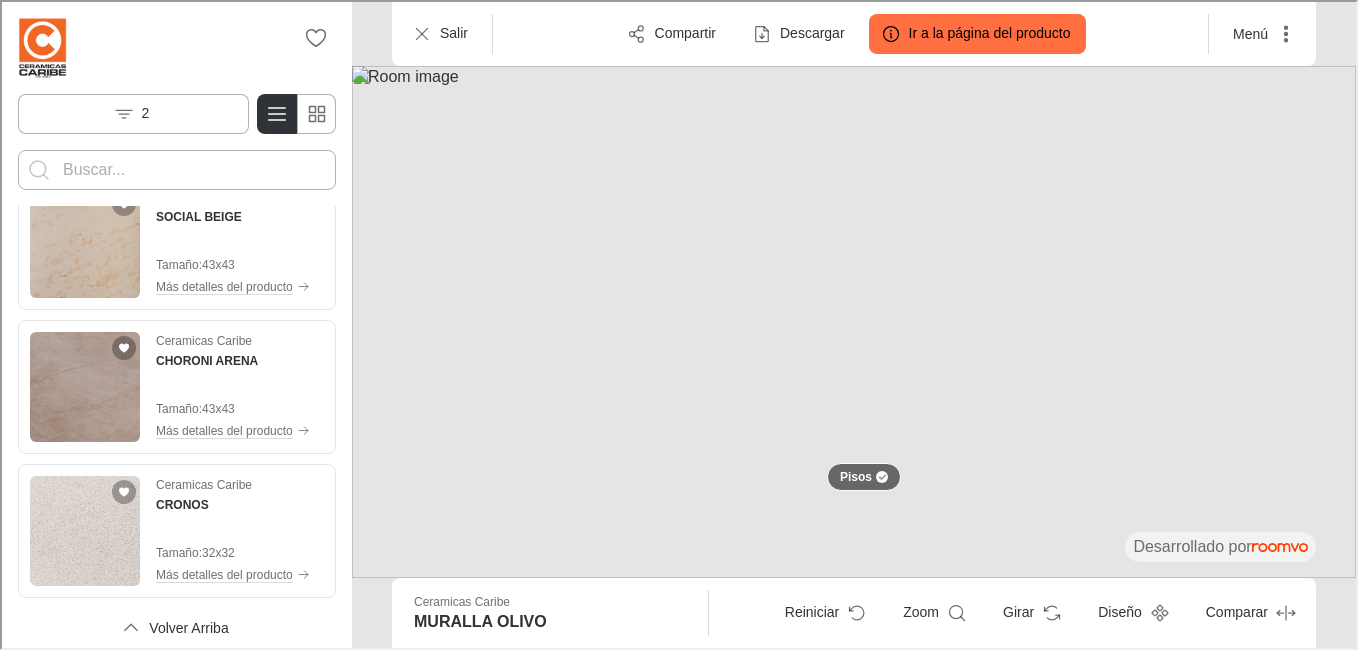 scroll, scrollTop: 4409, scrollLeft: 0, axis: vertical 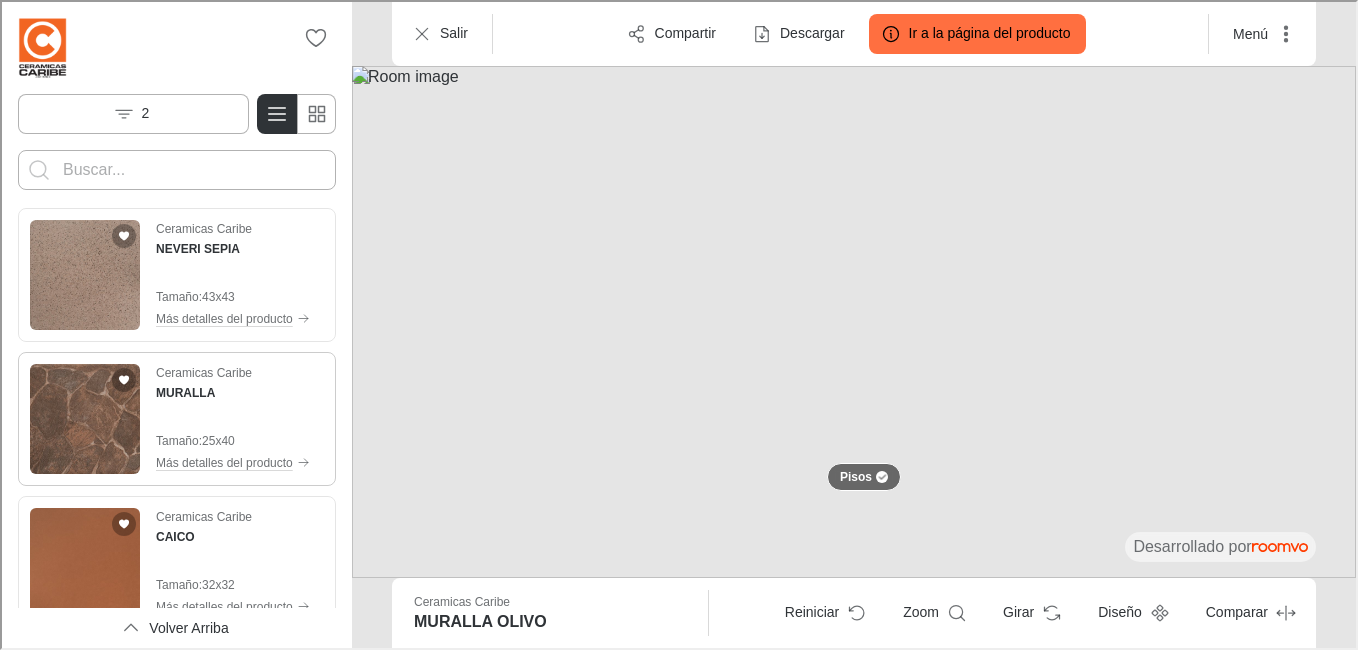 click at bounding box center [83, 417] 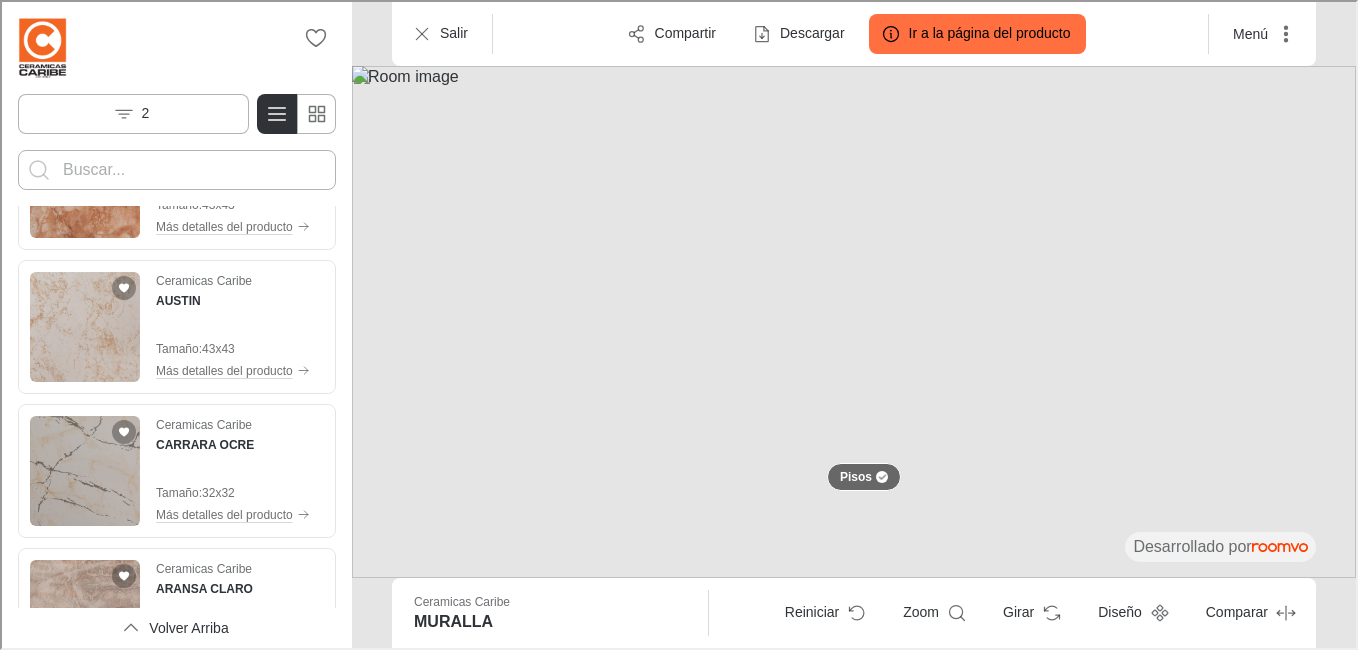 scroll, scrollTop: 7627, scrollLeft: 0, axis: vertical 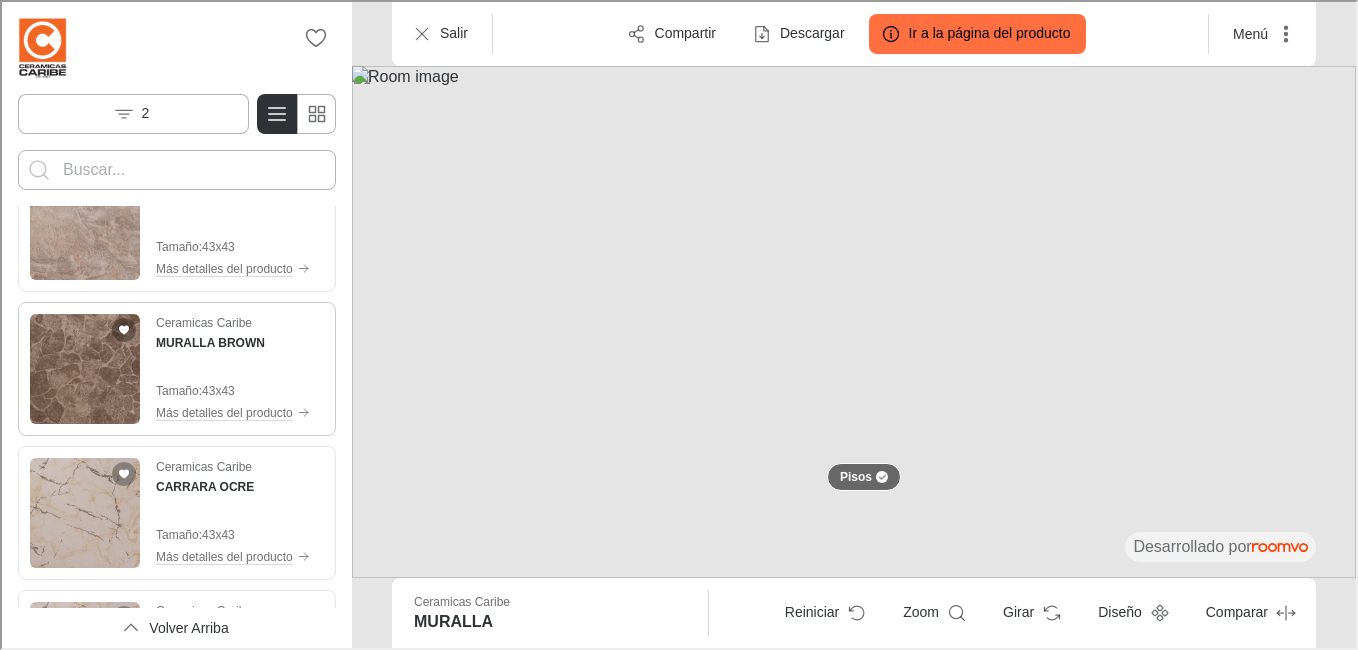 click at bounding box center (83, 367) 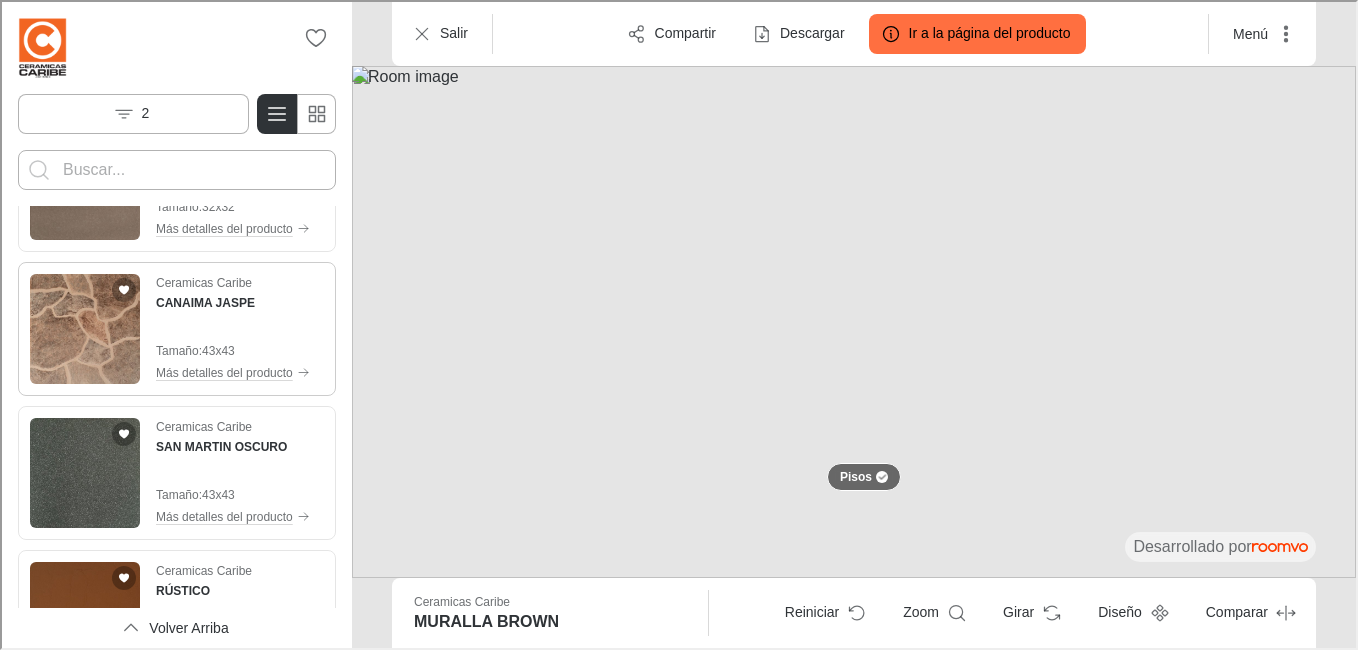 click at bounding box center [83, 327] 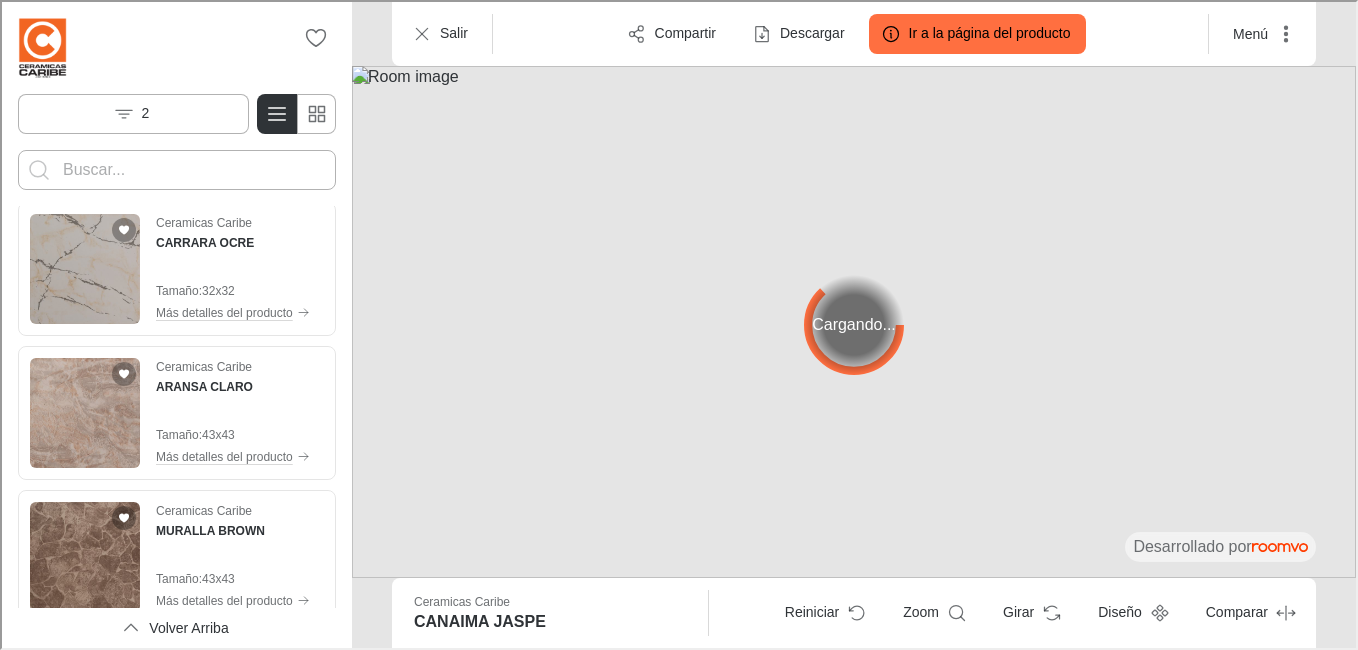 scroll, scrollTop: 7548, scrollLeft: 0, axis: vertical 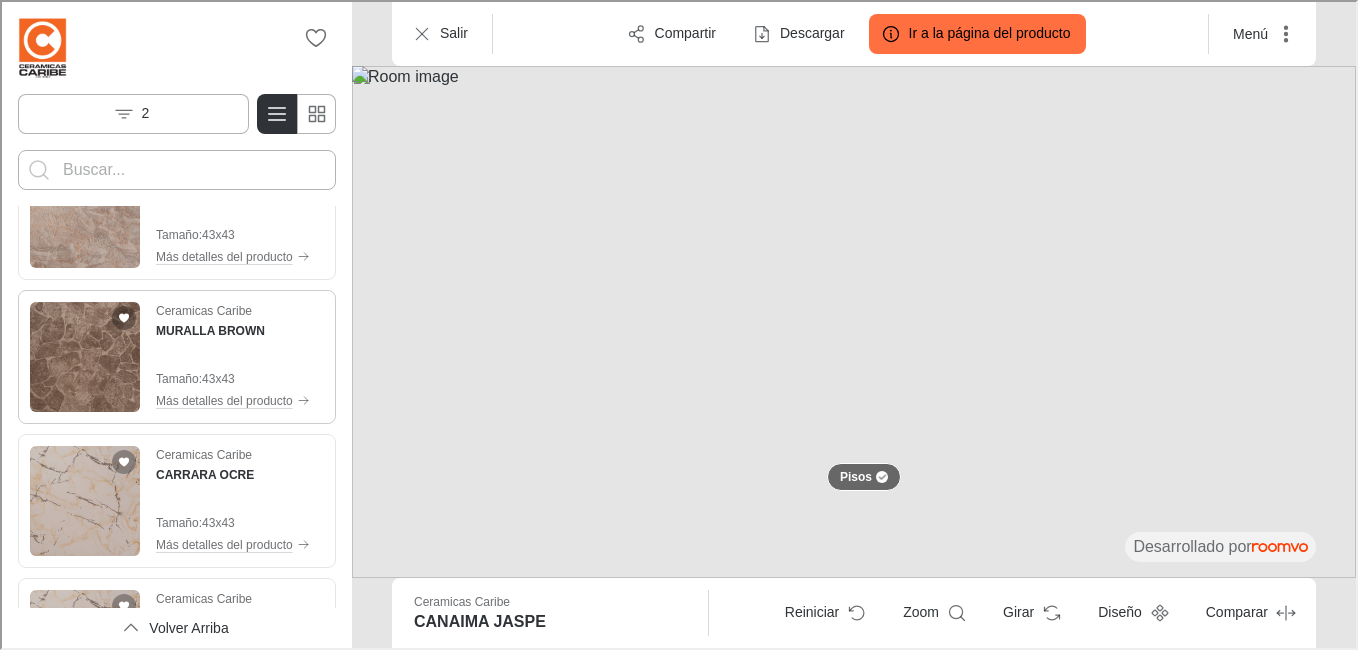 click at bounding box center [83, 355] 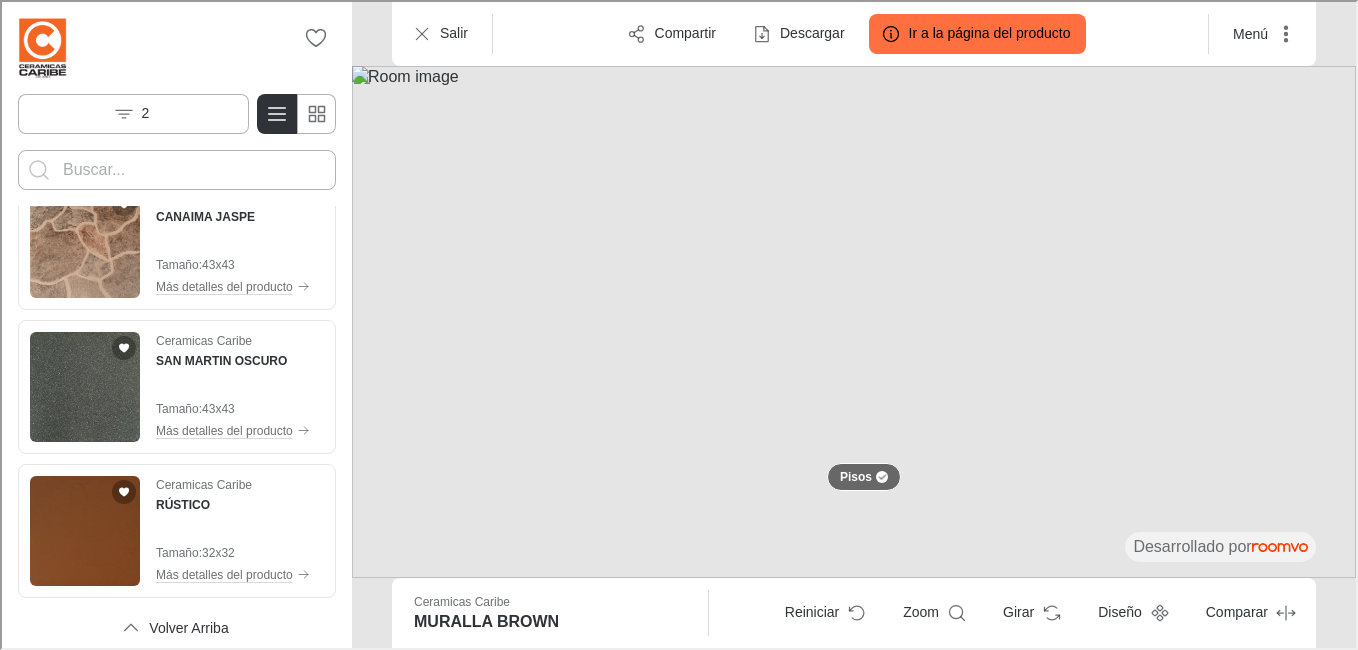 scroll, scrollTop: 9639, scrollLeft: 0, axis: vertical 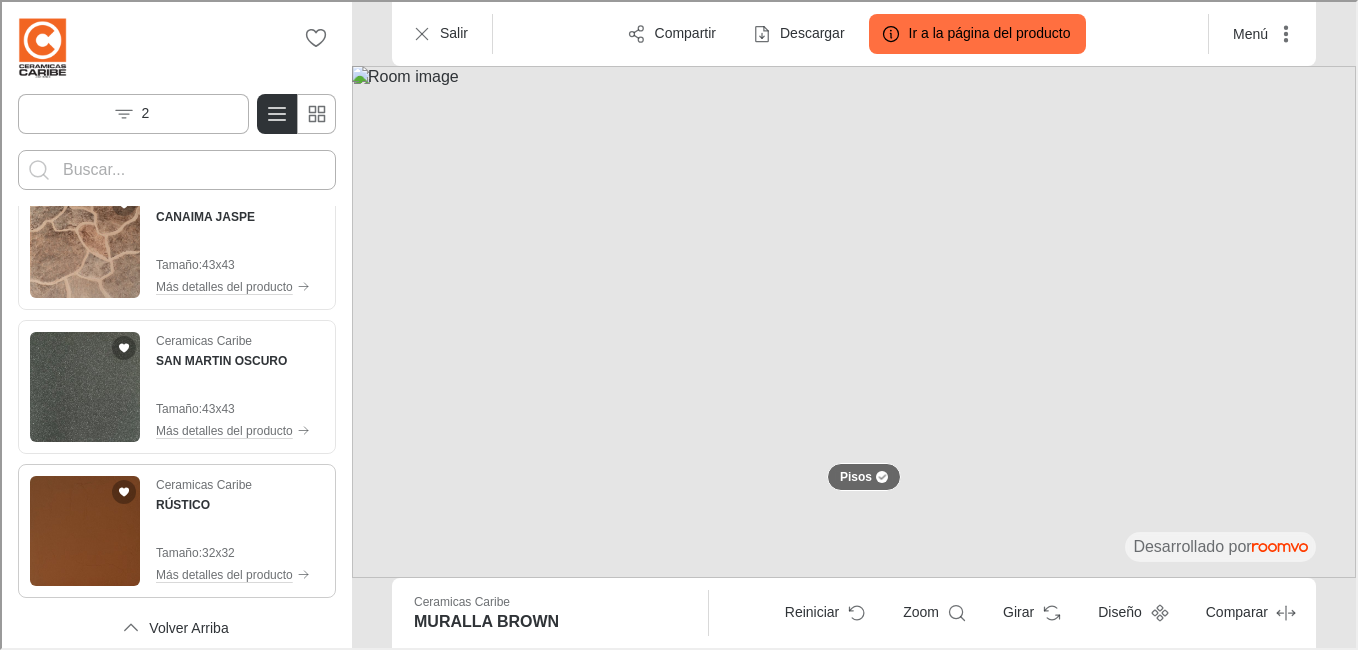 click at bounding box center [83, 529] 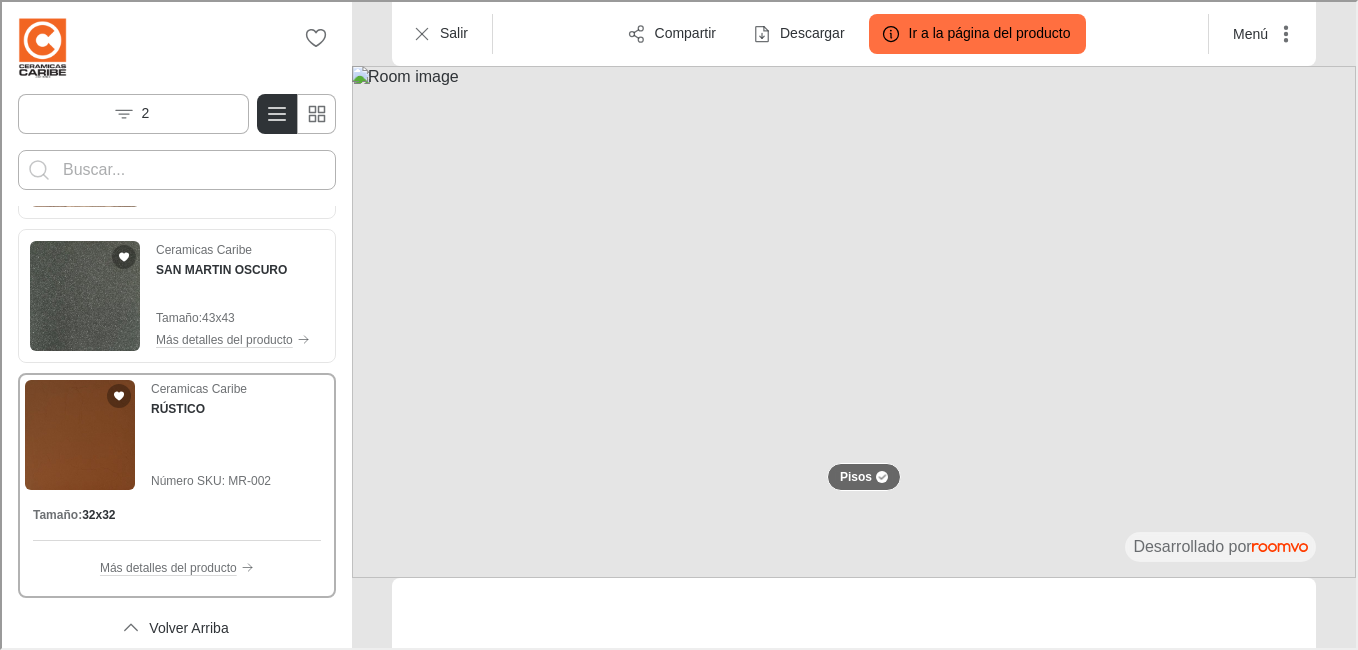 scroll, scrollTop: 9548, scrollLeft: 0, axis: vertical 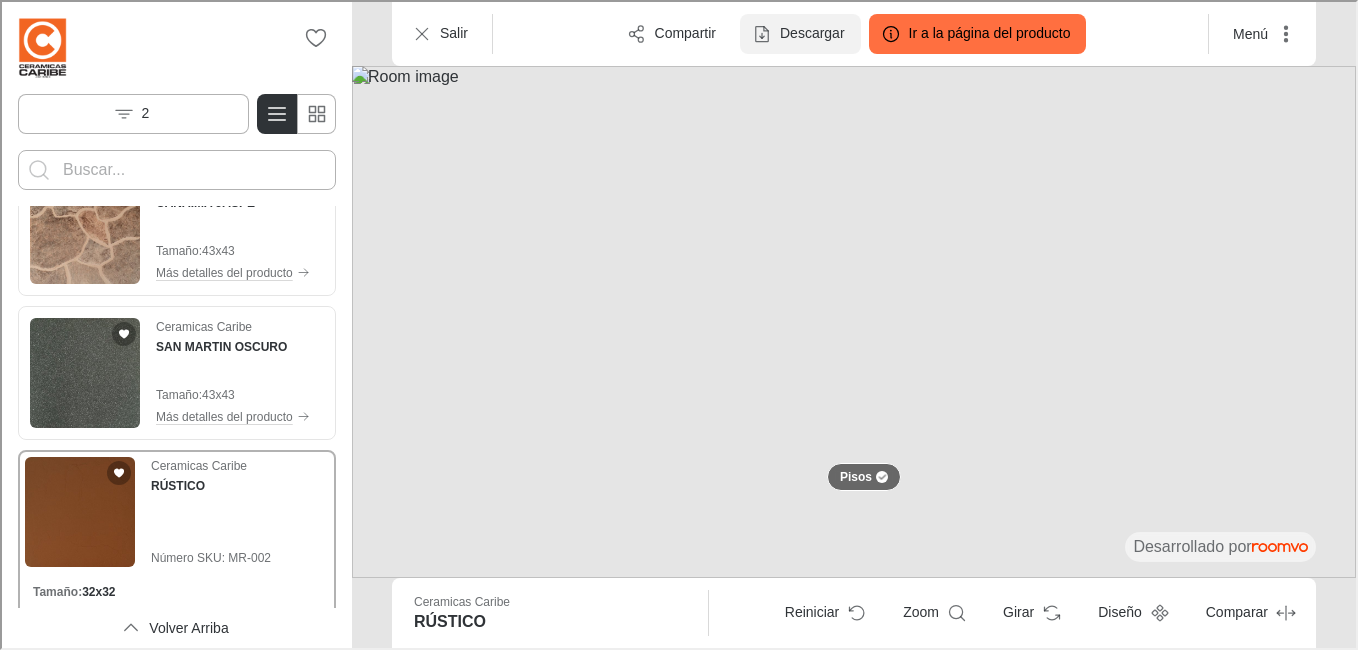 click on "Descargar" at bounding box center [810, 32] 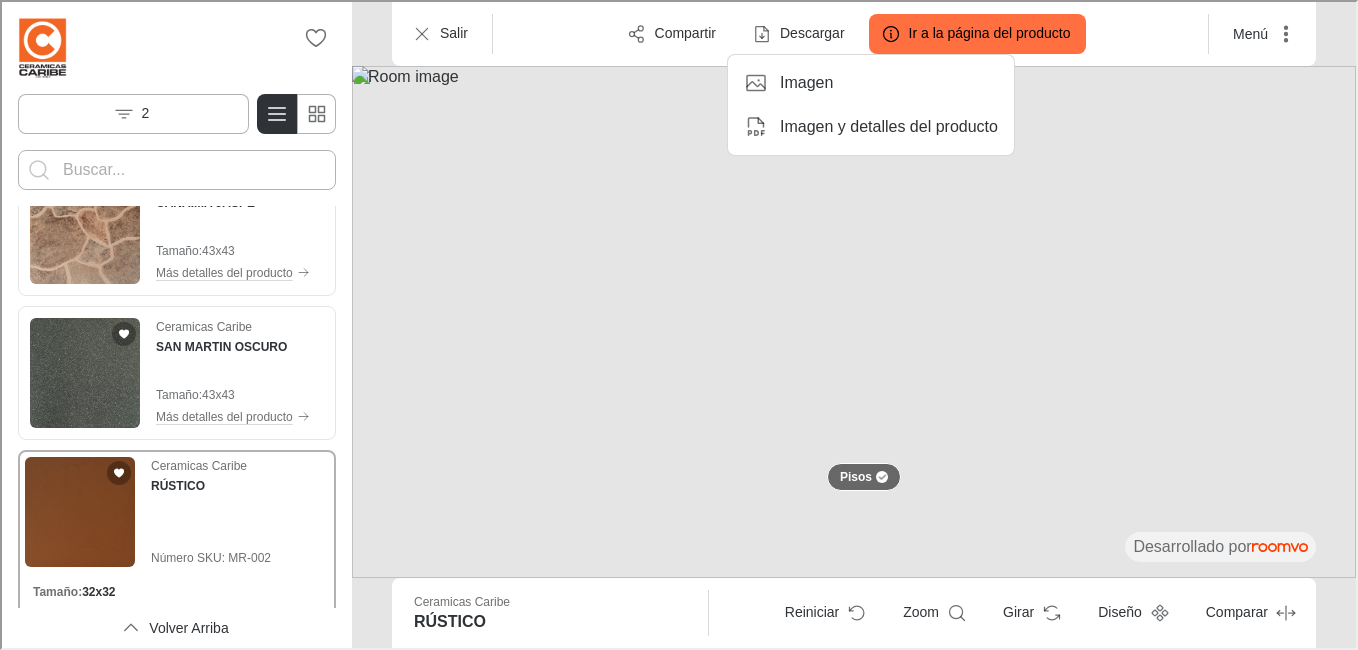click on "Imagen y detalles del producto" at bounding box center (887, 125) 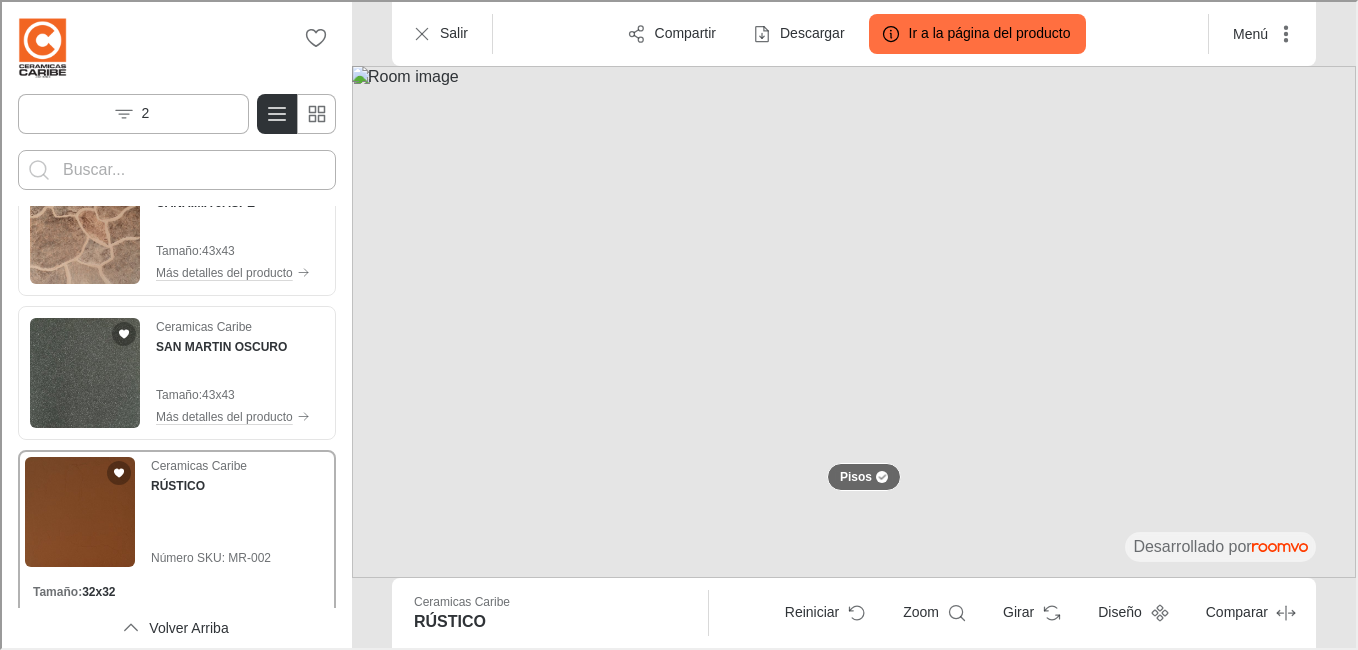 click at bounding box center (852, 320) 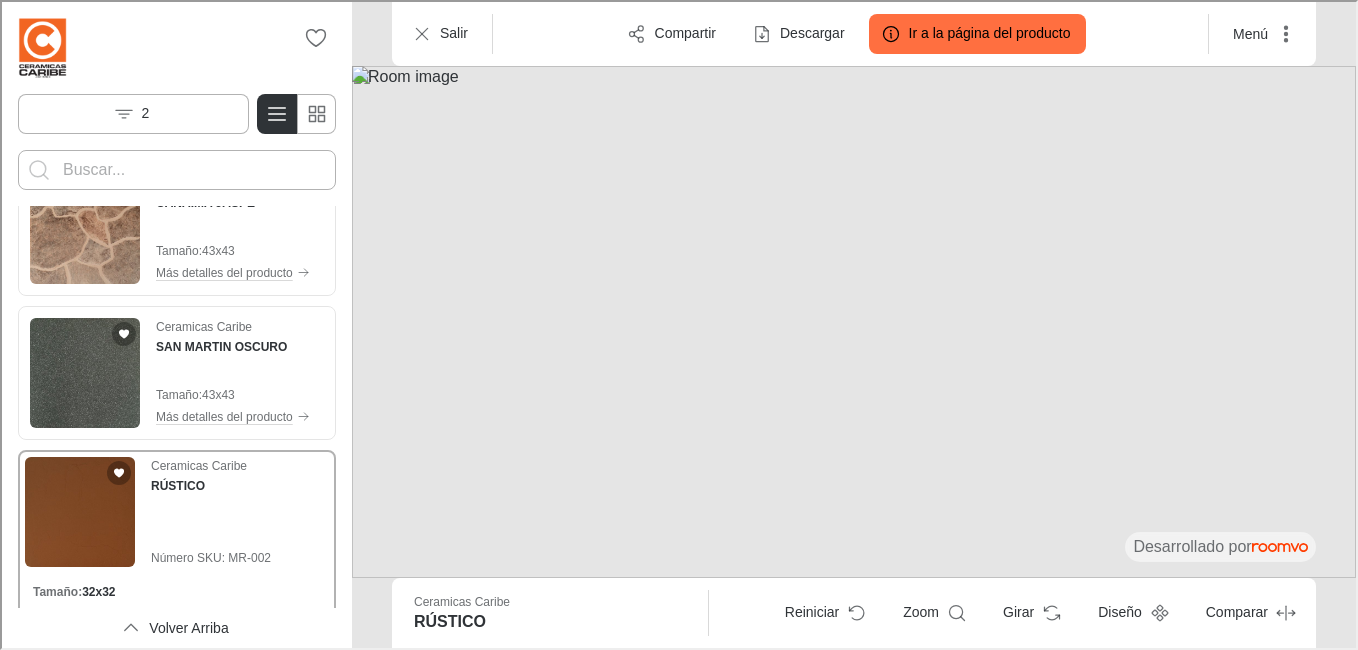 click at bounding box center [852, 320] 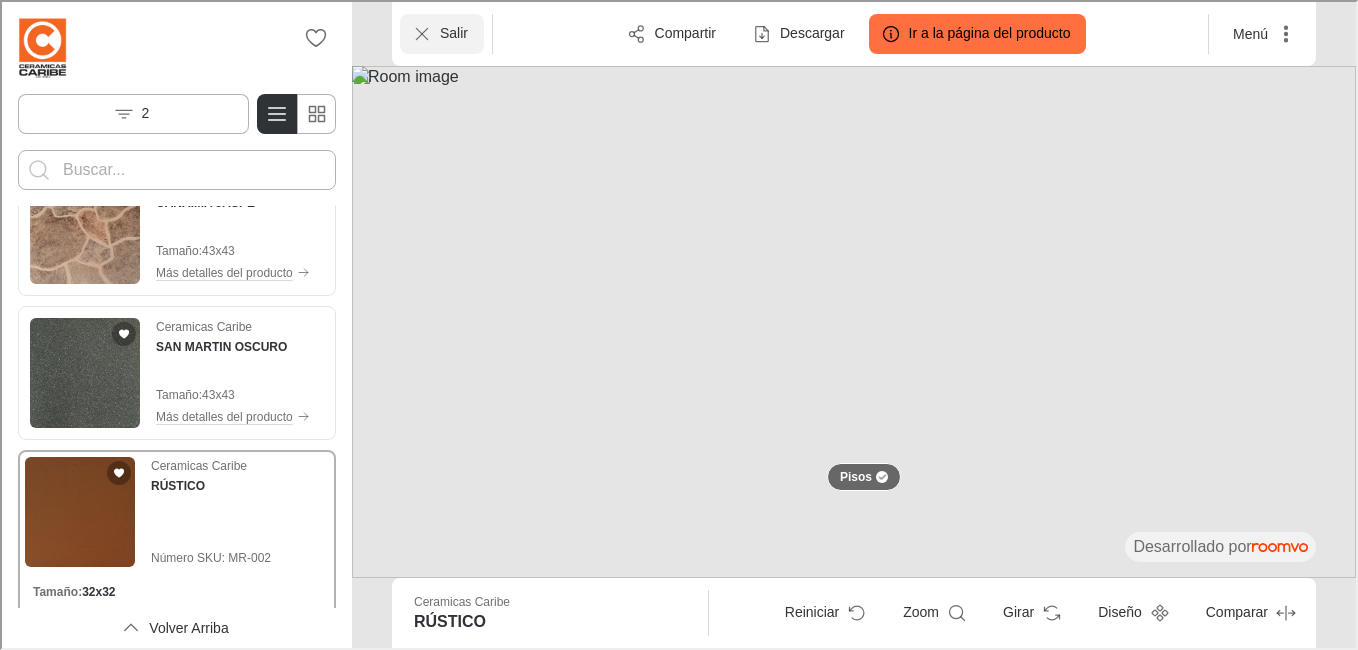 click on "Salir" at bounding box center [440, 32] 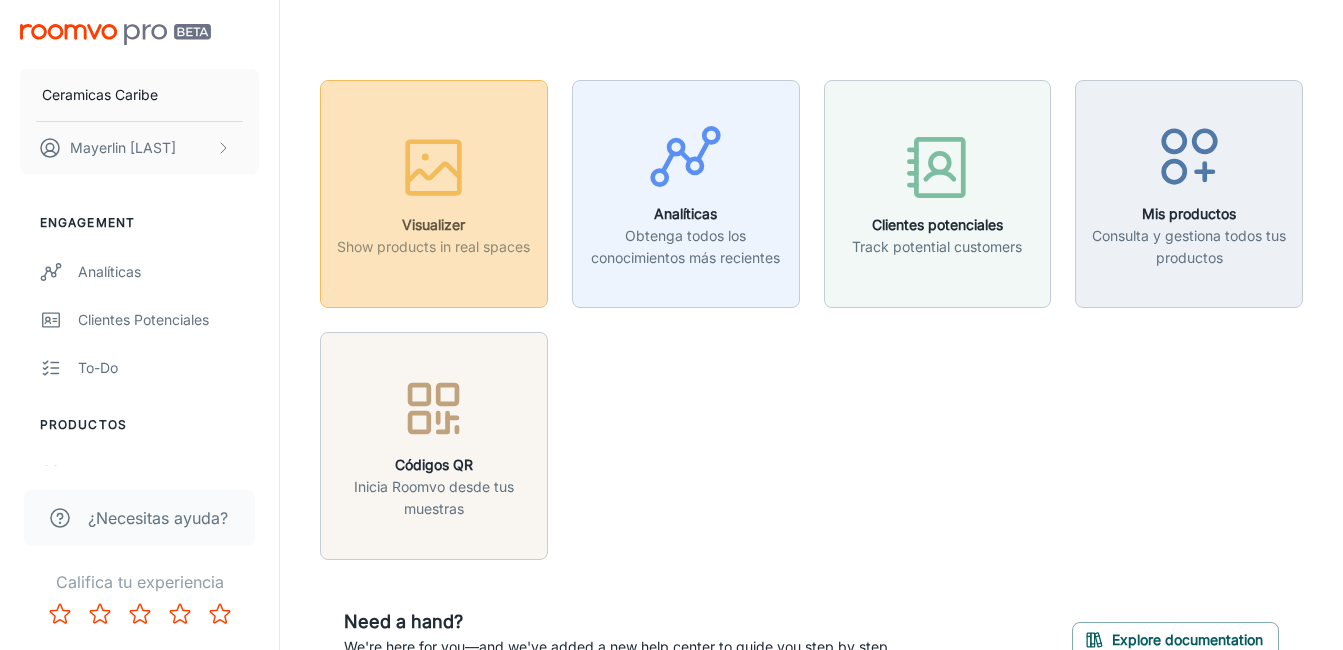 click 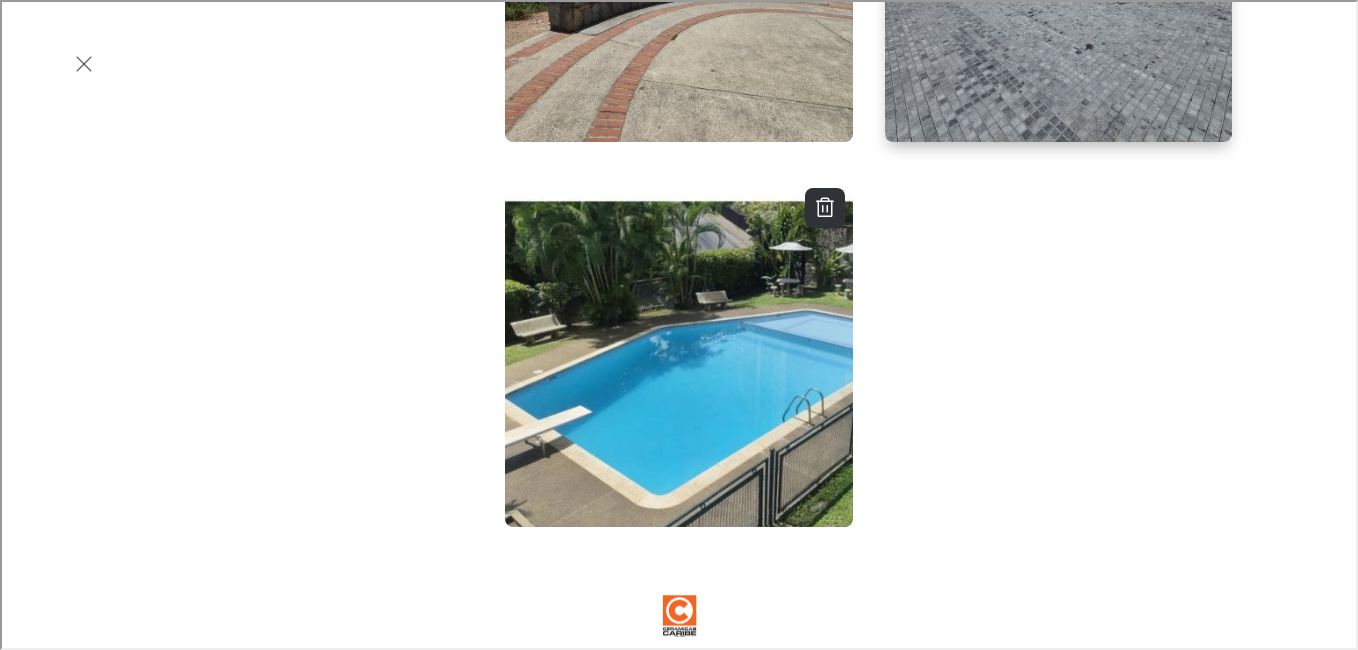 scroll, scrollTop: 100, scrollLeft: 0, axis: vertical 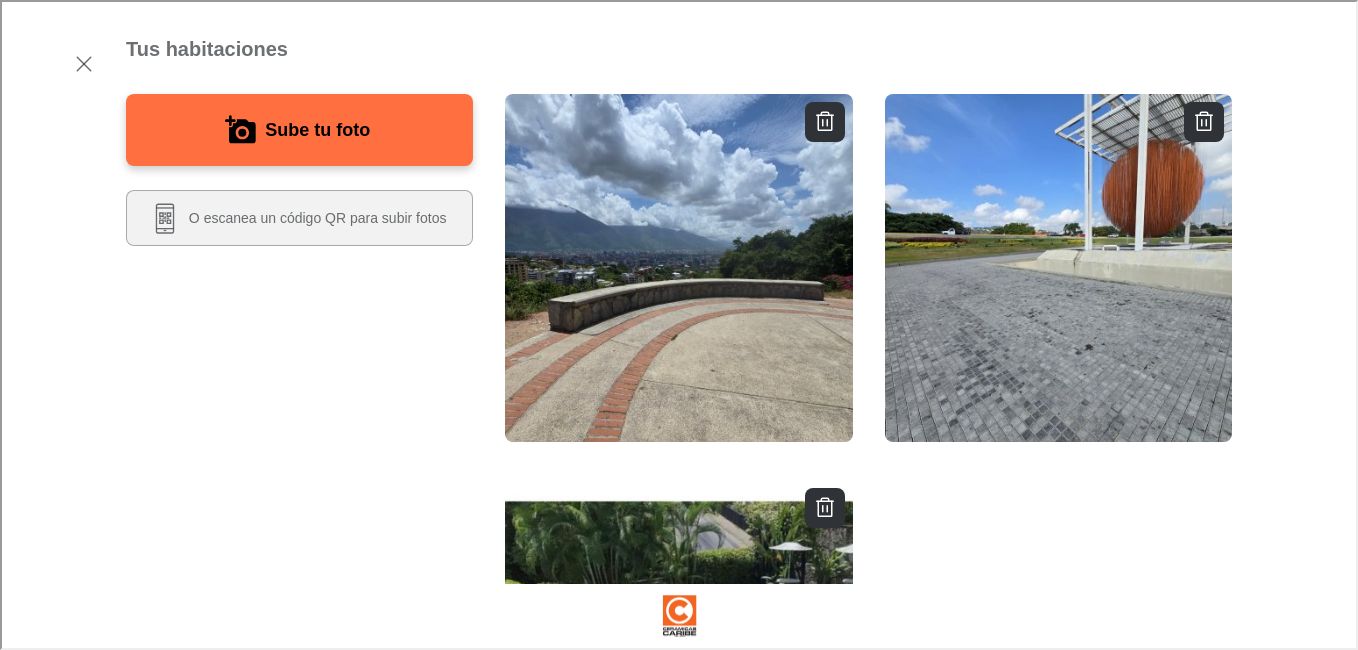 click on "Ve productos en tu habitación Tus habitaciones Sube tu foto O escanea un código QR para subir fotos ¿No tienes una foto? Prueba nuestras habitaciones de demostración Modern Bathroom Staircase - Steps Only Large Living Room Baño Oficina Outdoor Backyard Sala Dormitorio Sala contemporánea Foyer Bedroom 4k Modern Kitchen" at bounding box center [677, 1158] 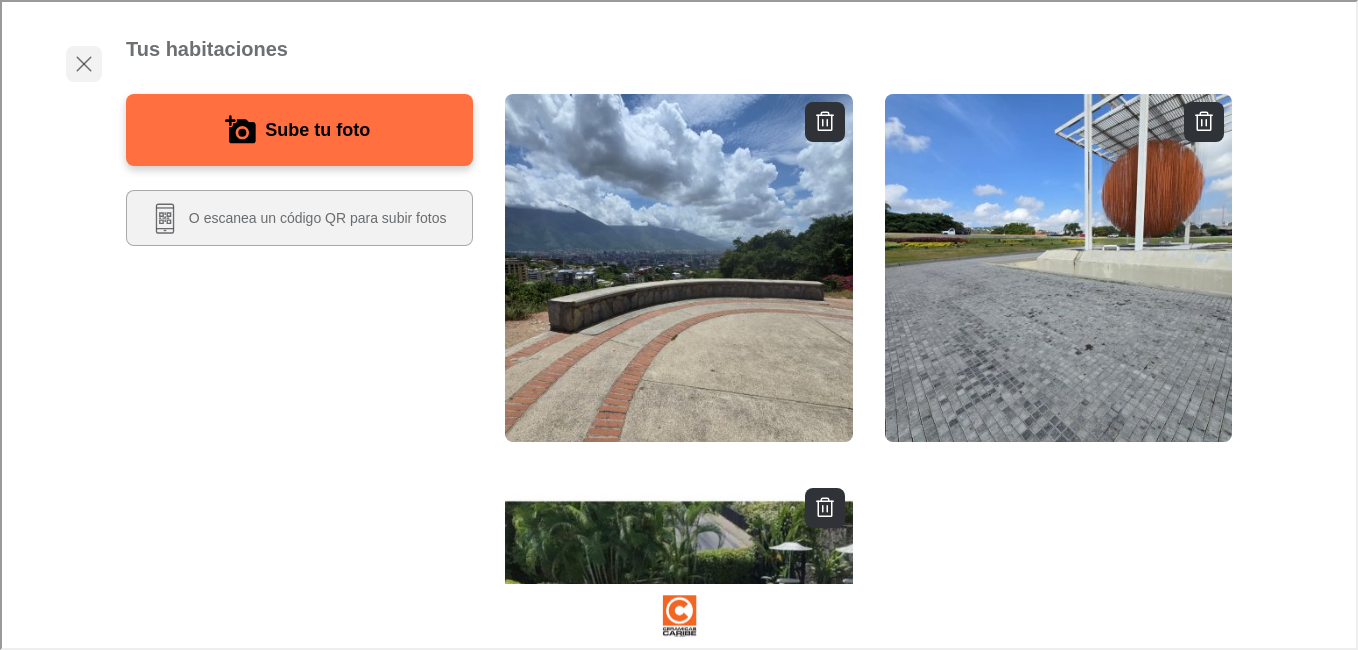 click at bounding box center [82, 62] 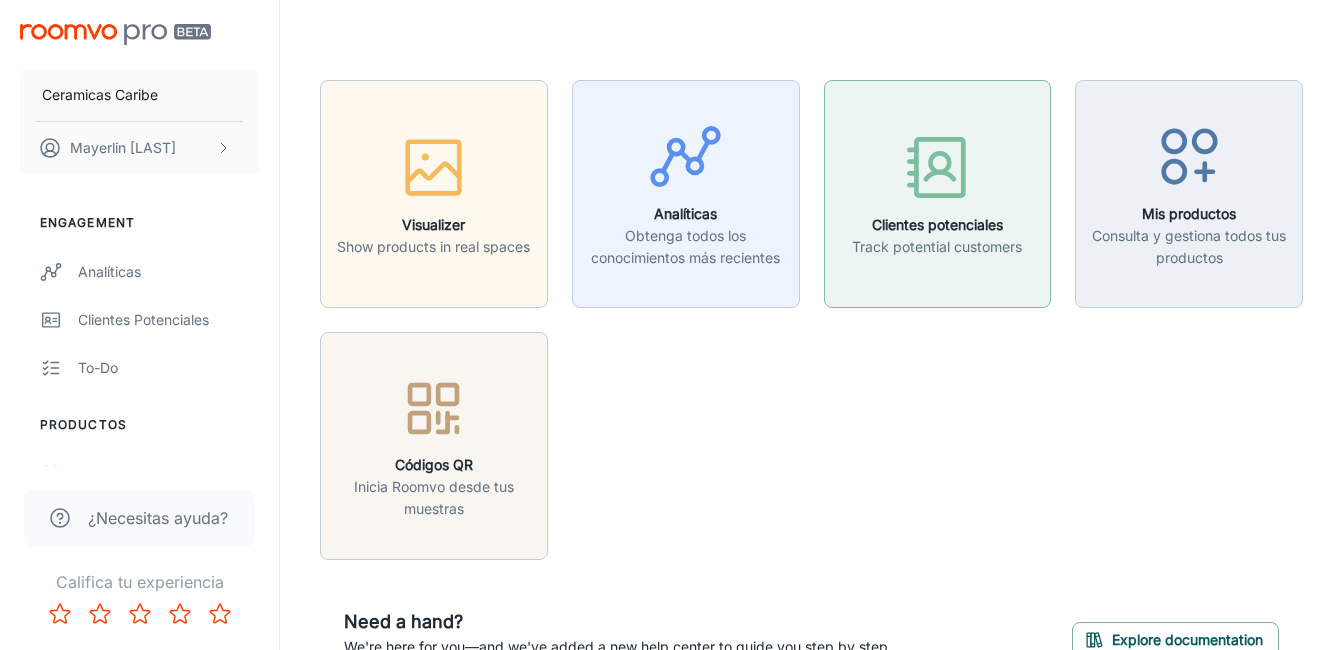 click on "Clientes potenciales" at bounding box center (937, 225) 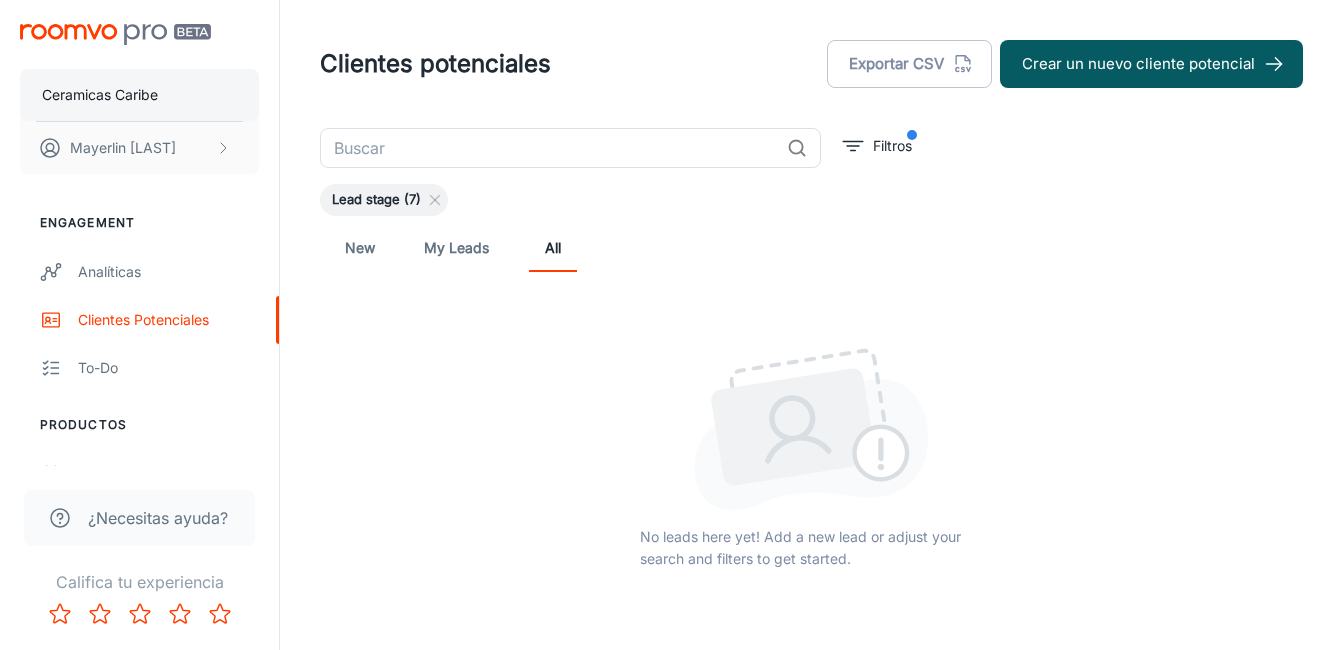 click on "[COMPANY]" at bounding box center (100, 95) 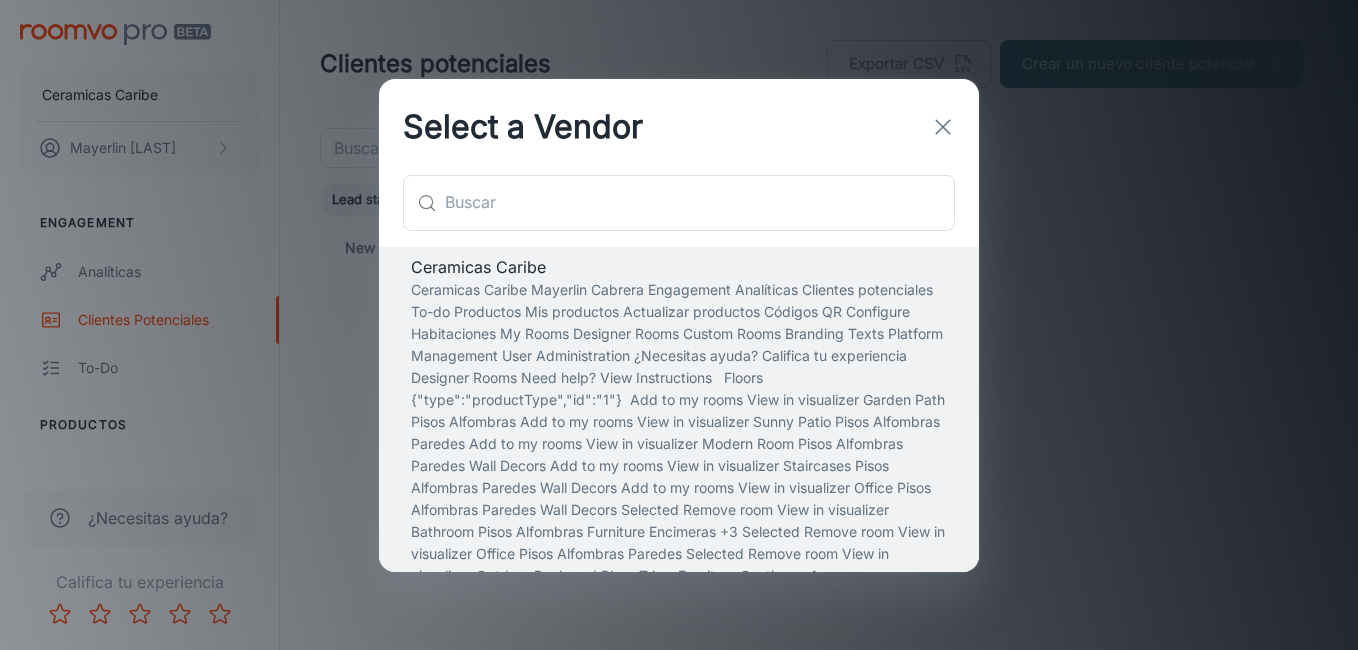 click 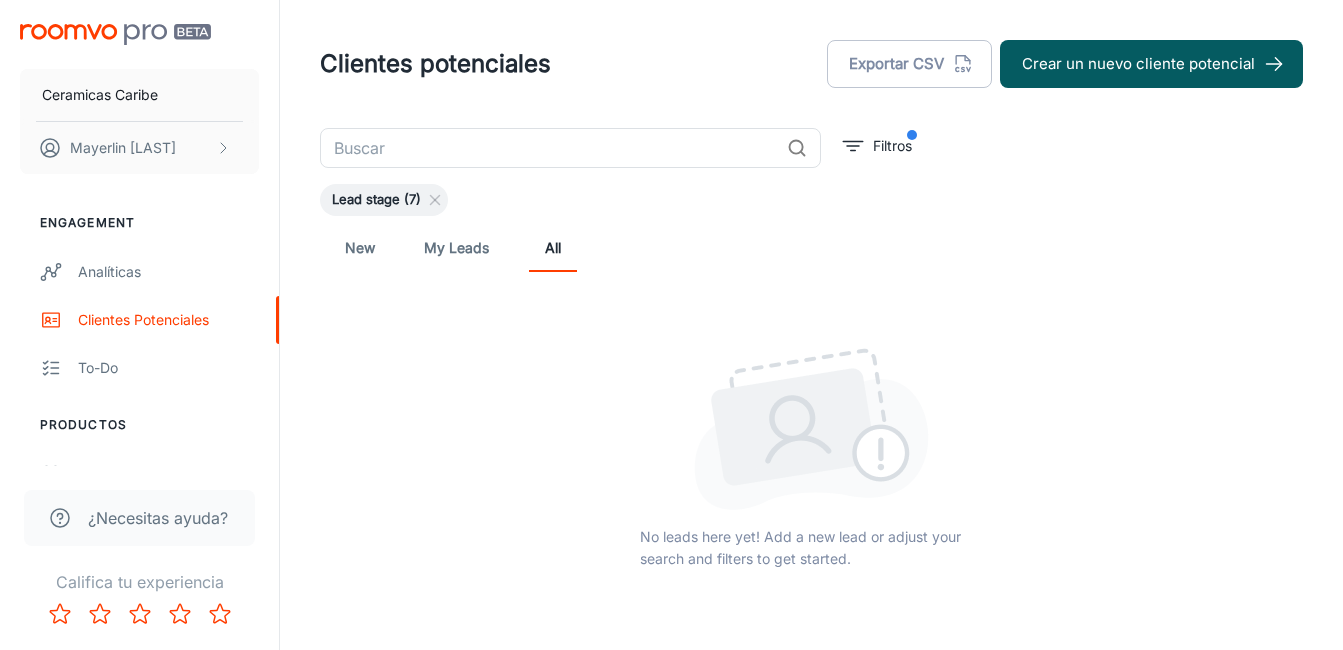click on "Ceramicas Caribe Mayerlin   Cabrera" at bounding box center [139, 95] 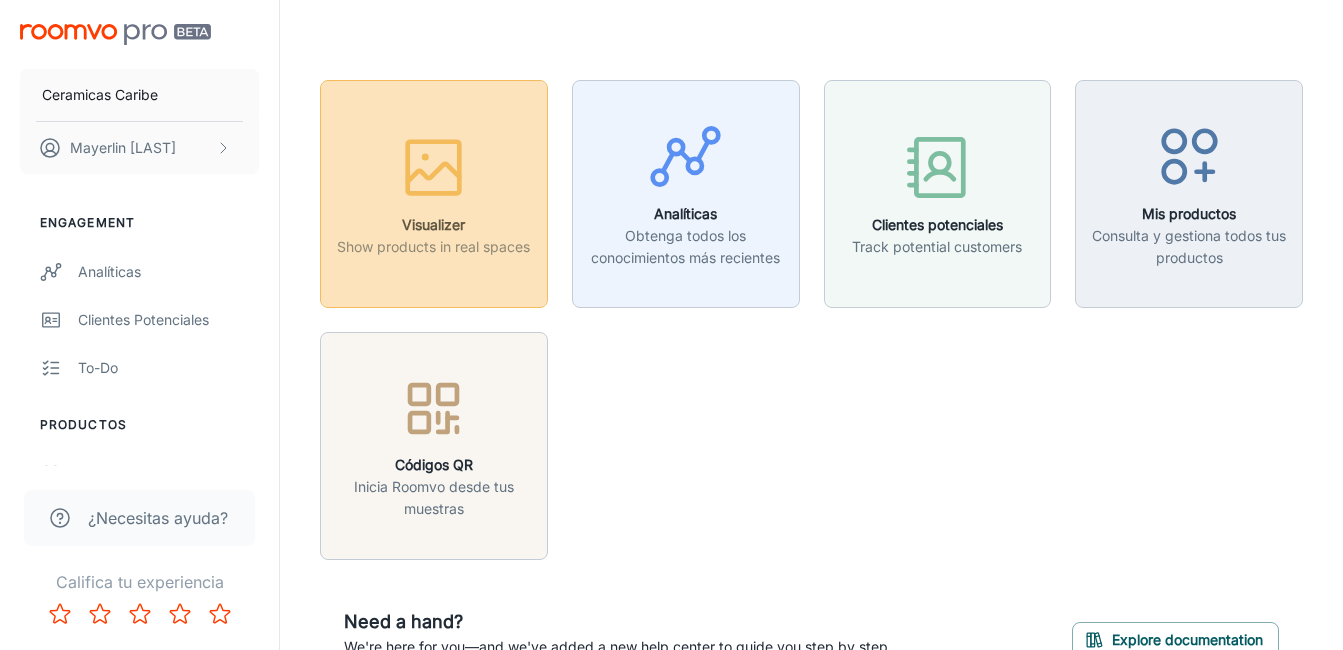 click on "Show products in real spaces" at bounding box center [433, 247] 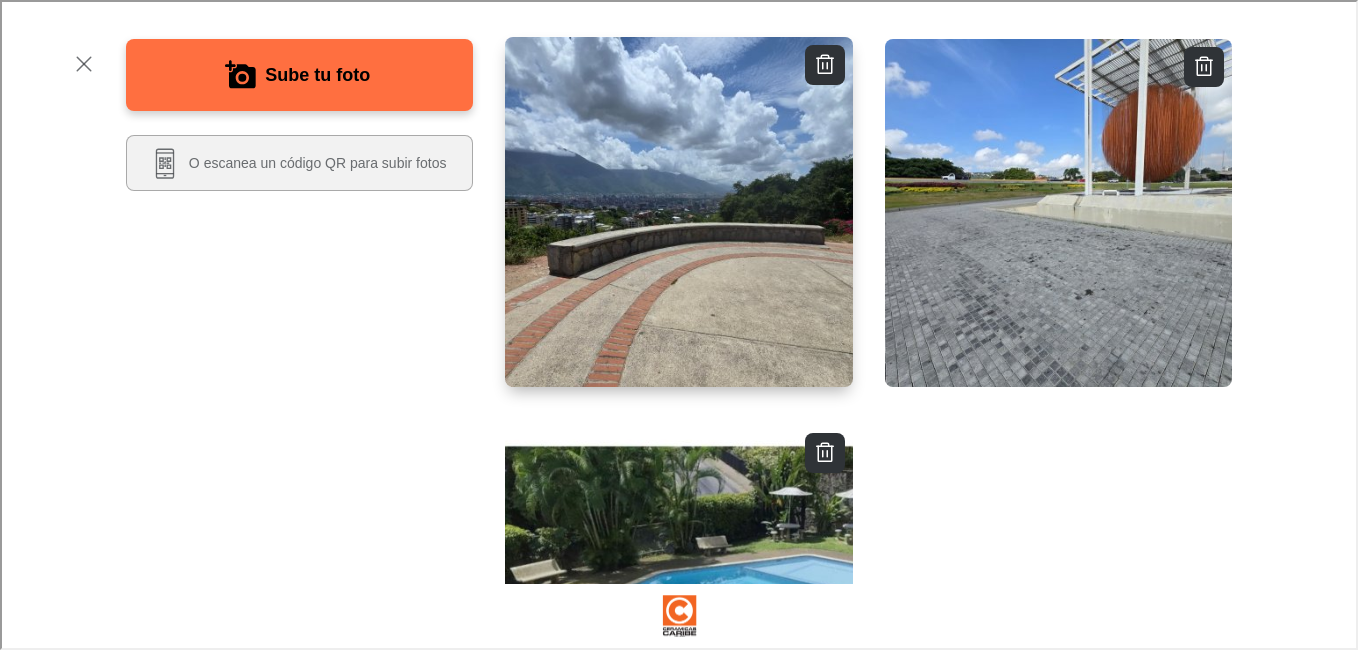 scroll, scrollTop: 400, scrollLeft: 0, axis: vertical 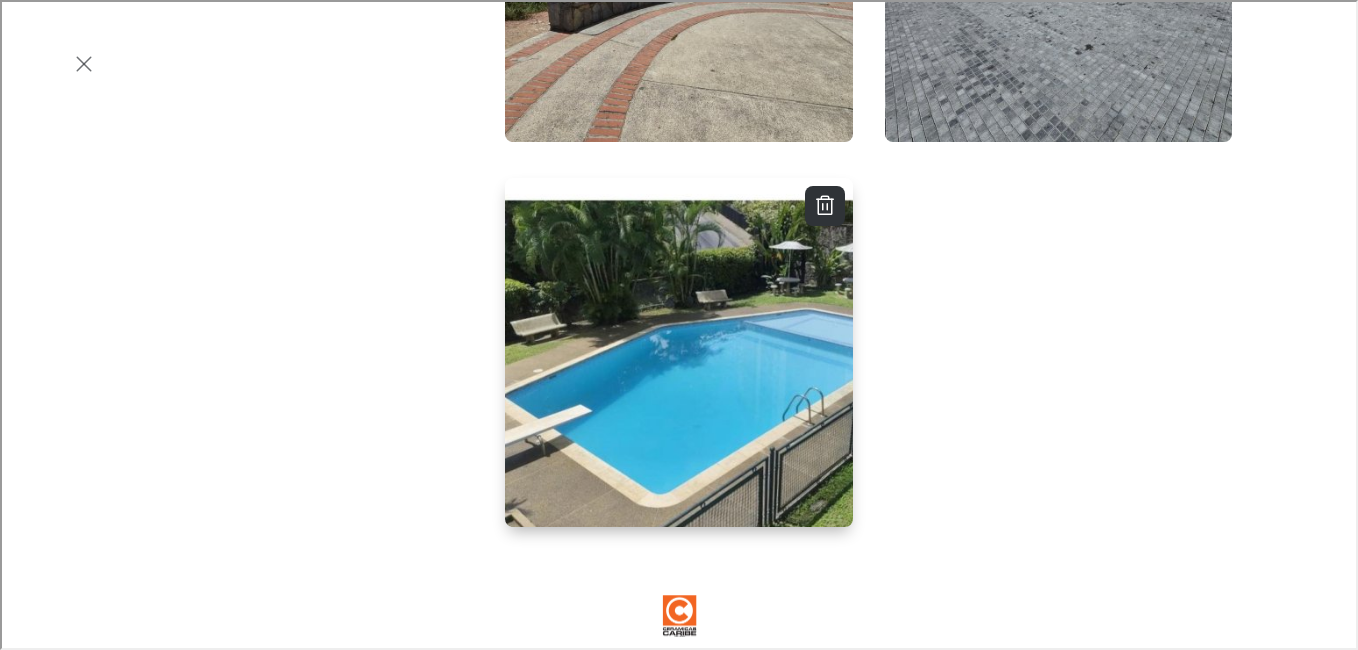 click at bounding box center (678, 352) 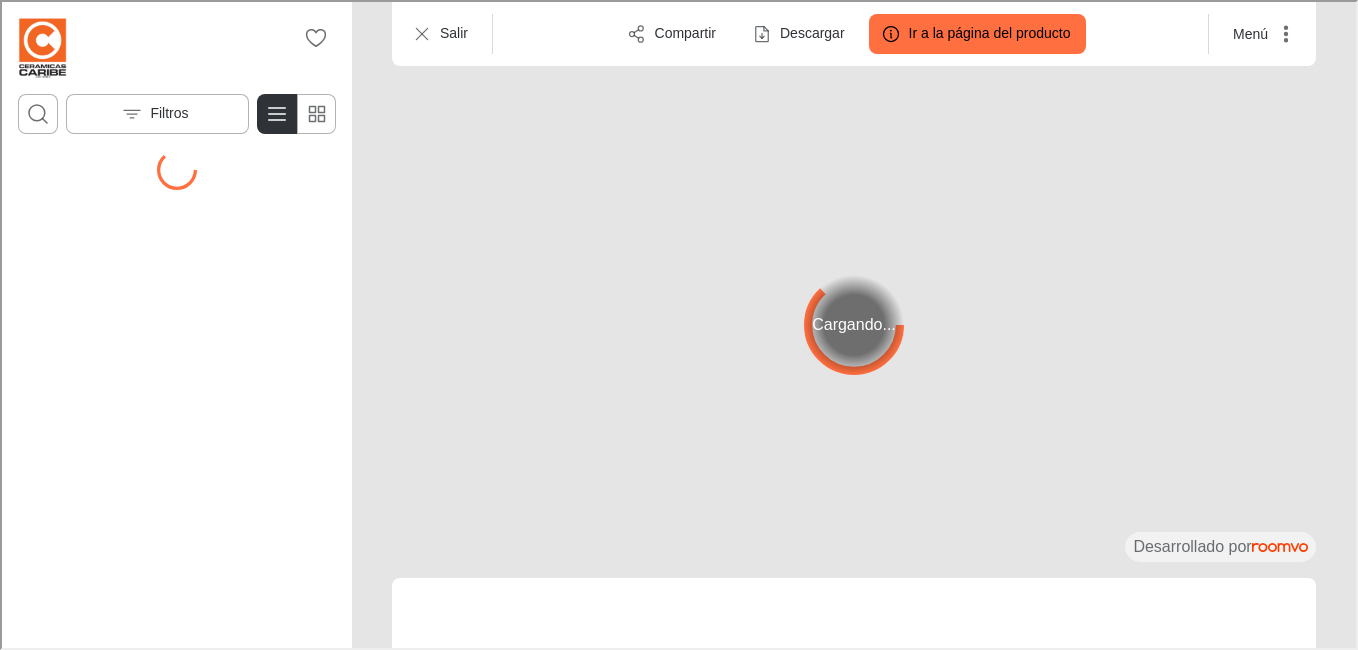scroll, scrollTop: 0, scrollLeft: 0, axis: both 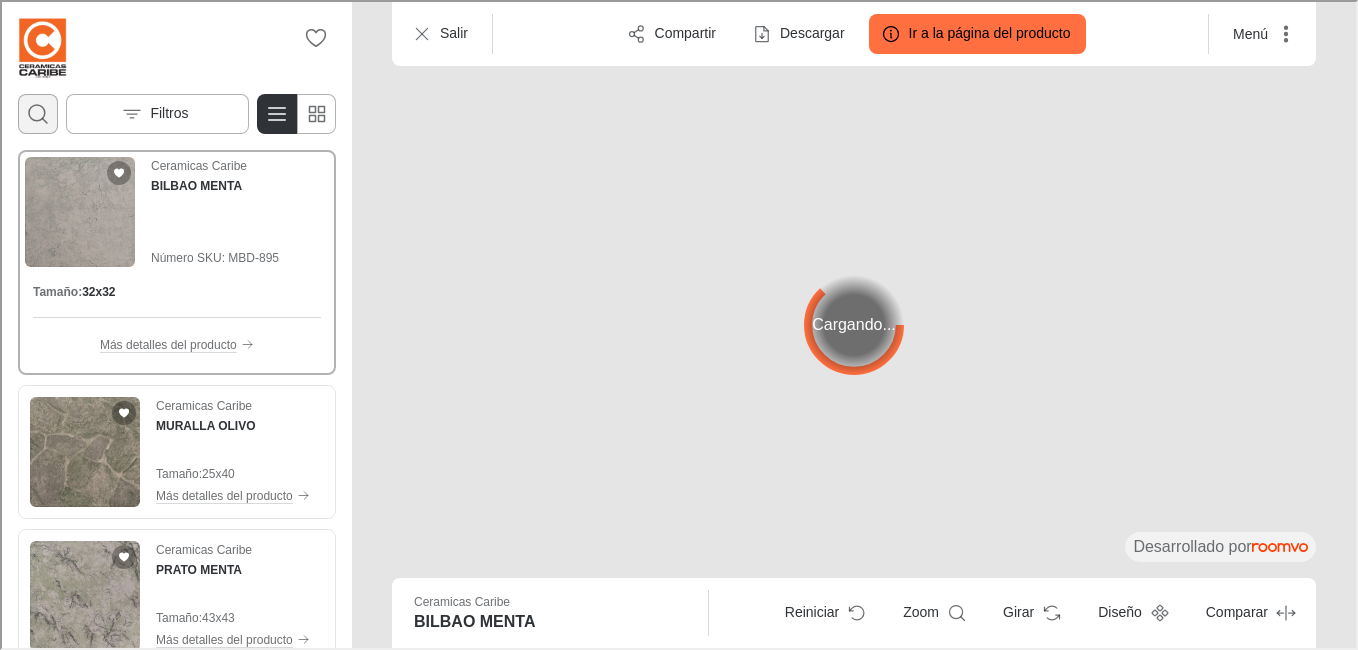 click 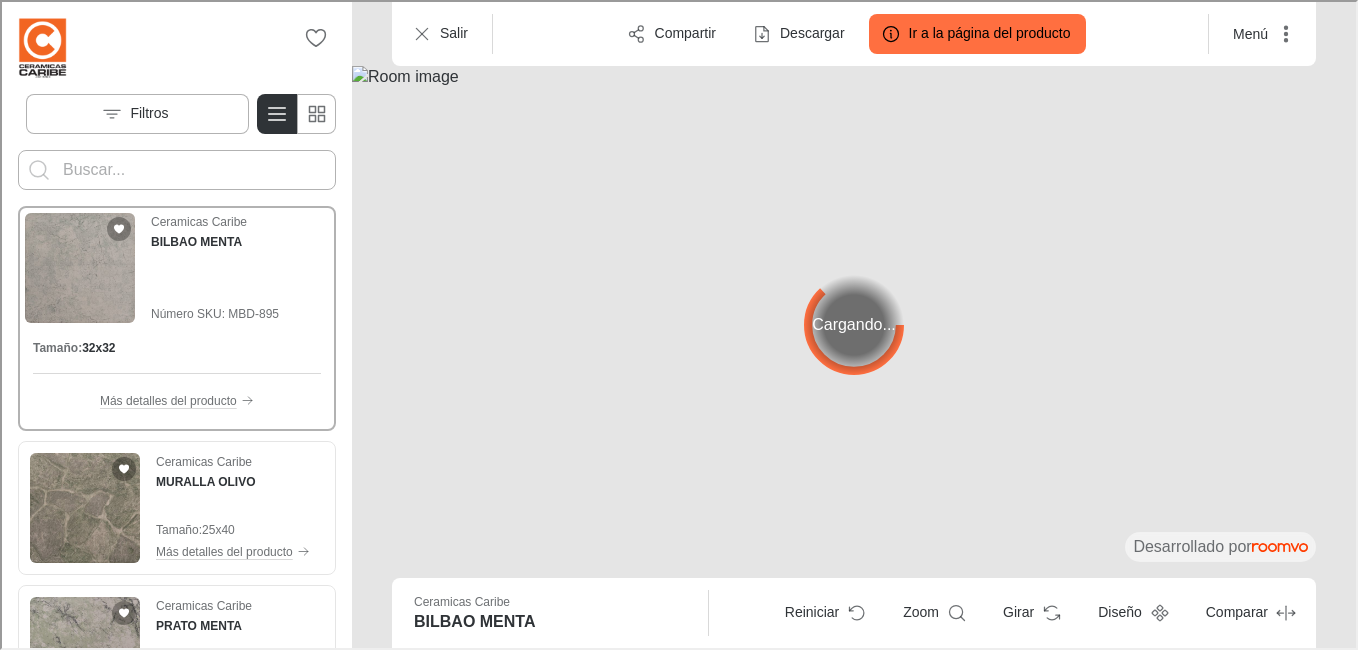 scroll, scrollTop: 0, scrollLeft: 0, axis: both 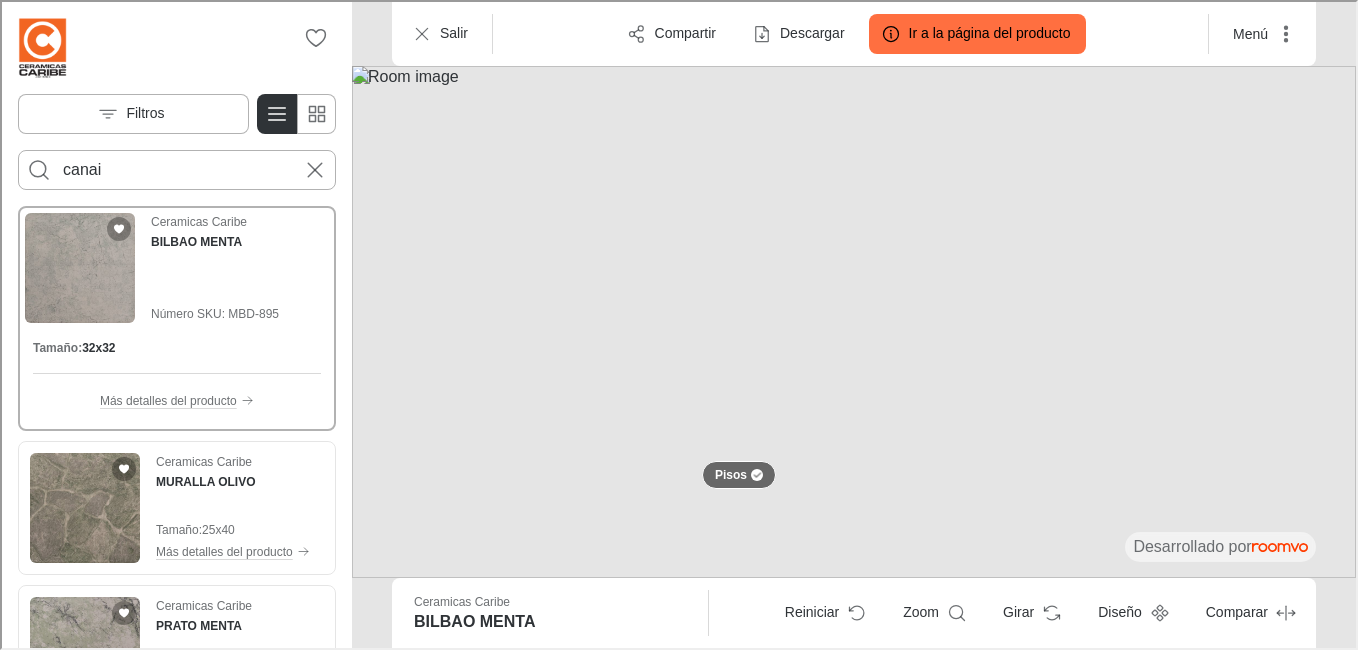 type on "canai" 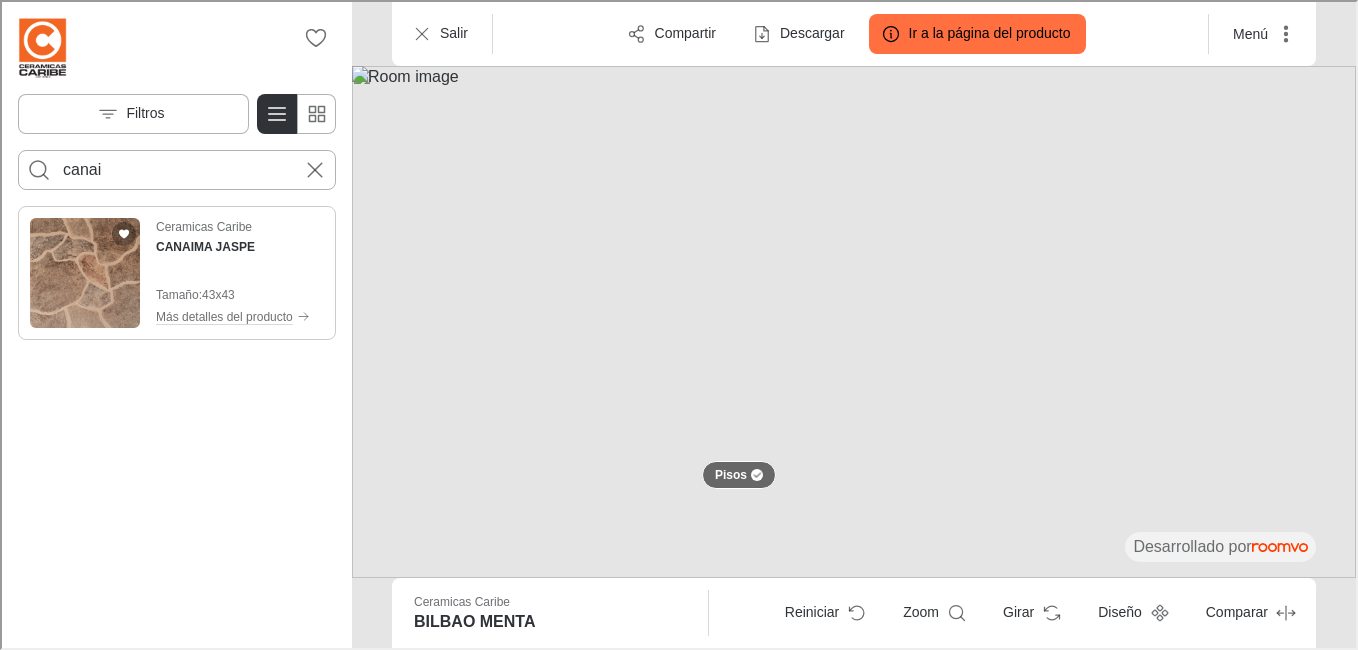 click at bounding box center (83, 271) 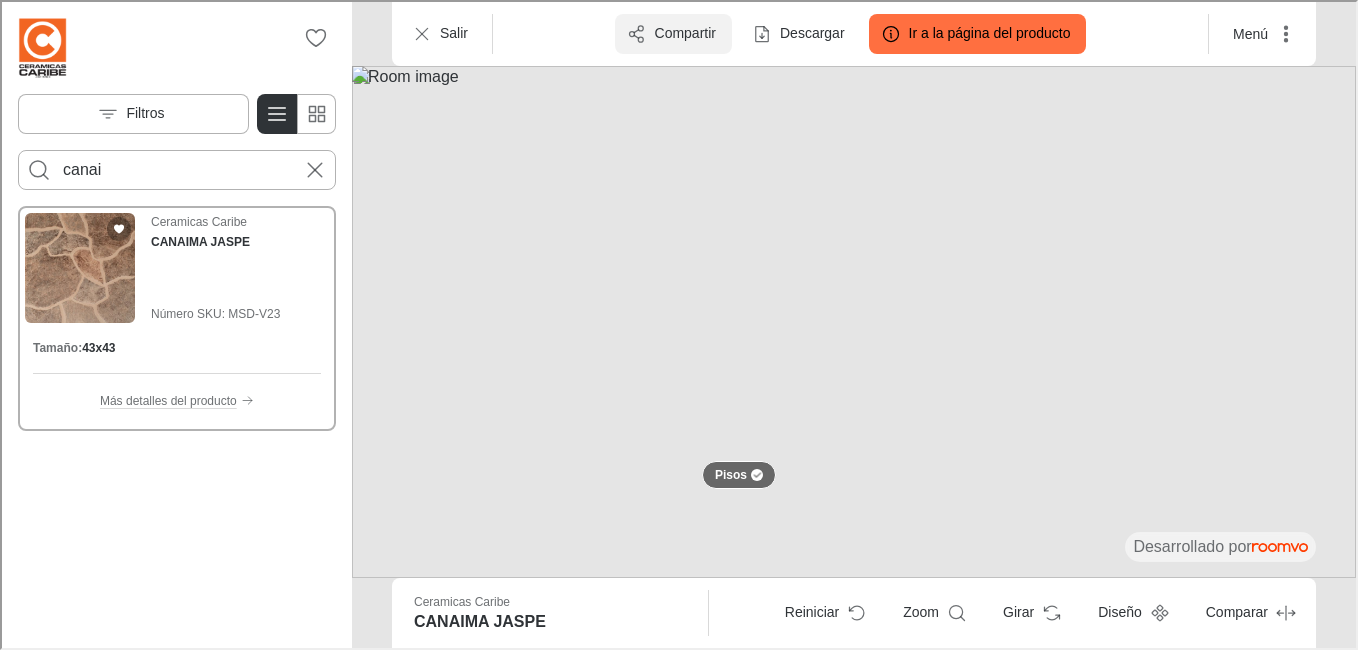 click on "Compartir" at bounding box center [683, 32] 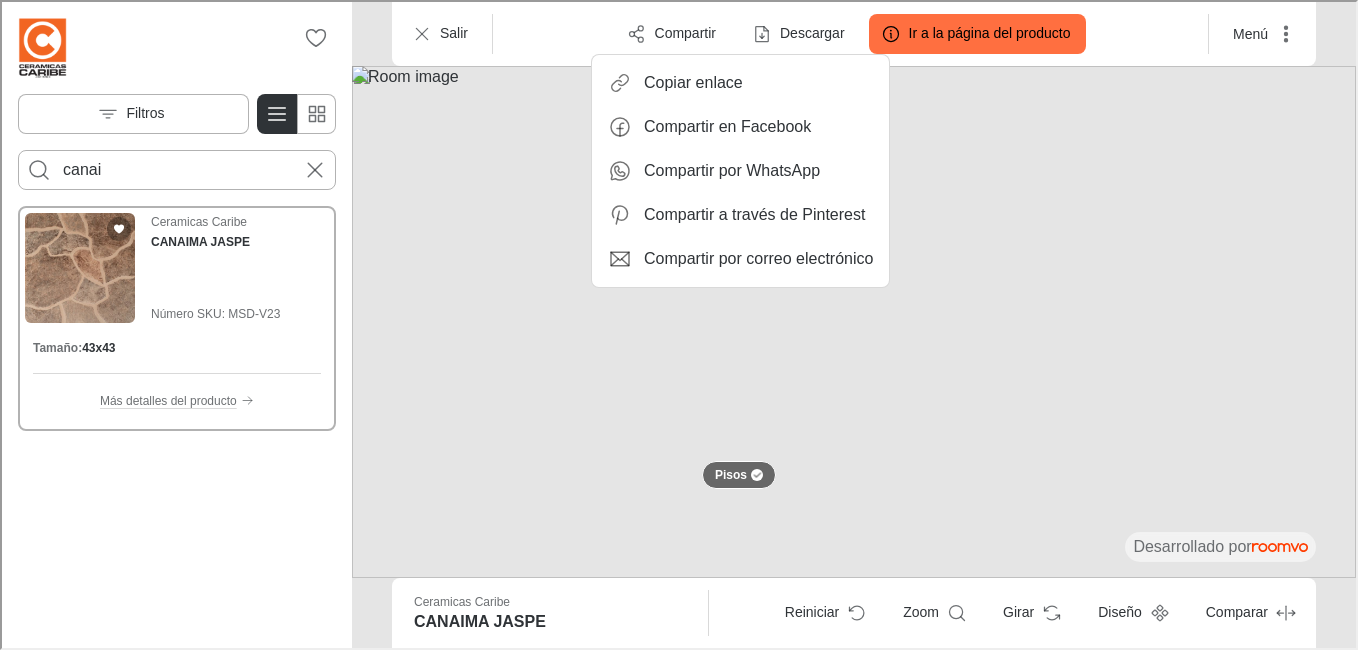 click at bounding box center [677, 323] 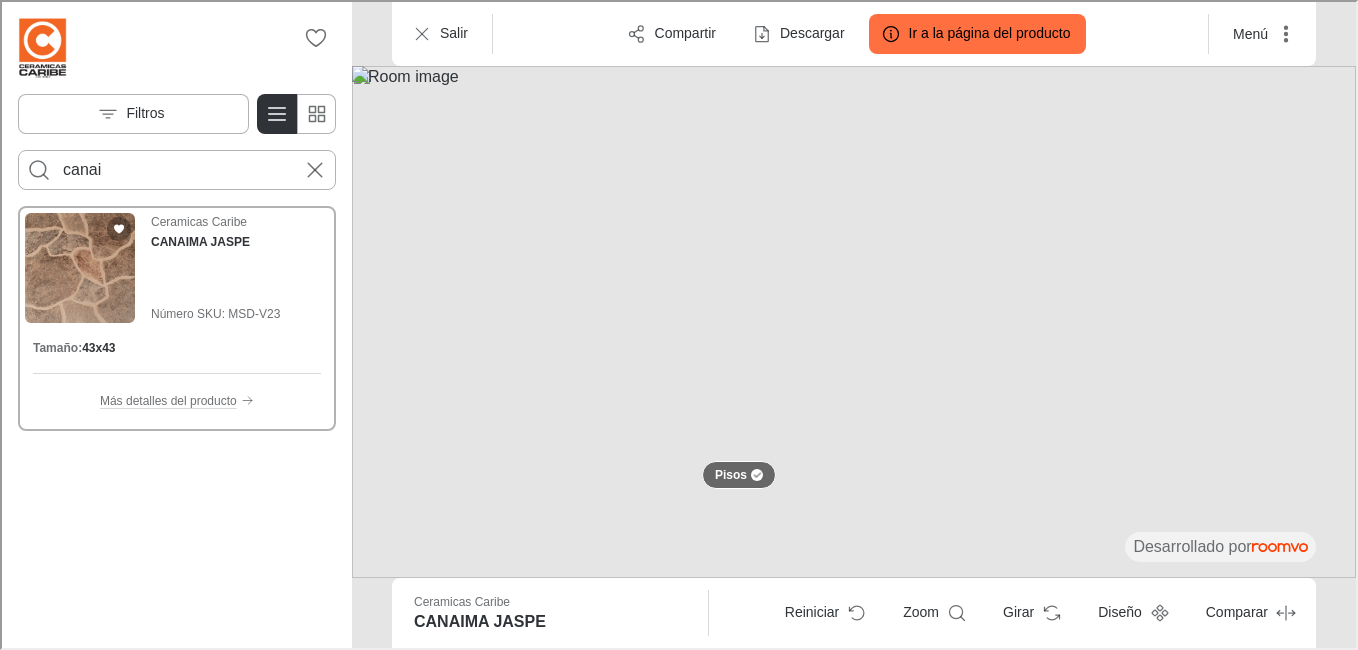 click on "Descargar" at bounding box center (810, 32) 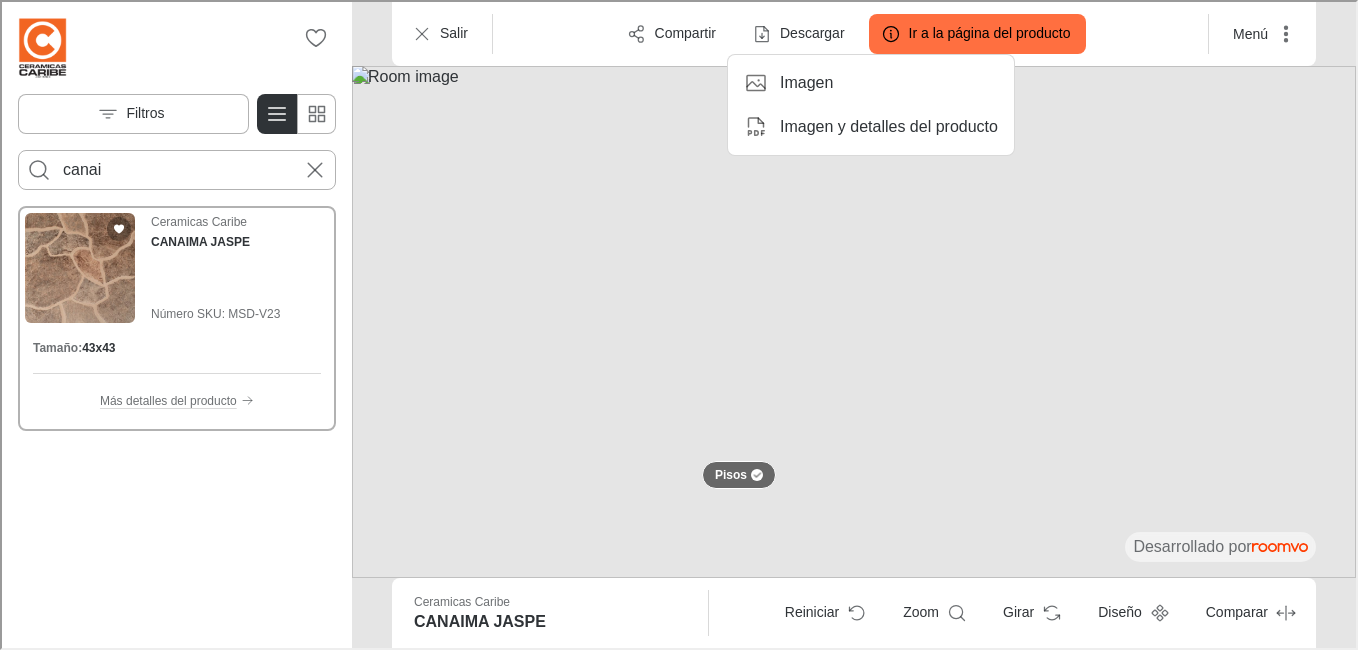 click at bounding box center (677, 323) 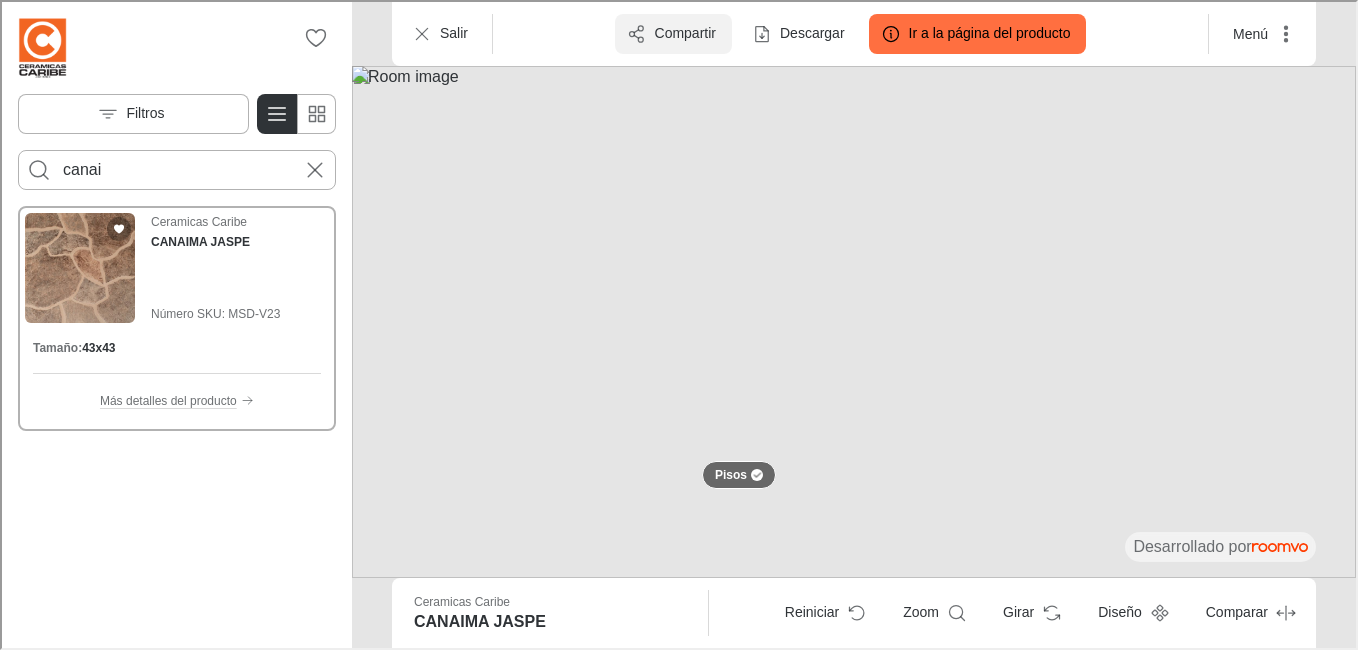 click on "Compartir" at bounding box center (683, 32) 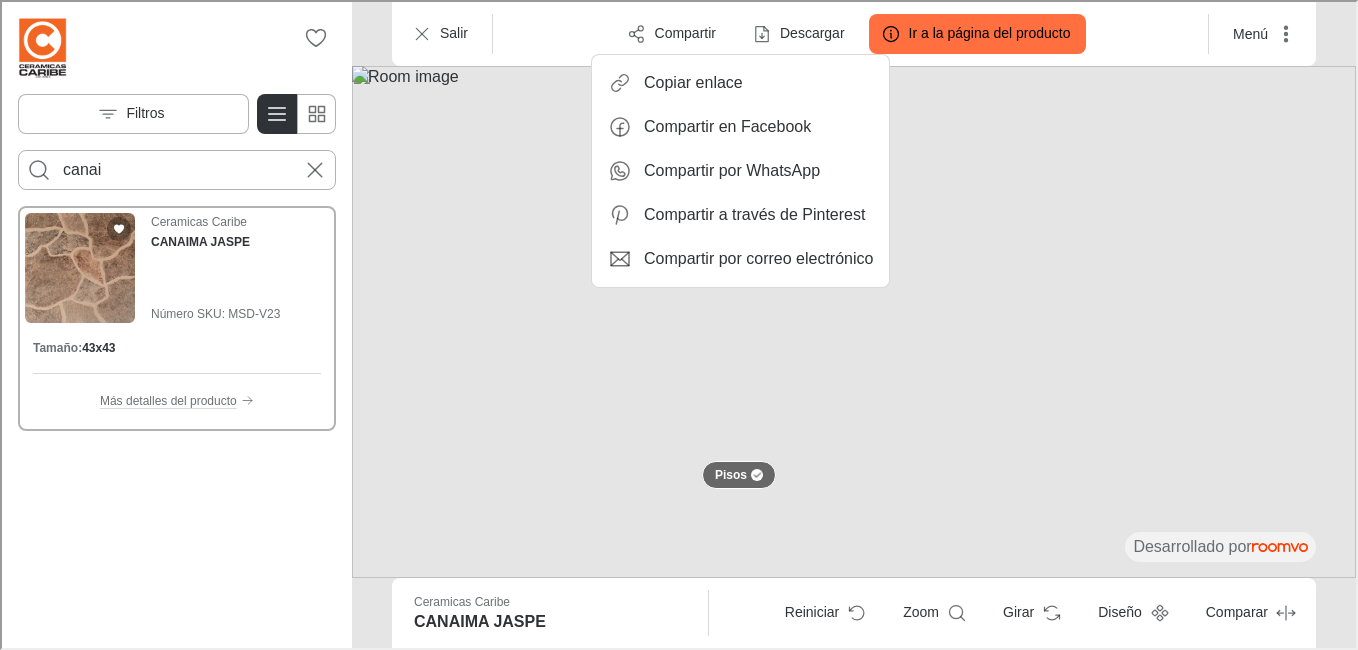click at bounding box center [677, 323] 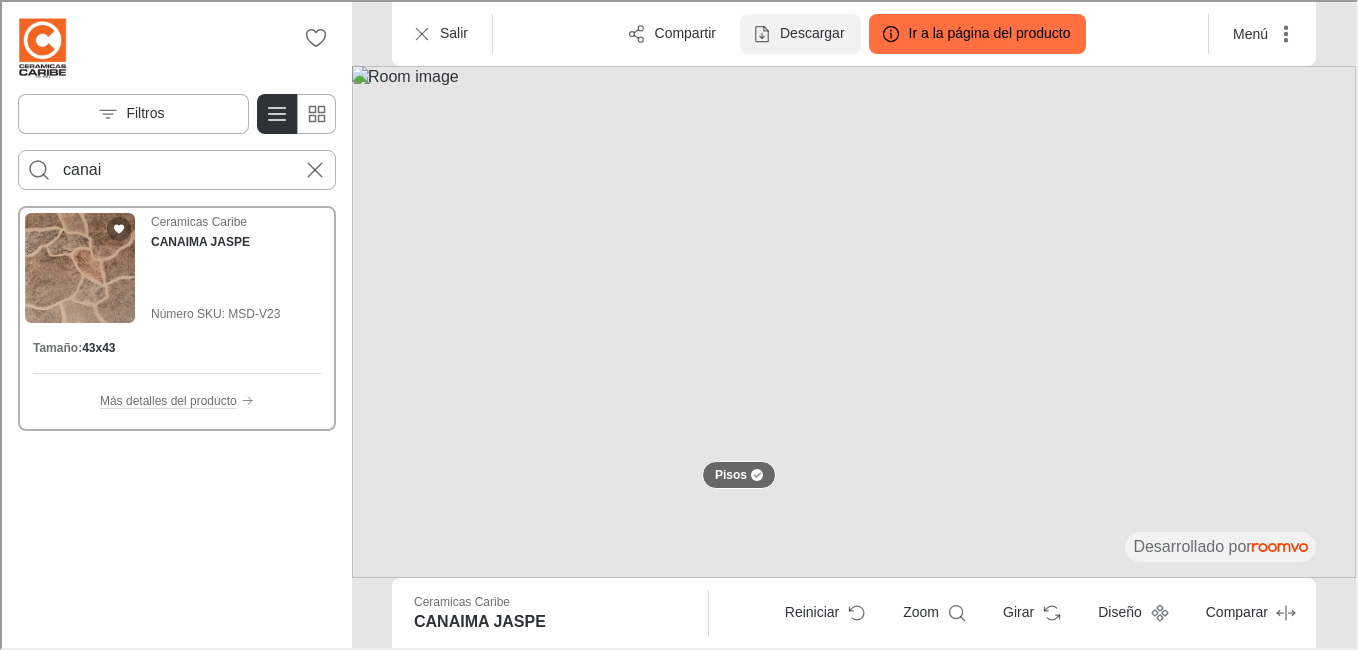 click on "Descargar" at bounding box center [810, 32] 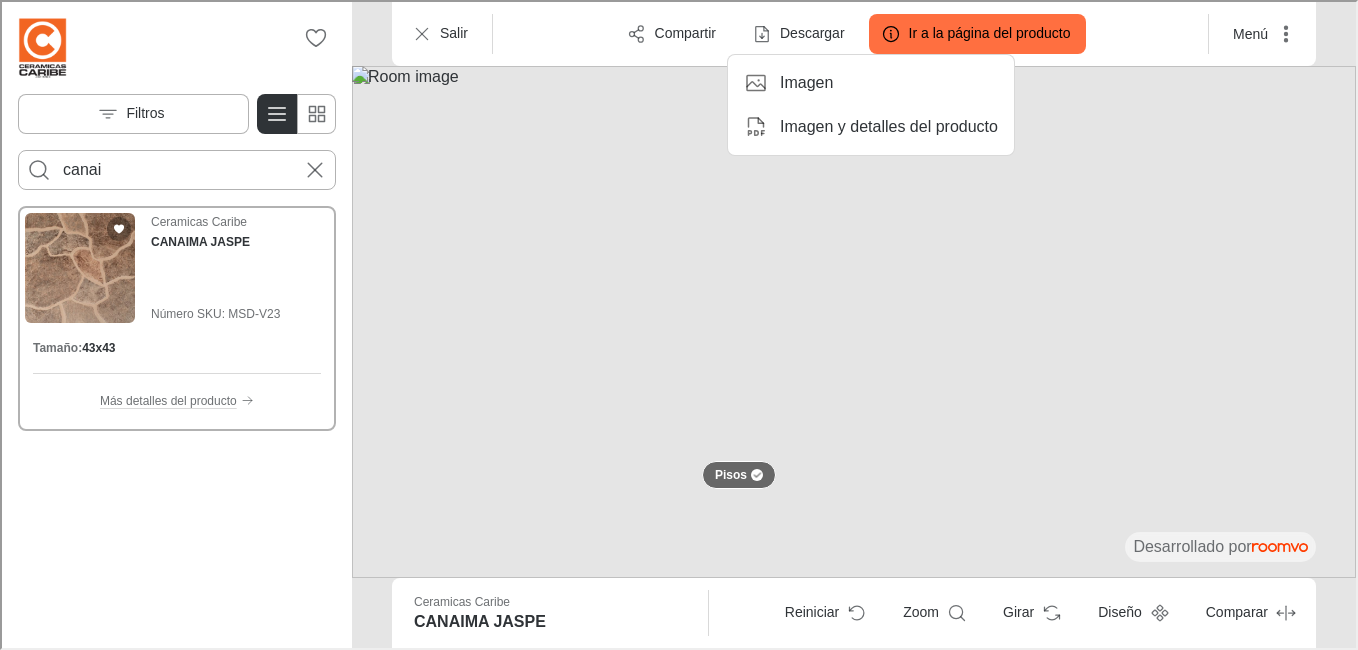 click on "Imagen y detalles del producto" at bounding box center (887, 125) 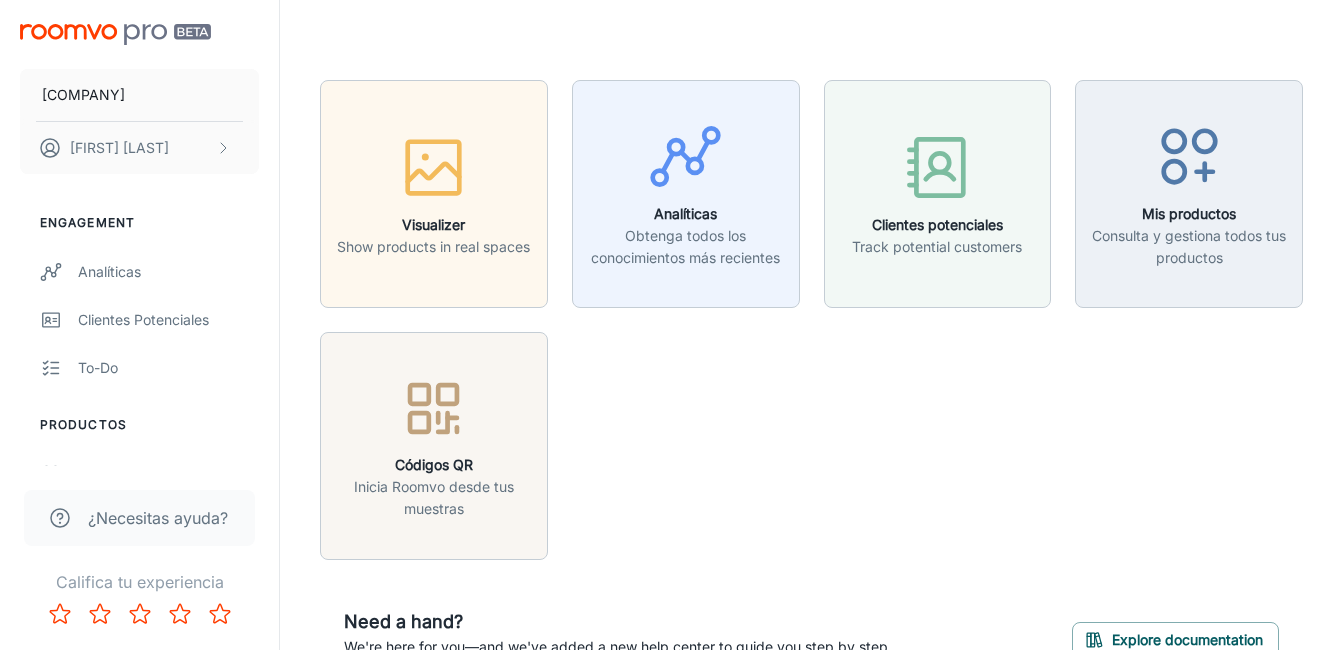 scroll, scrollTop: 0, scrollLeft: 0, axis: both 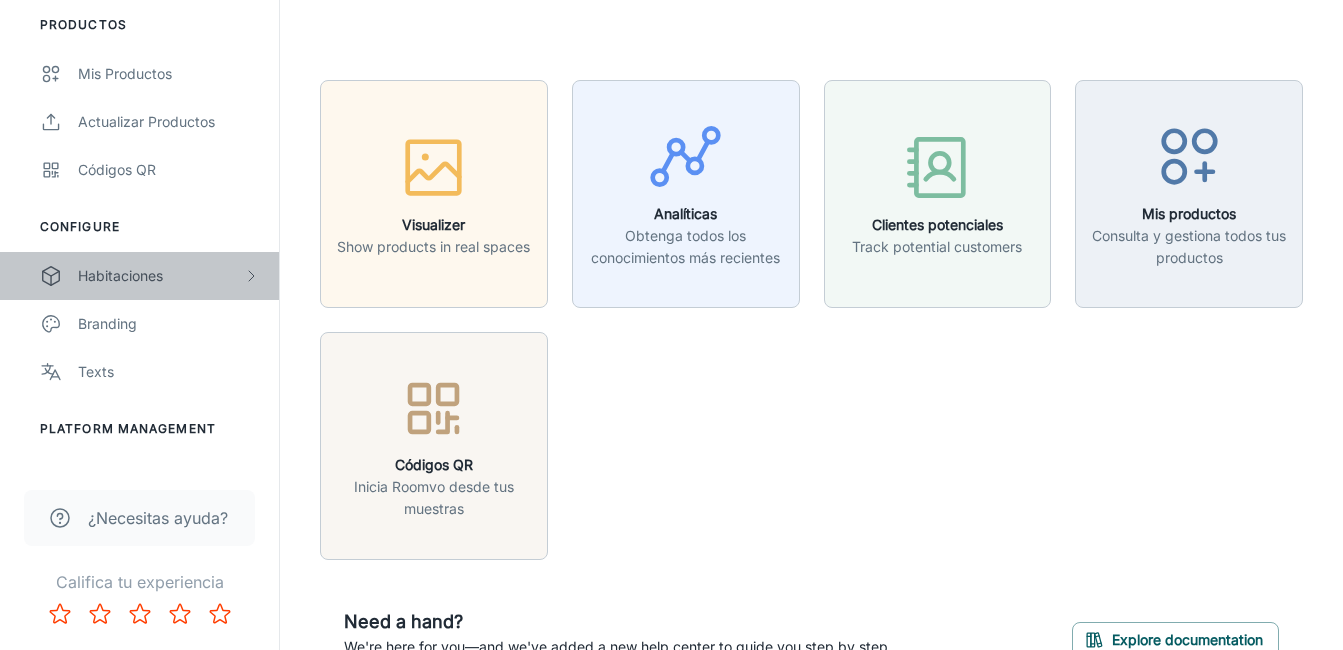 click on "Habitaciones" at bounding box center [139, 276] 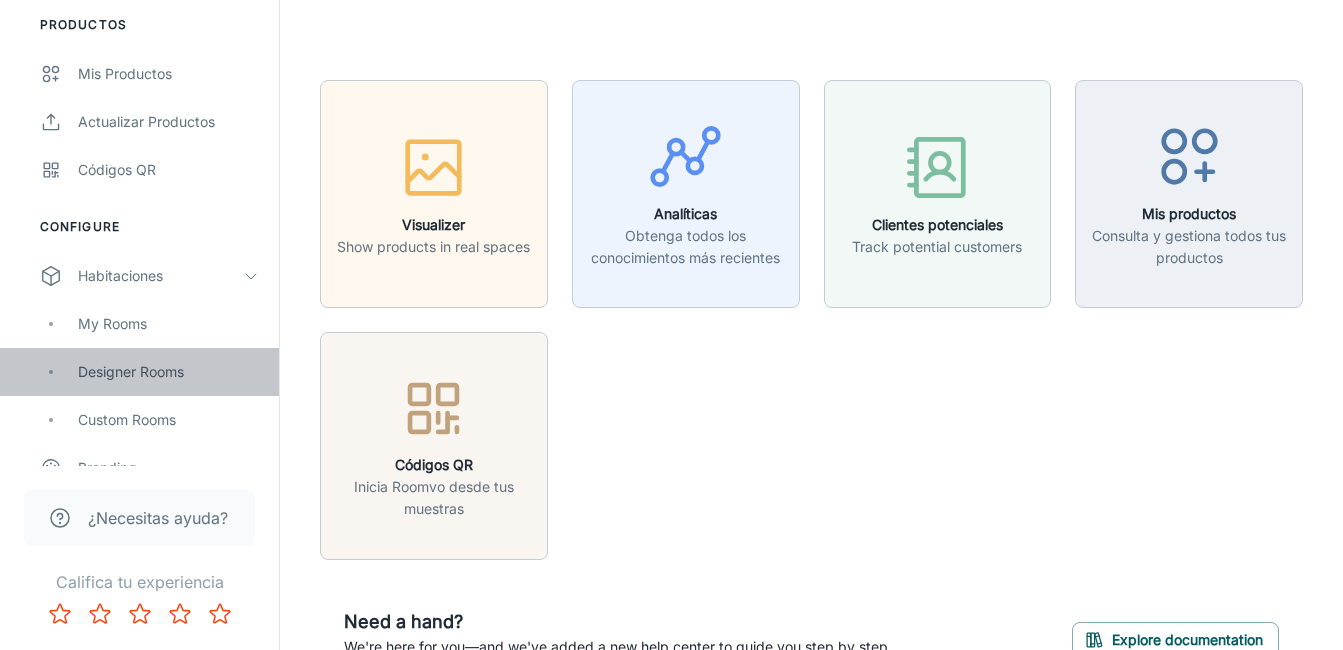 click on "Designer Rooms" at bounding box center (168, 372) 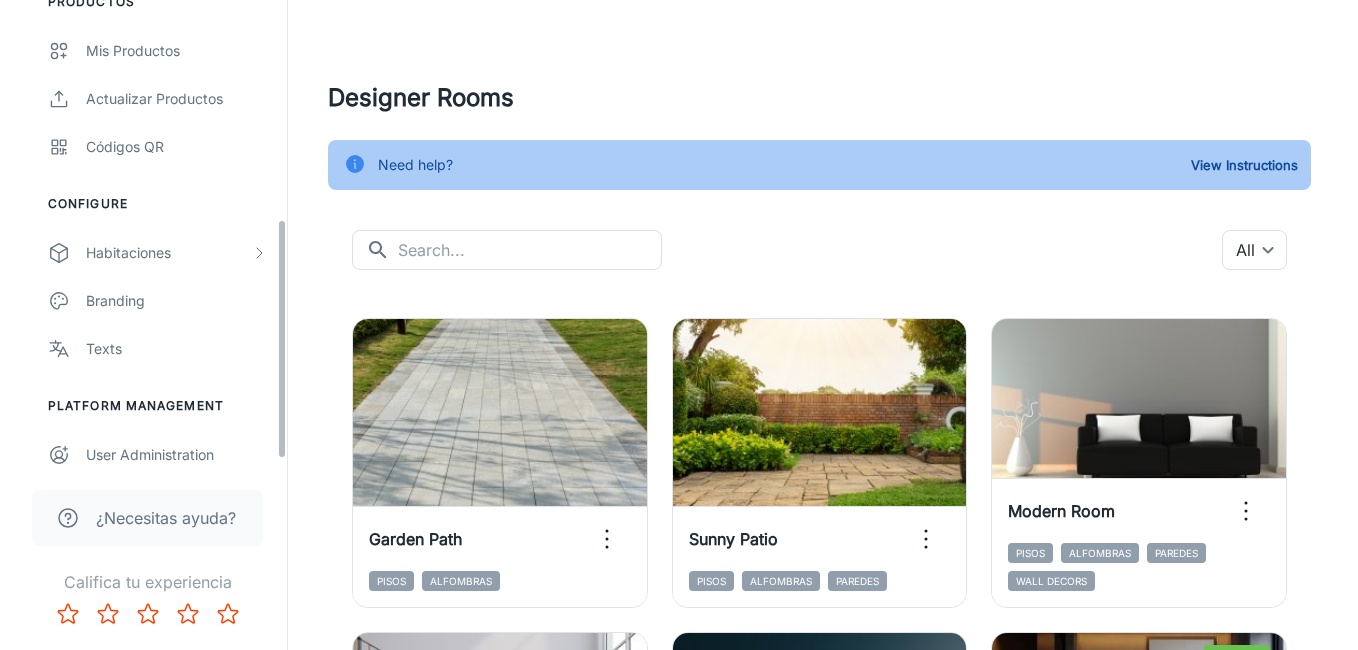 scroll, scrollTop: 436, scrollLeft: 0, axis: vertical 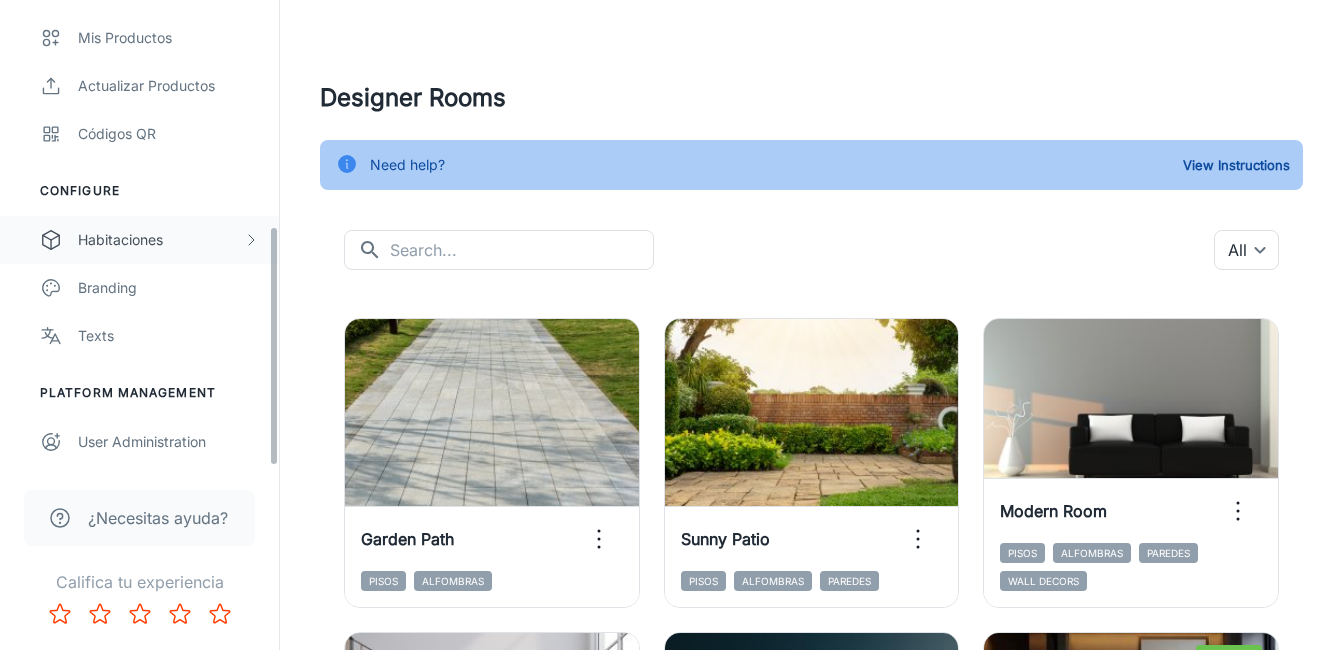 click on "Habitaciones" at bounding box center [139, 240] 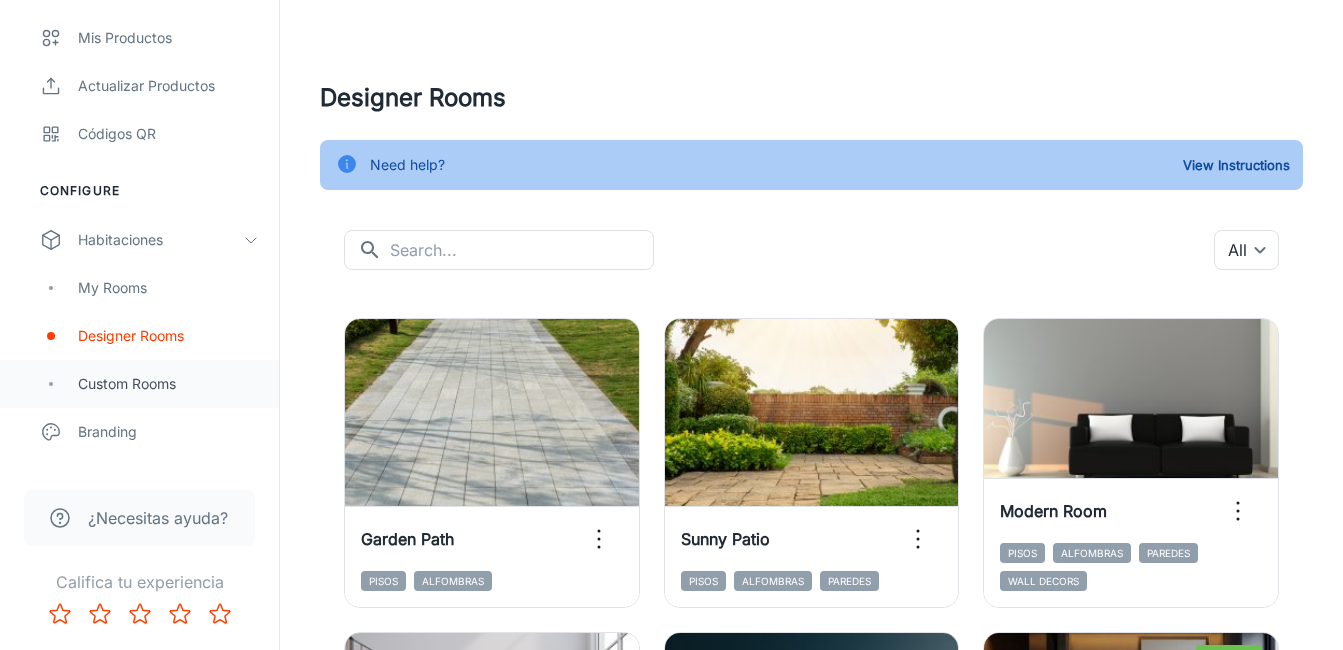 click on "Custom Rooms" at bounding box center [168, 384] 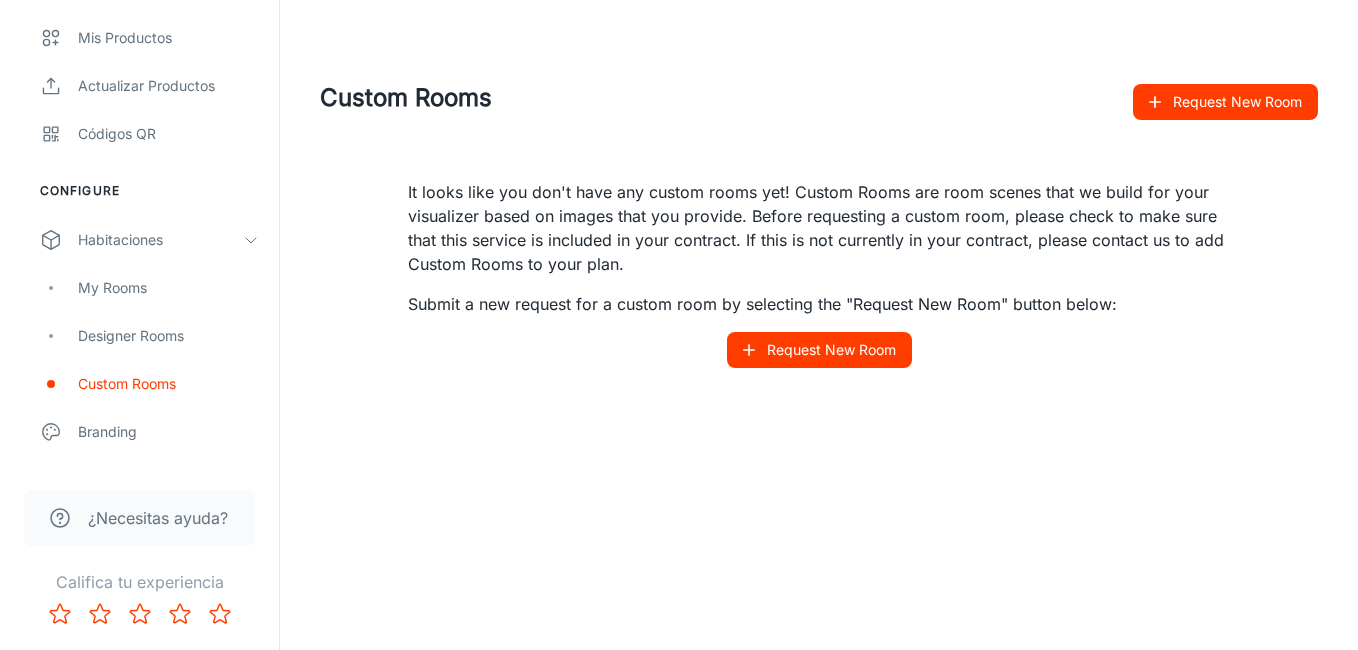 click on "Request New Room" at bounding box center (819, 350) 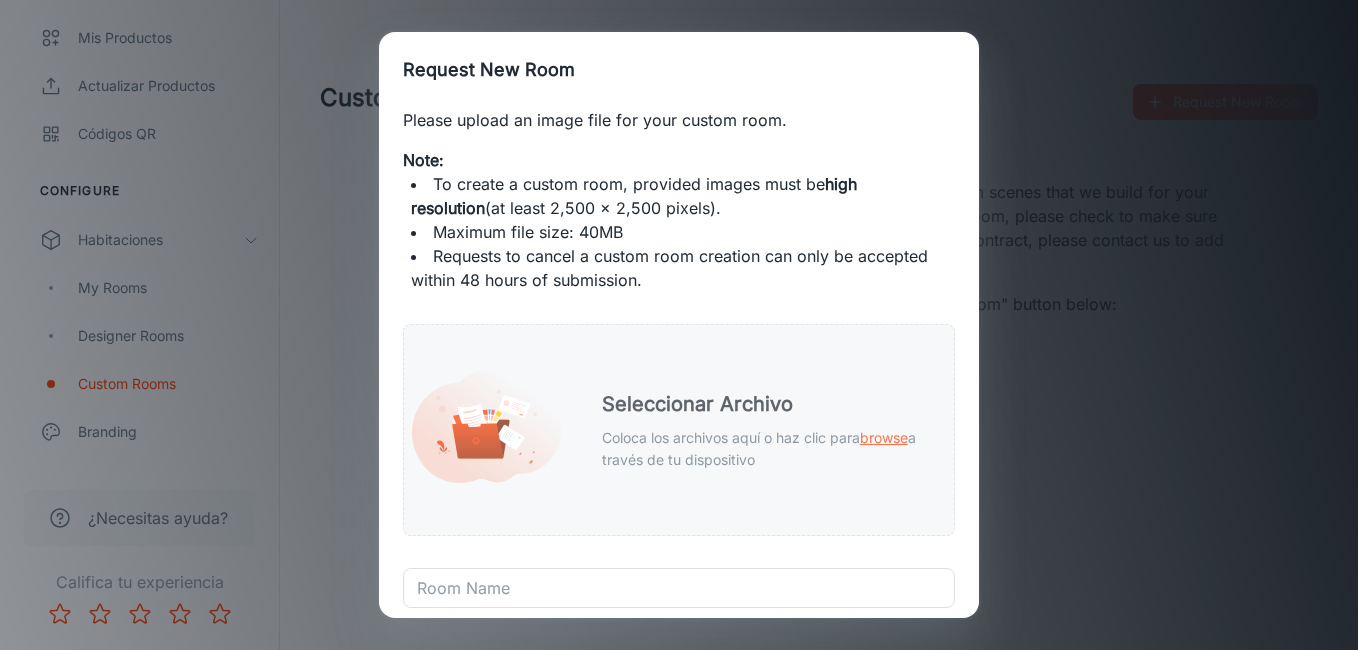 click on "Coloca los archivos aquí o haz clic para  browse  a través de tu dispositivo" at bounding box center (762, 449) 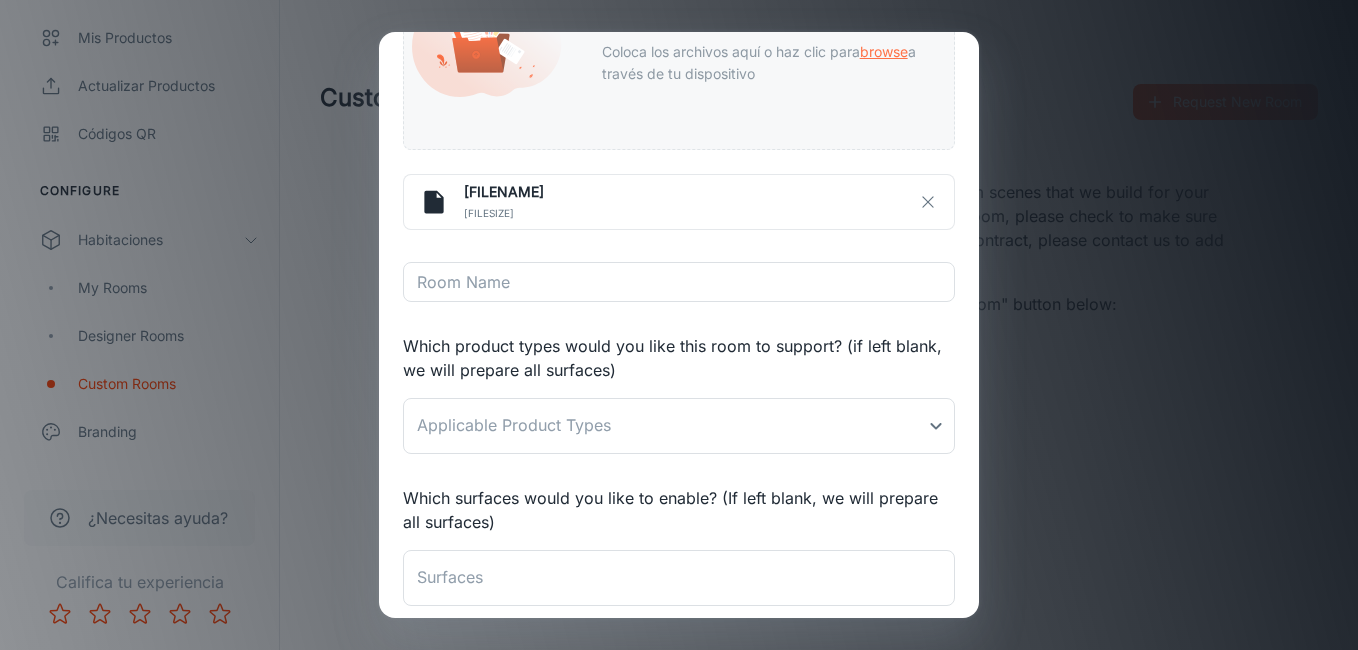 scroll, scrollTop: 400, scrollLeft: 0, axis: vertical 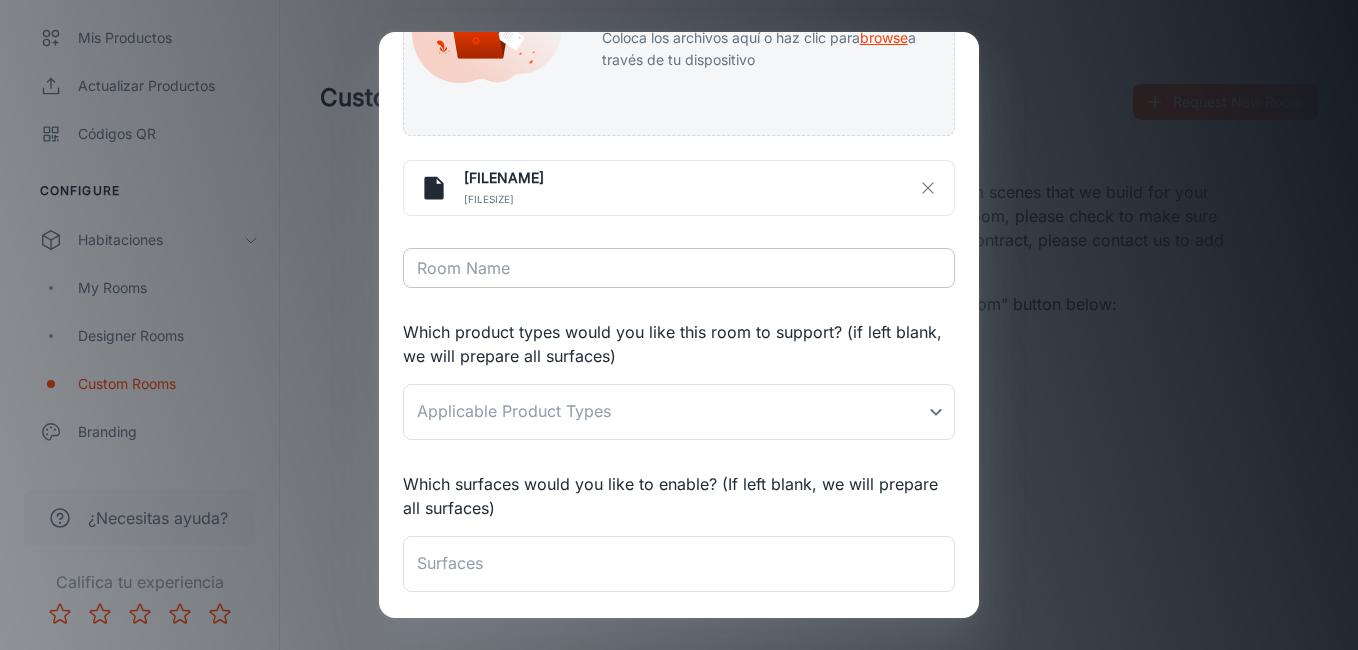 click on "Room Name" at bounding box center (679, 268) 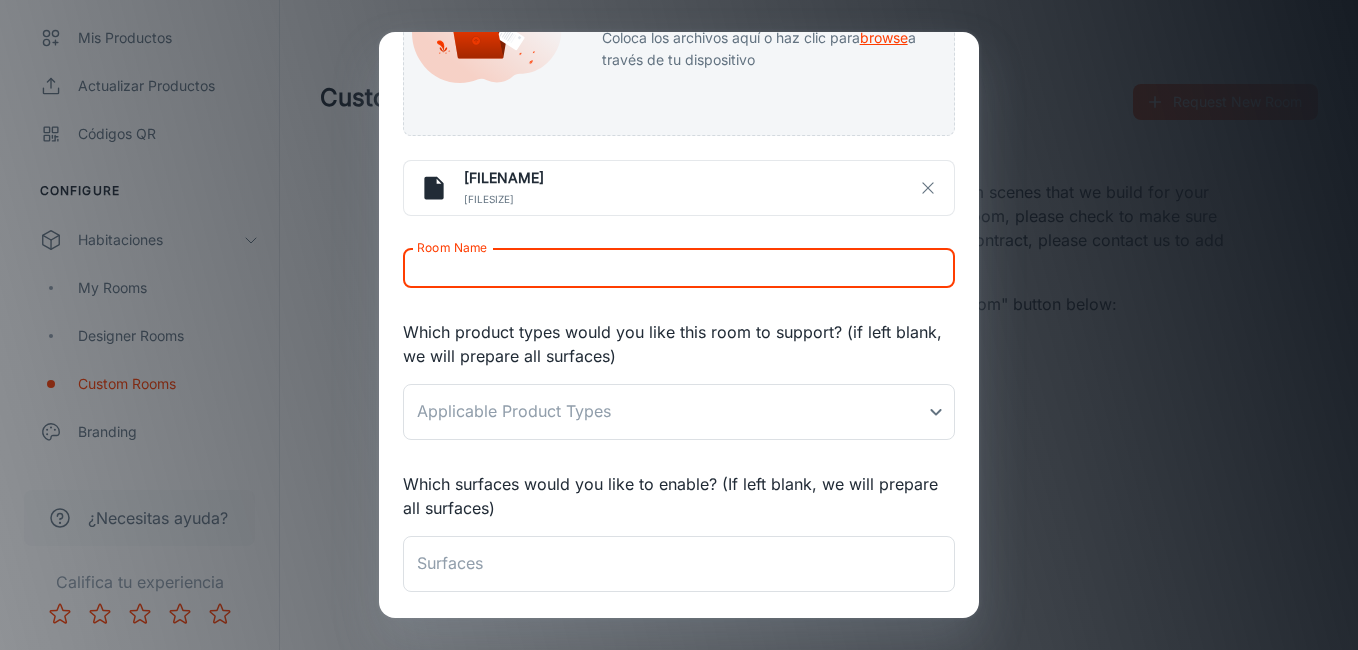 type on "S" 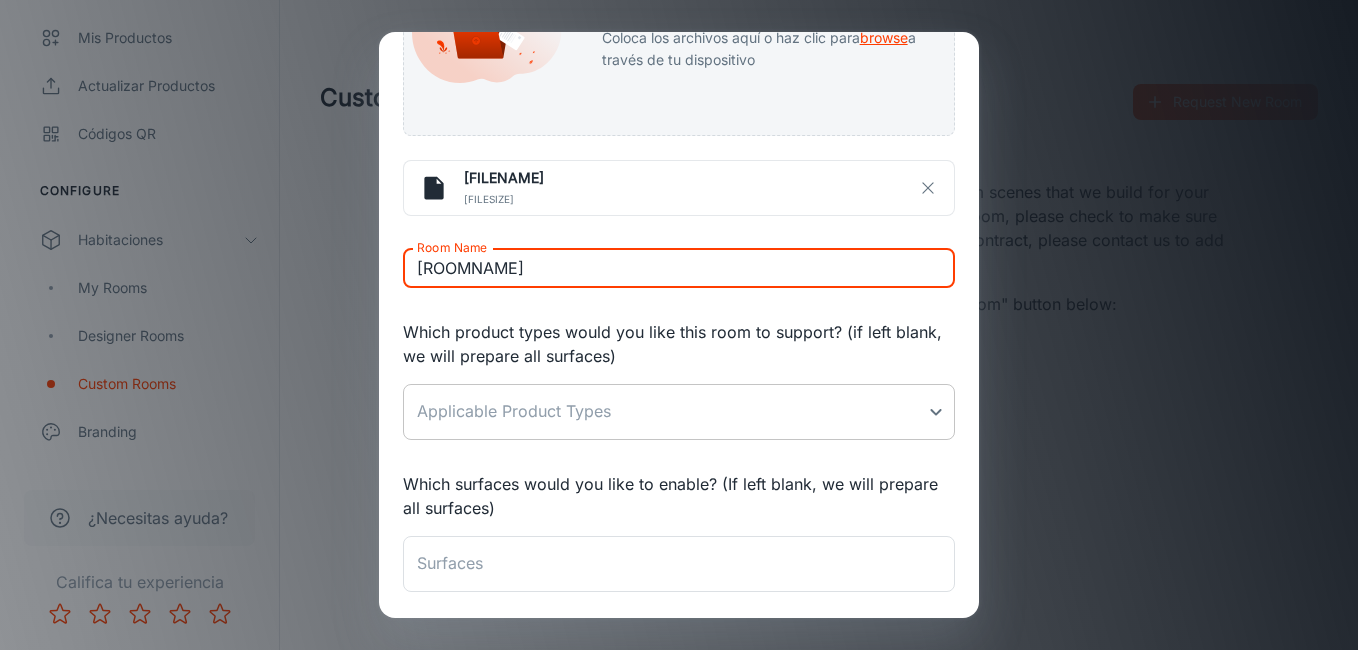 type on "[ROOMNAME]" 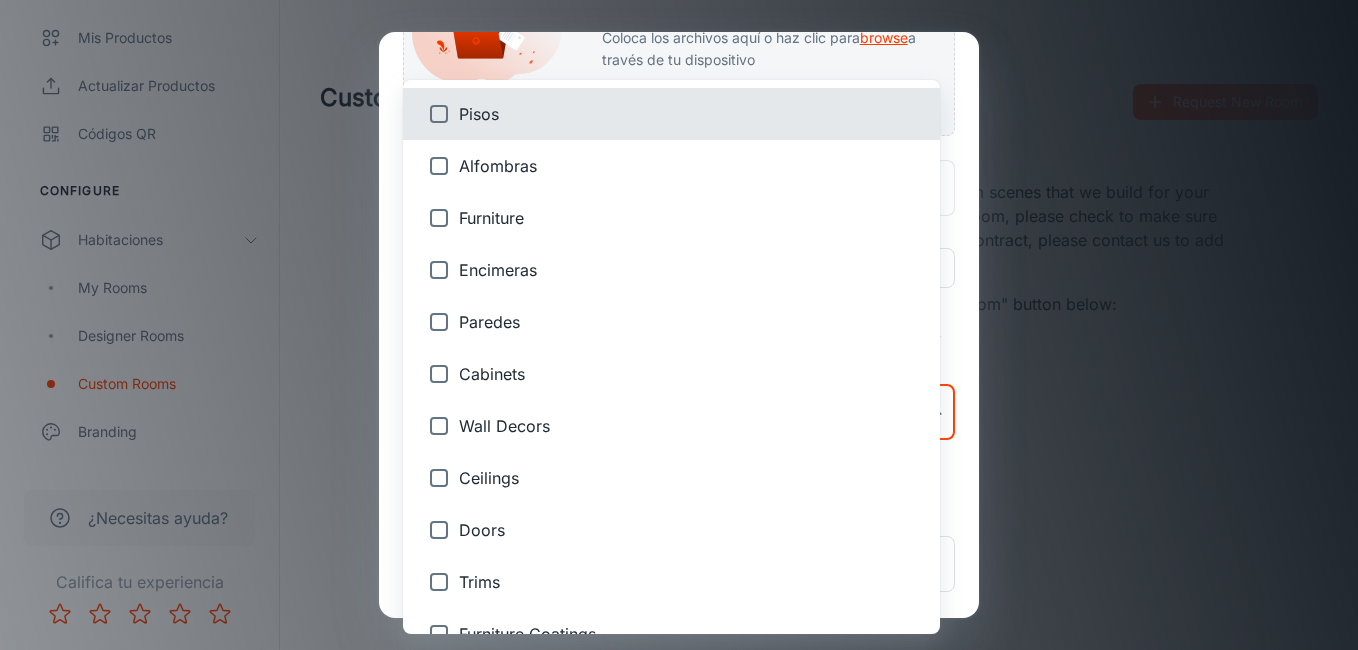 click on "Ceramicas Caribe [COMPANY] Mayerlin   [LAST] Engagement Analíticas Clientes potenciales To-do Productos Mis productos Actualizar productos Códigos QR Configure Habitaciones My Rooms Designer Rooms Custom Rooms Branding Texts Platform Management User Administration ¿Necesitas ayuda? Califica tu experiencia Custom Rooms Request New Room It looks like you don't have any custom rooms yet! Custom Rooms are room scenes that we build for your visualizer based on images that you provide. Before requesting a custom room, please check to make sure that this service is included in your contract. If this is not currently in your contract, please contact us to add Custom Rooms to your plan. Submit a new request for a custom room by selecting the "Request New Room" button below: Request New Room Roomvo PRO | Custom Rooms Request New Room Please upload an image file for your custom room. Note: To create a custom room, provided images must be  high resolution  (at least 2,500 x 2,500 pixels). Maximum file size: 40MB browse ​ x" at bounding box center [679, 325] 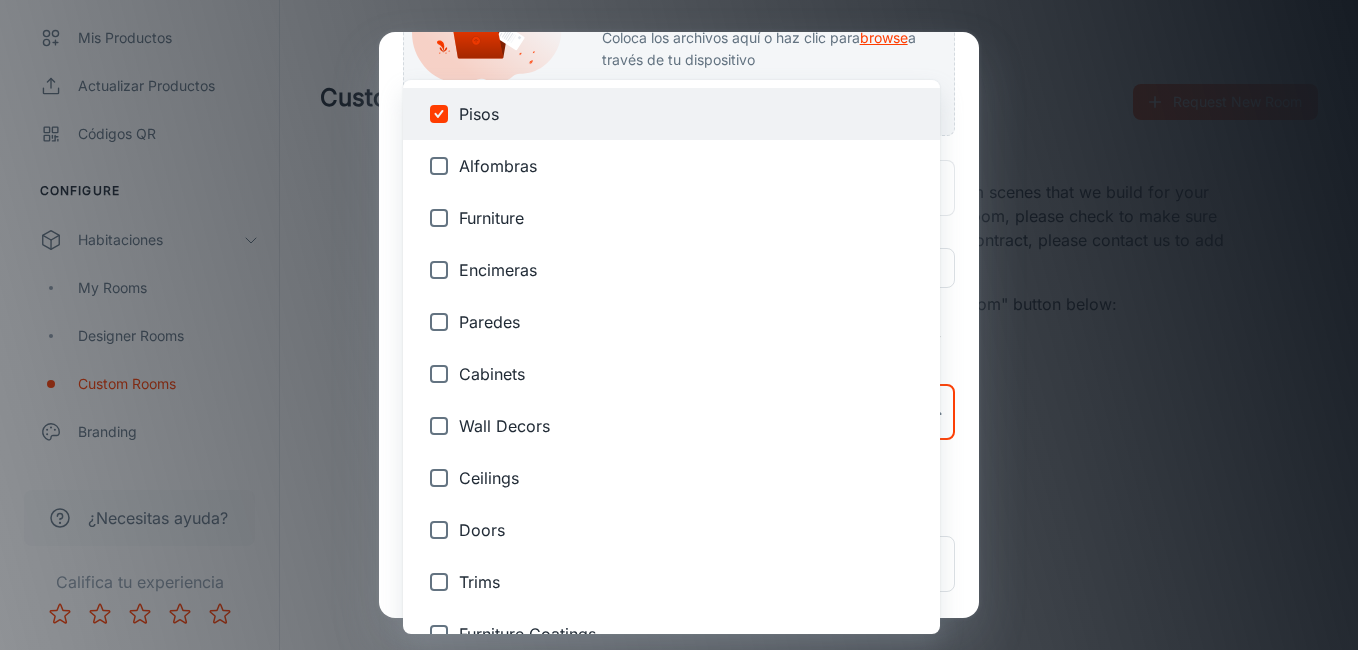 click at bounding box center [679, 325] 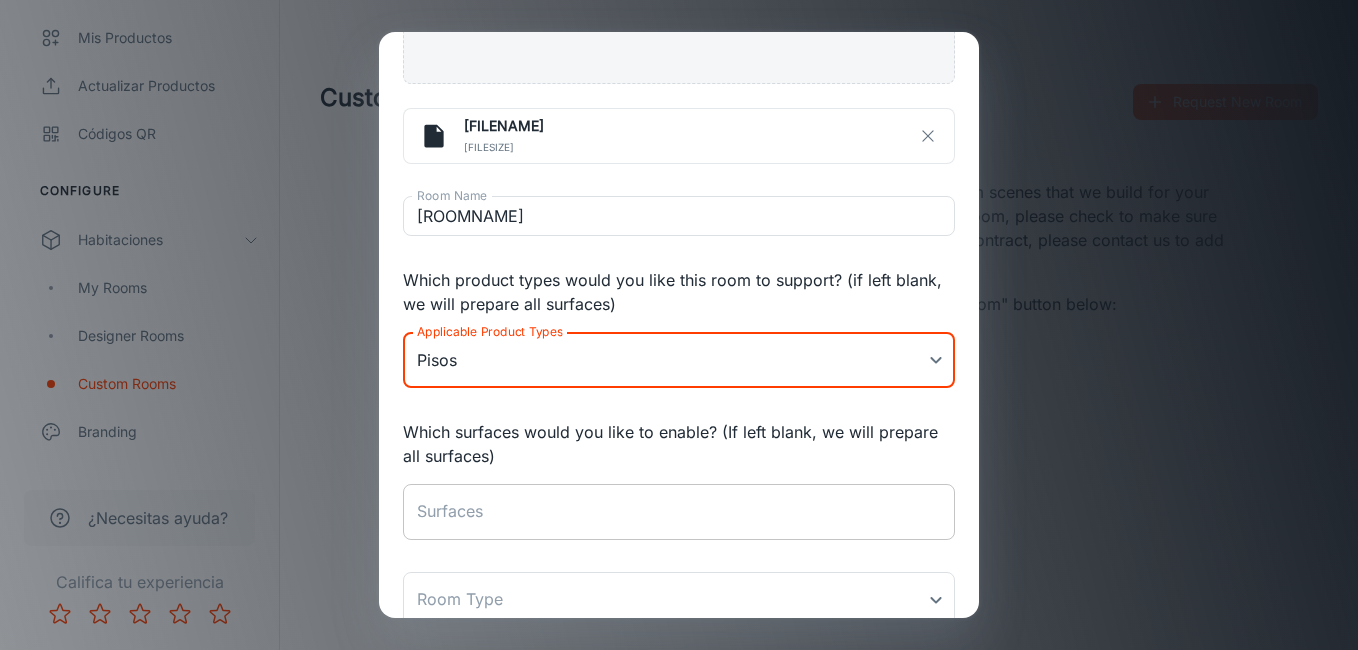 scroll, scrollTop: 500, scrollLeft: 0, axis: vertical 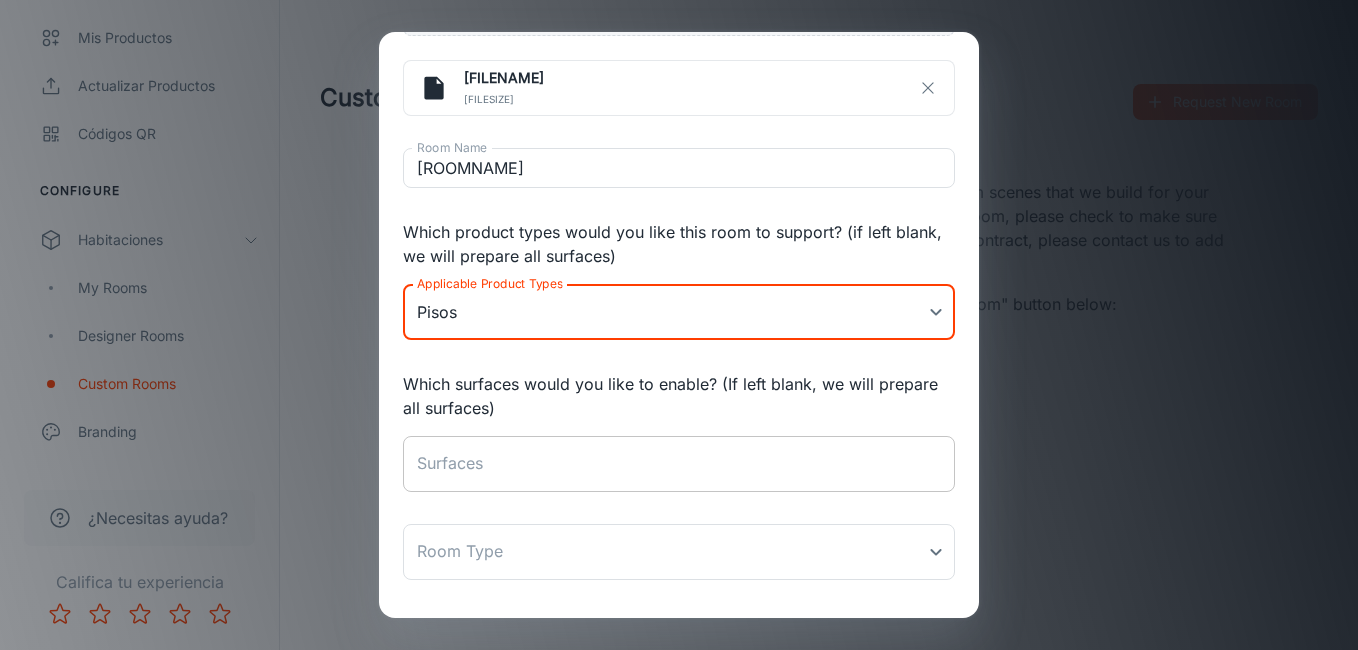click on "Surfaces" at bounding box center [679, 464] 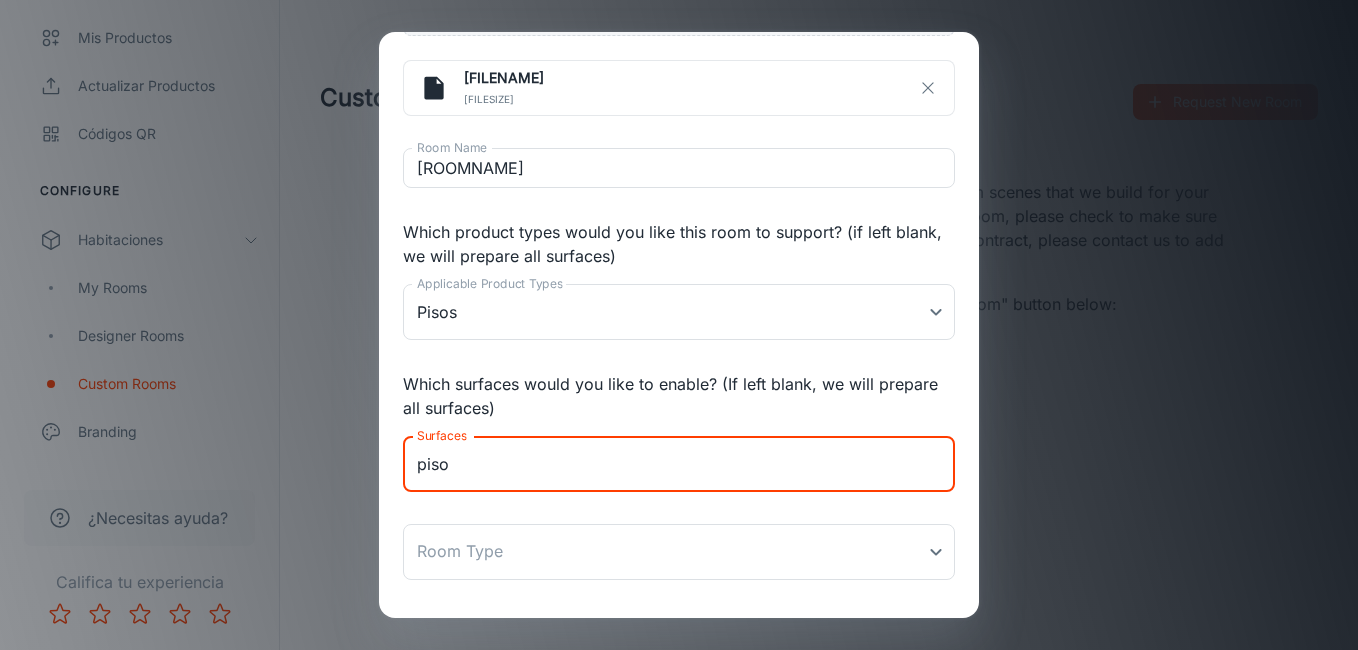 type on "piso" 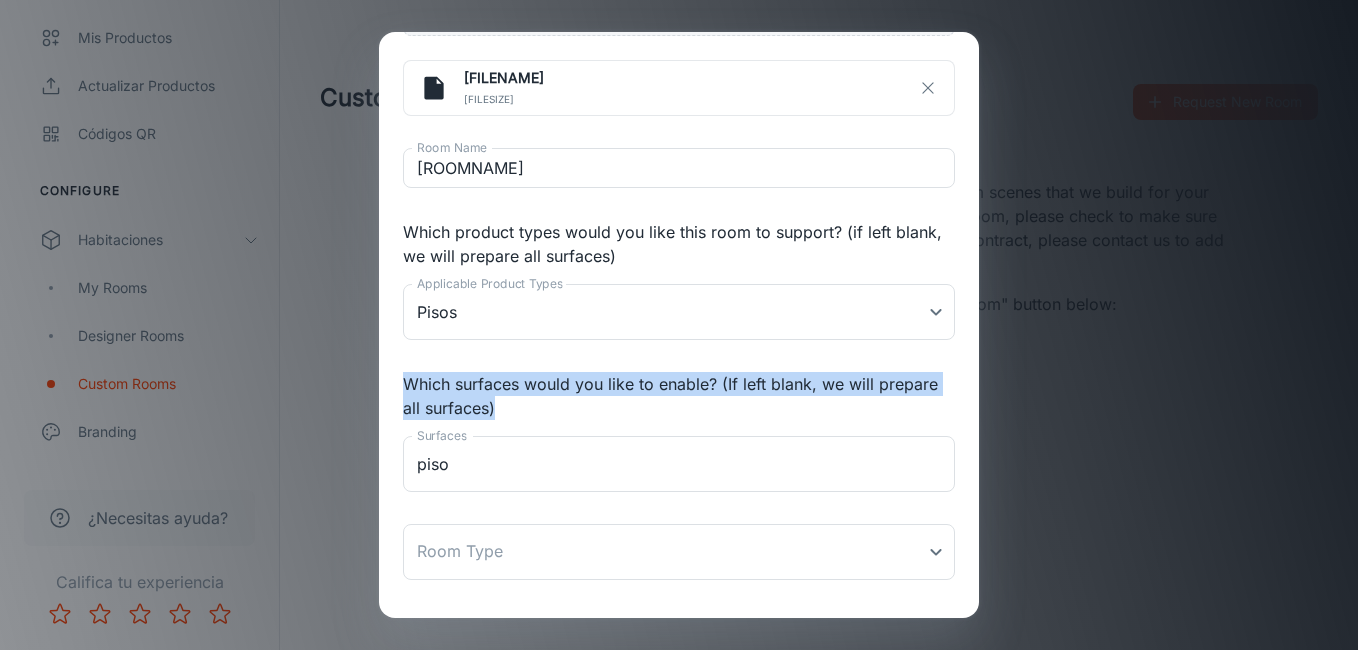 drag, startPoint x: 500, startPoint y: 415, endPoint x: 399, endPoint y: 391, distance: 103.81233 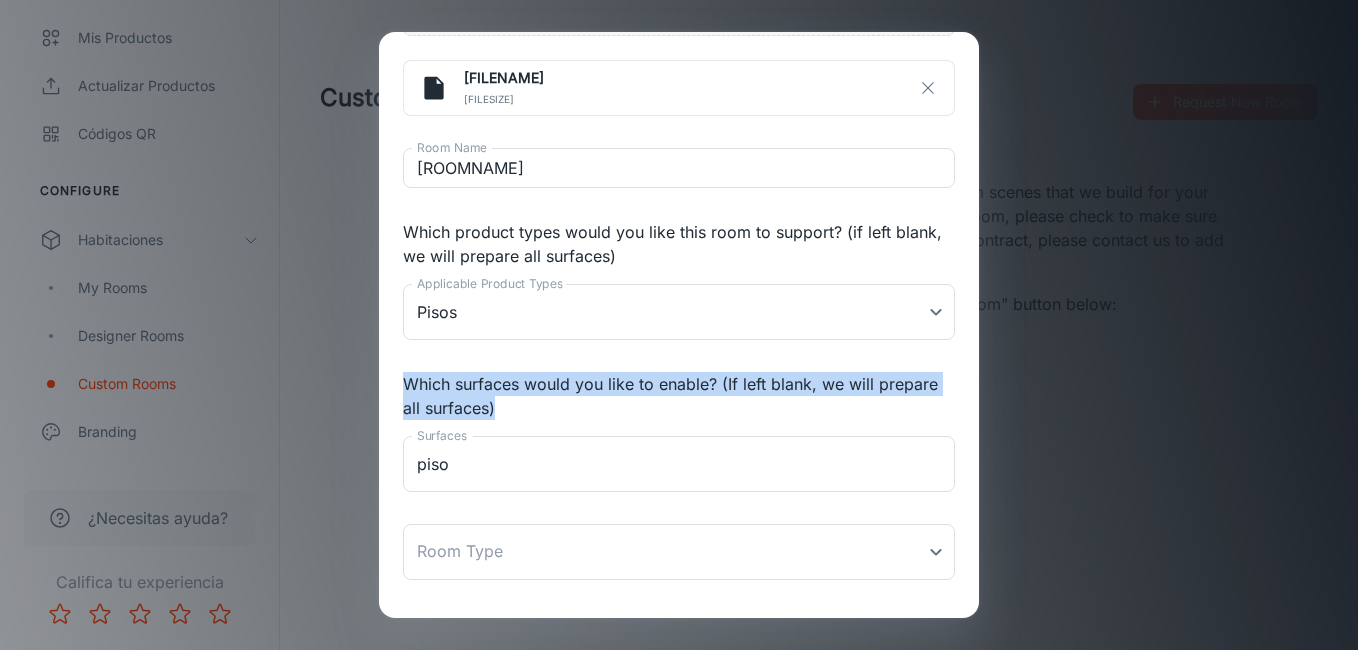 drag, startPoint x: 399, startPoint y: 391, endPoint x: 542, endPoint y: 409, distance: 144.12842 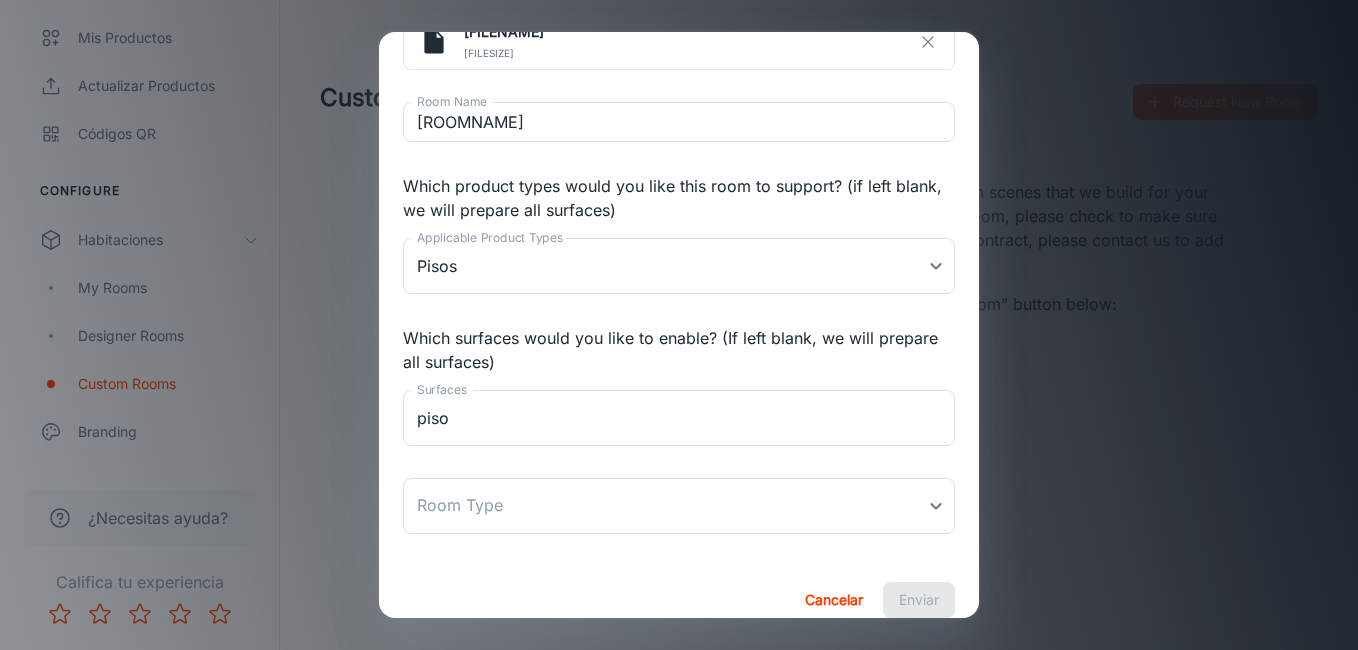 scroll, scrollTop: 570, scrollLeft: 0, axis: vertical 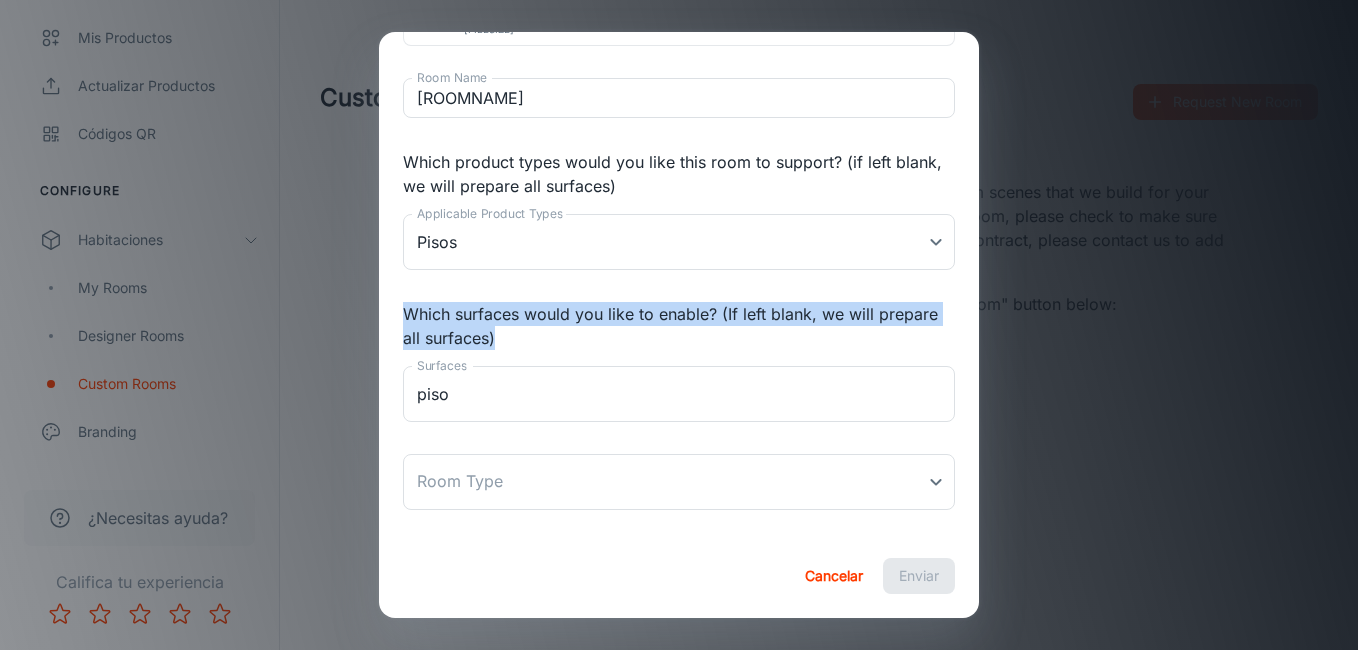 drag, startPoint x: 512, startPoint y: 346, endPoint x: 386, endPoint y: 308, distance: 131.60547 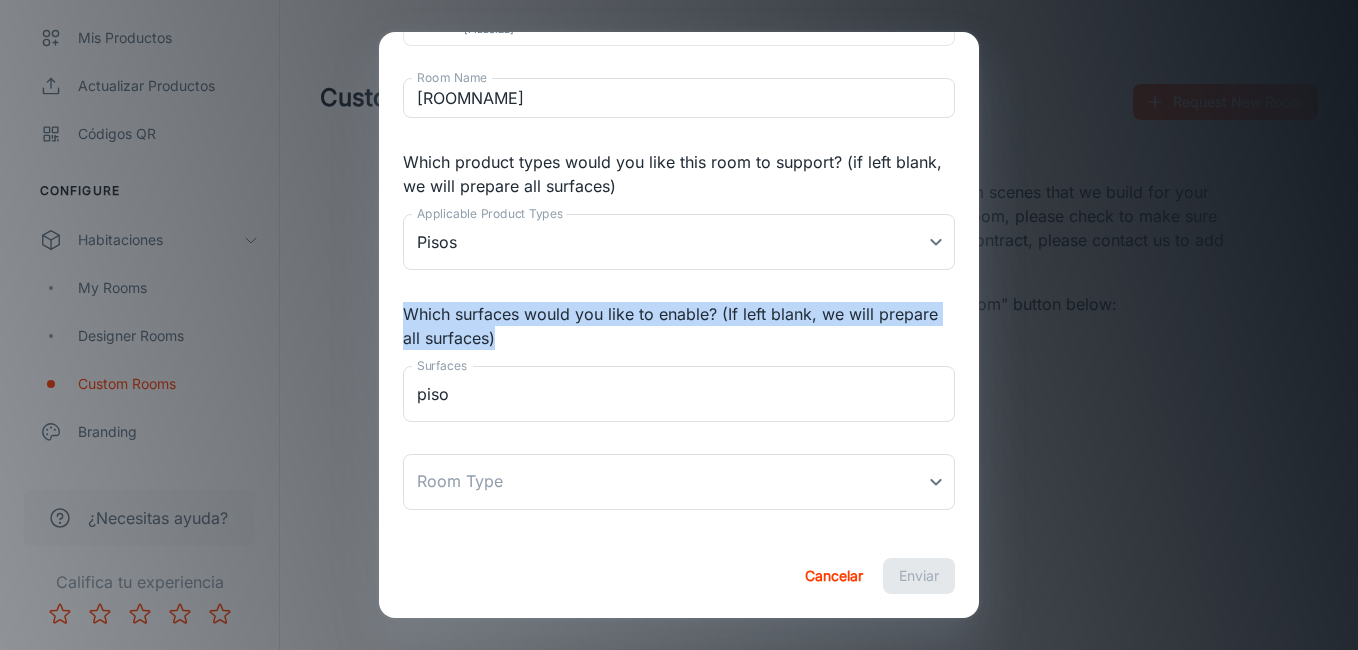 drag, startPoint x: 386, startPoint y: 308, endPoint x: 430, endPoint y: 311, distance: 44.102154 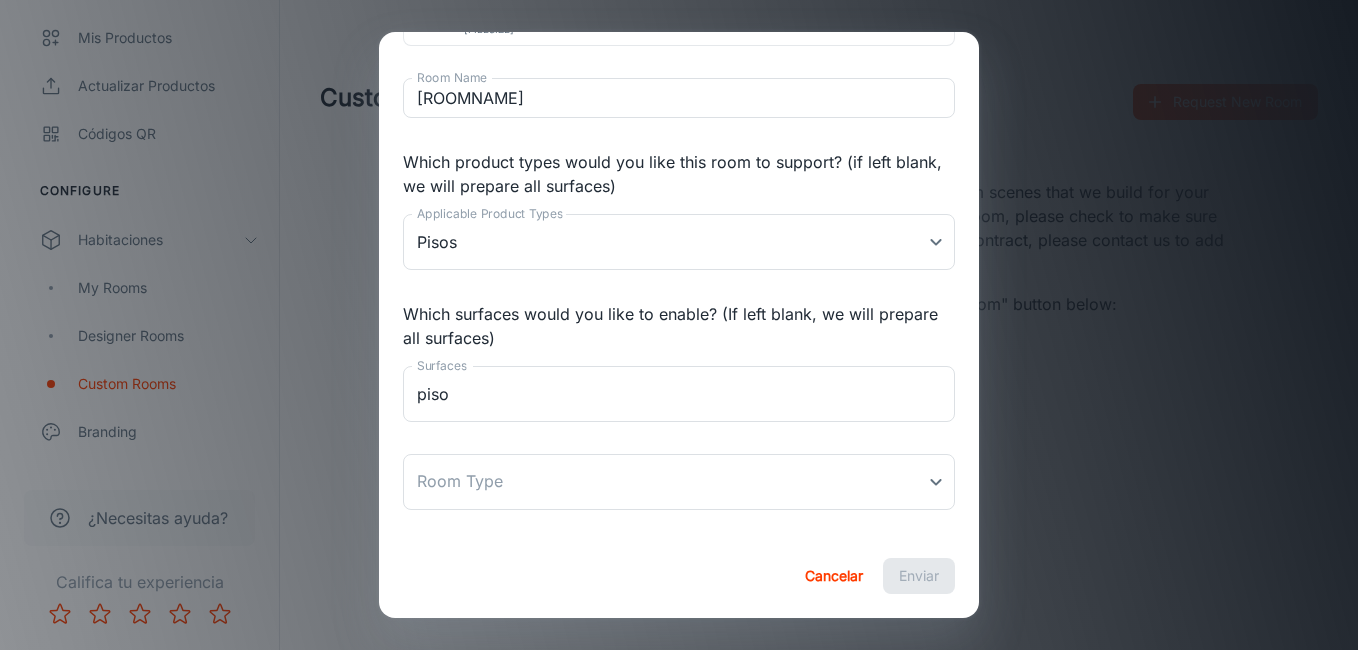 click on "Please upload an image file for your custom room. Note: To create a custom room, provided images must be  high resolution  (at least 2,500 x 2,500 pixels). Maximum file size: 40MB Requests to cancel a custom room creation can only be accepted within 48 hours of submission. Seleccionar Archivo Coloca los archivos aquí o haz clic para  browse  a través de tu dispositivo [FILENAME] [FILESIZE] Room Name [ROOMNAME] Room Name Which product types would you like this room to support? (if left blank, we will prepare all surfaces) Applicable Product Types Pisos 1 Applicable Product Types Which surfaces would you like to enable? (If left blank, we will prepare all surfaces) Surfaces piso x Surfaces Room Type ​ Room Type" at bounding box center (679, 36) 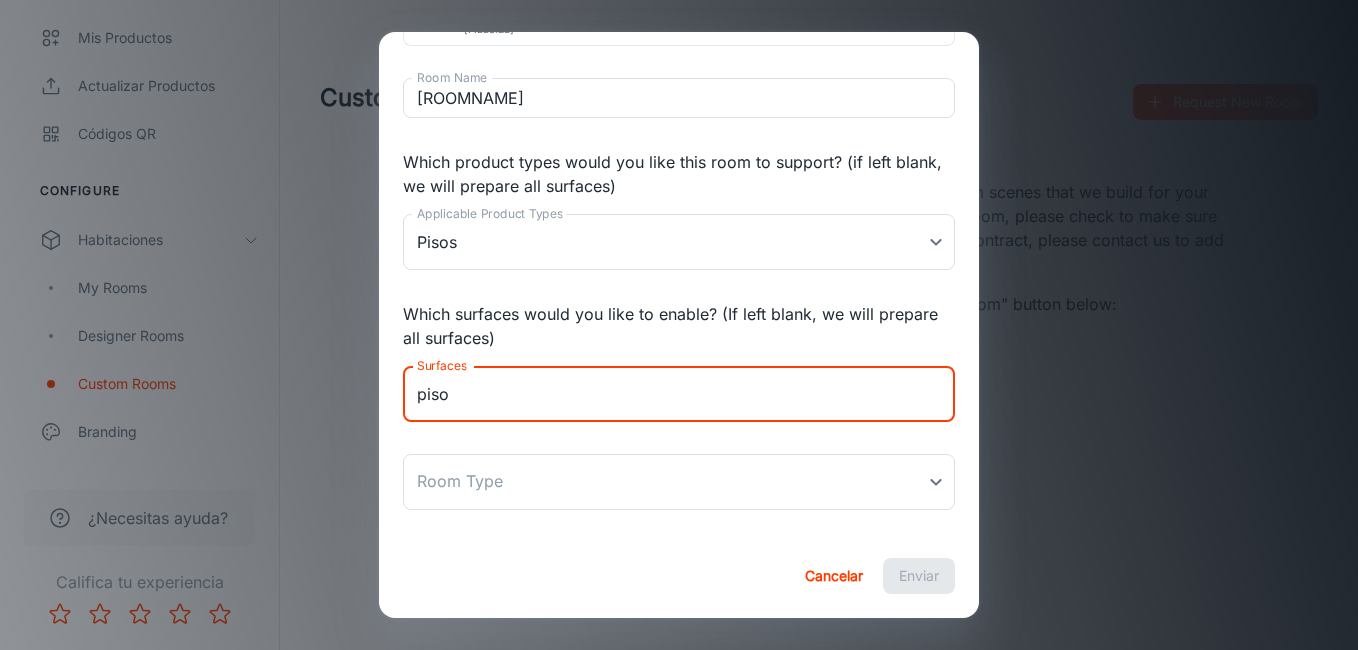 click on "piso" at bounding box center (679, 394) 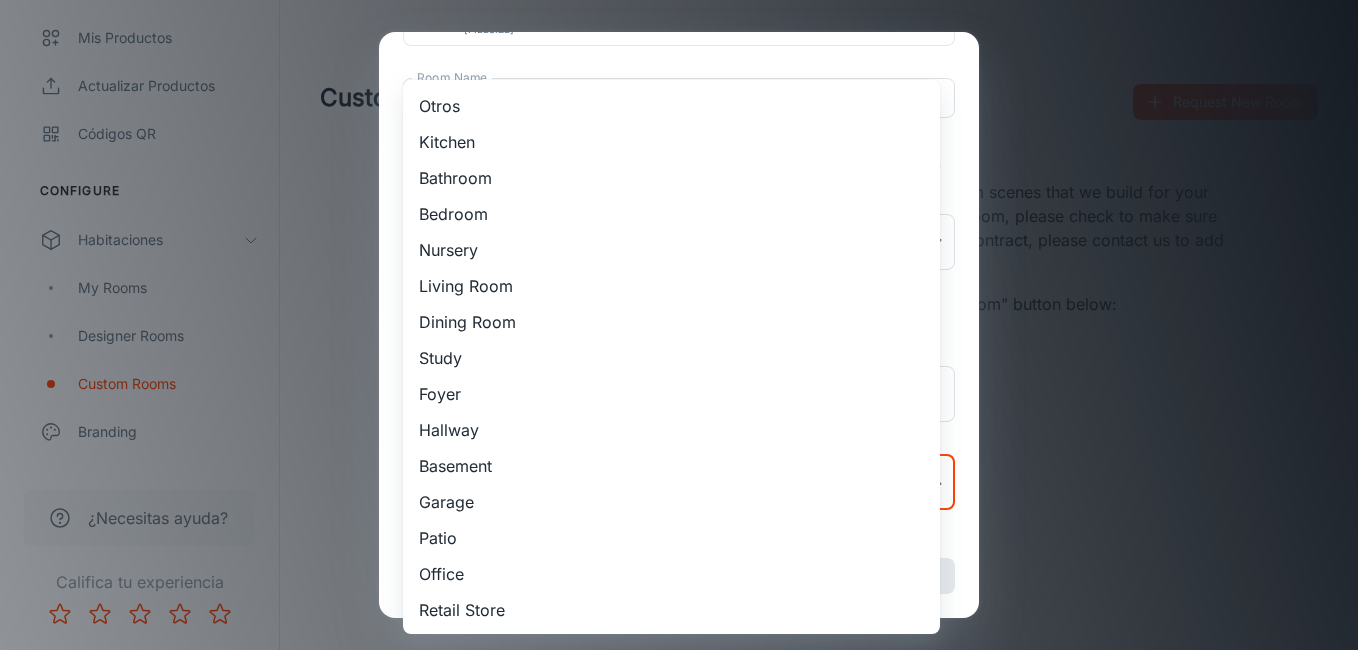 click on "Ceramicas Caribe [COMPANY] Mayerlin   [LAST] Engagement Analíticas Clientes potenciales To-do Productos Mis productos Actualizar productos Códigos QR Configure Habitaciones My Rooms Designer Rooms Custom Rooms Branding Texts Platform Management User Administration ¿Necesitas ayuda? Califica tu experiencia Custom Rooms Request New Room It looks like you don't have any custom rooms yet! Custom Rooms are room scenes that we build for your visualizer based on images that you provide. Before requesting a custom room, please check to make sure that this service is included in your contract. If this is not currently in your contract, please contact us to add Custom Rooms to your plan. Submit a new request for a custom room by selecting the "Request New Room" button below: Request New Room Roomvo PRO | Custom Rooms Request New Room Please upload an image file for your custom room. Note: To create a custom room, provided images must be  high resolution  (at least 2,500 x 2,500 pixels). Maximum file size: 40MB browse Pisos 1" at bounding box center [679, 325] 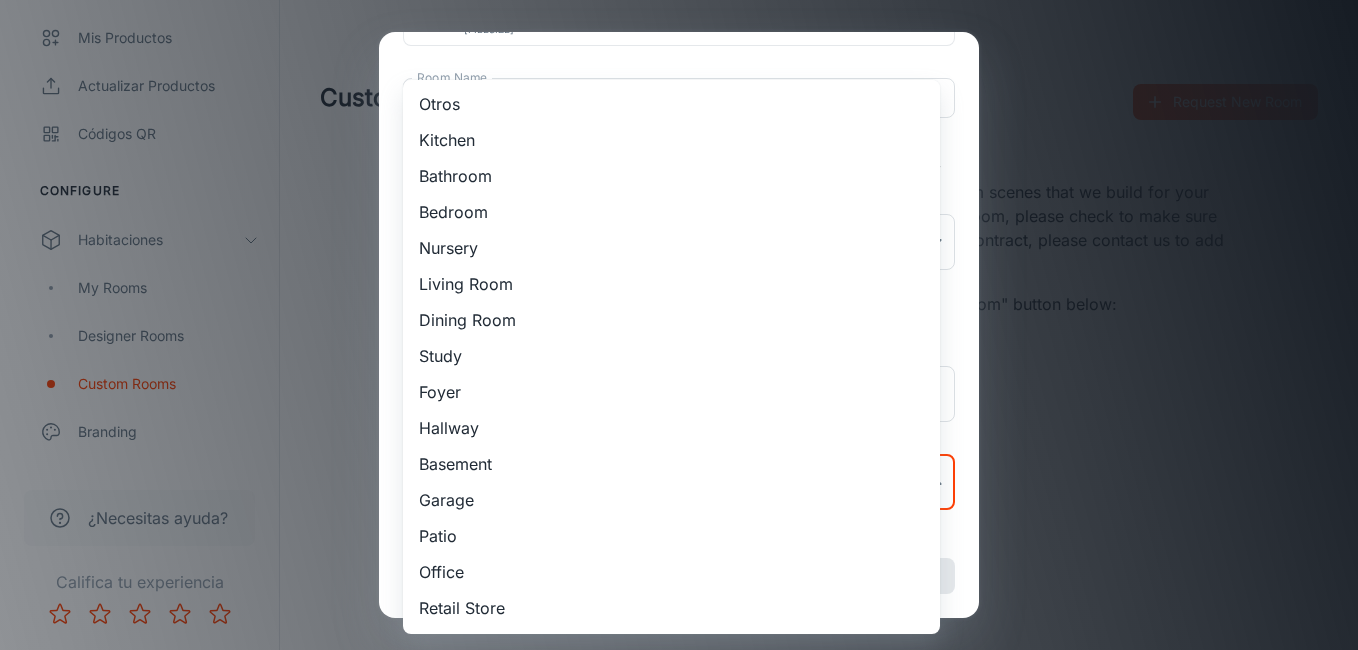 type 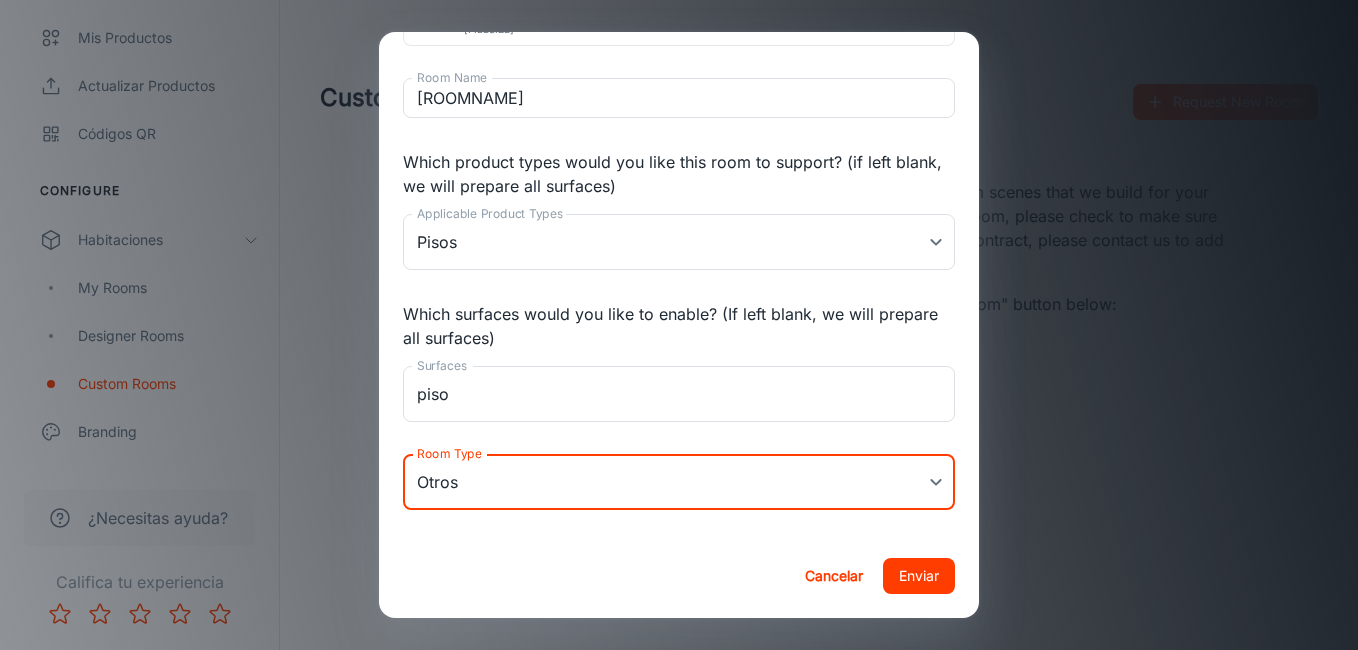 click on "Enviar" at bounding box center [919, 576] 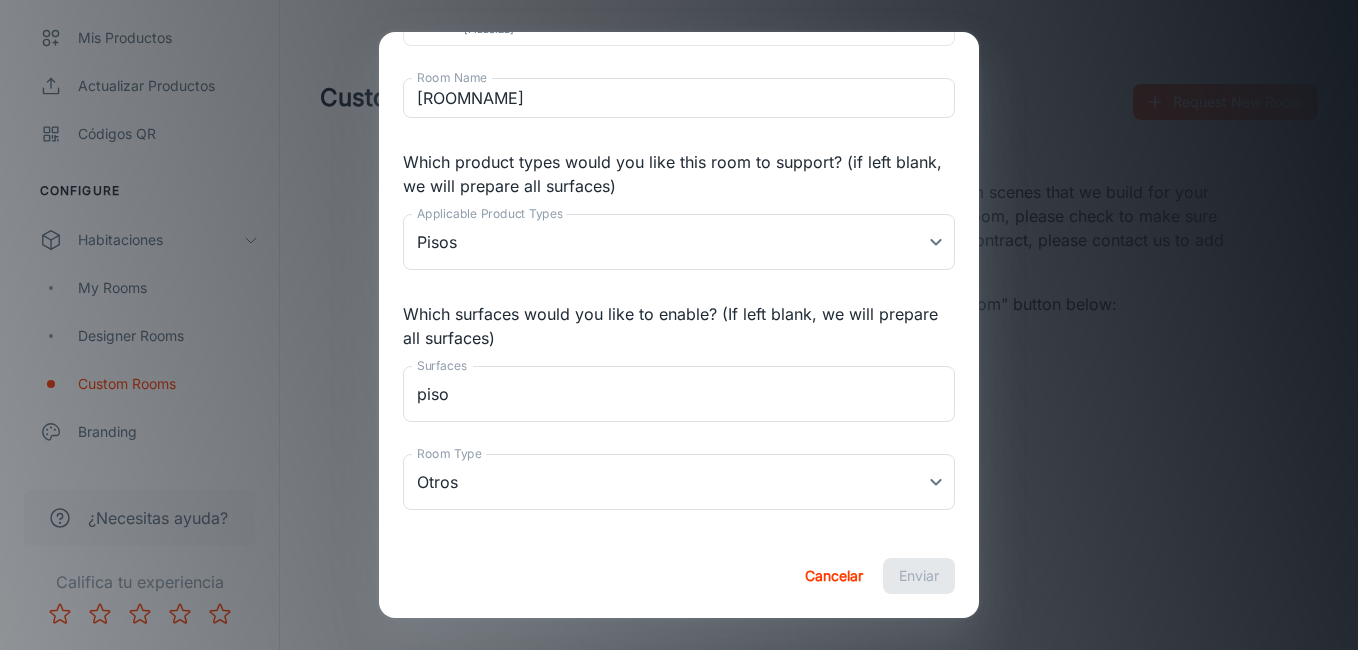 type 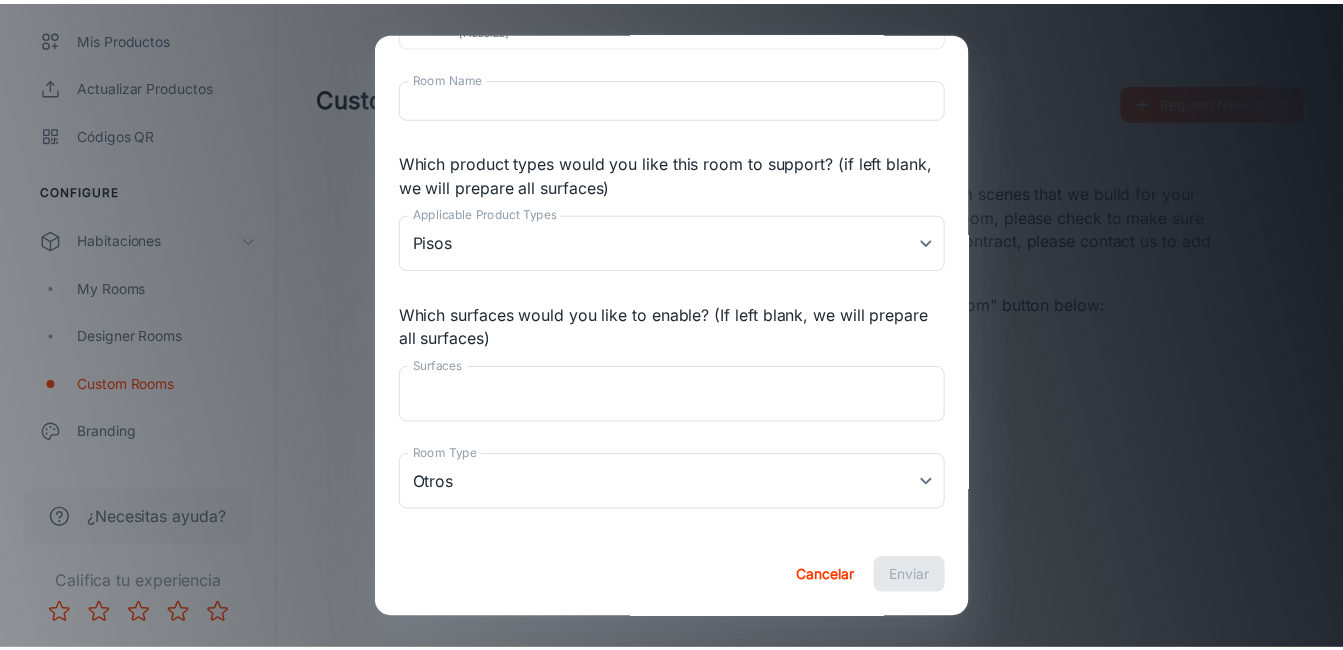 scroll, scrollTop: 554, scrollLeft: 0, axis: vertical 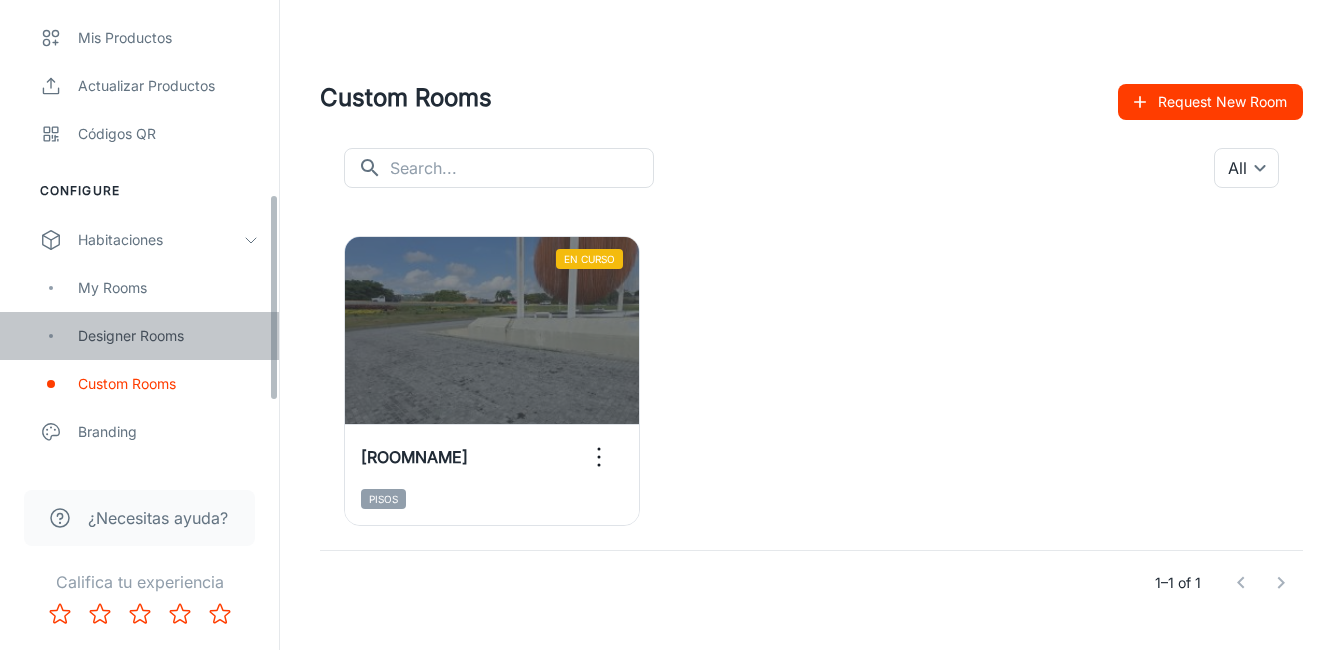 click on "Designer Rooms" at bounding box center (139, 336) 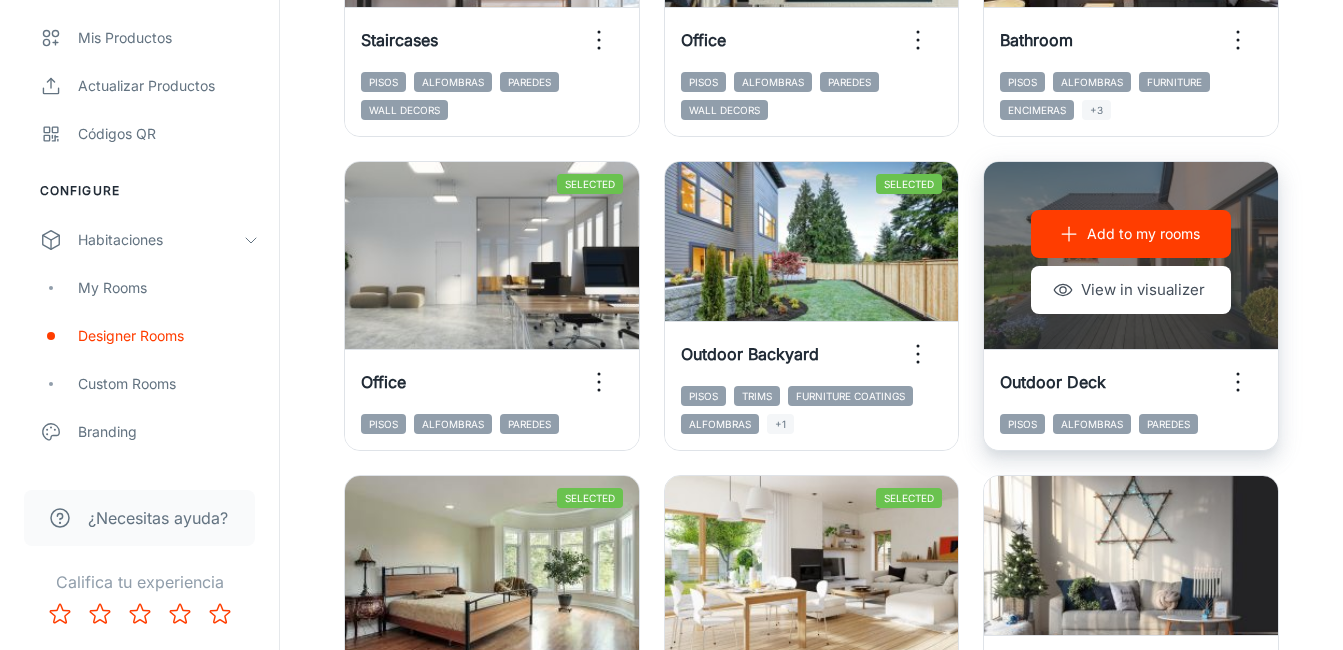 scroll, scrollTop: 900, scrollLeft: 0, axis: vertical 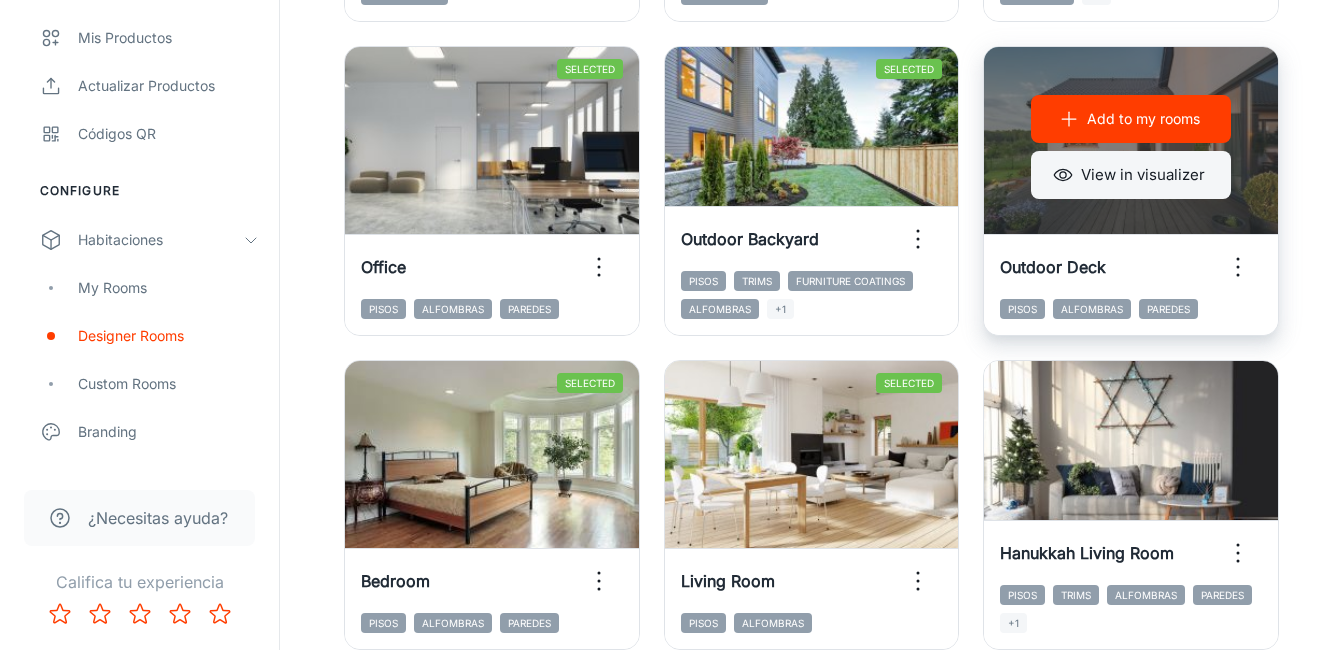 click on "View in visualizer" at bounding box center (1131, 175) 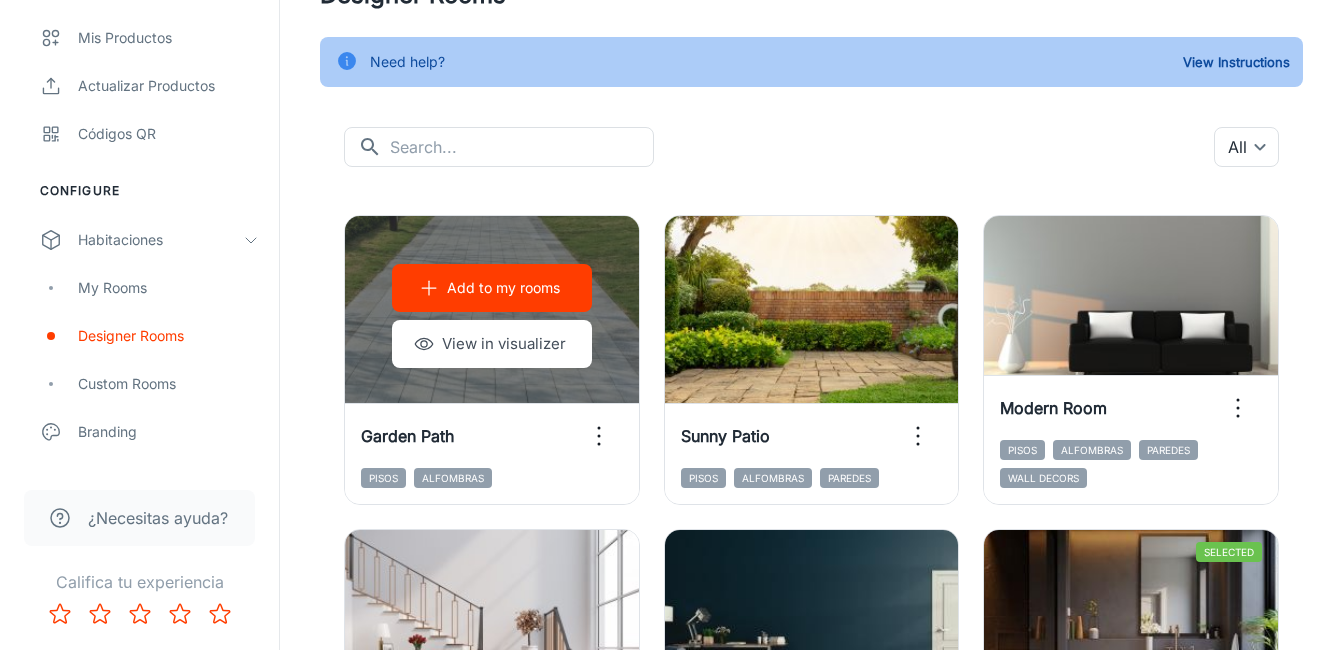 scroll, scrollTop: 100, scrollLeft: 0, axis: vertical 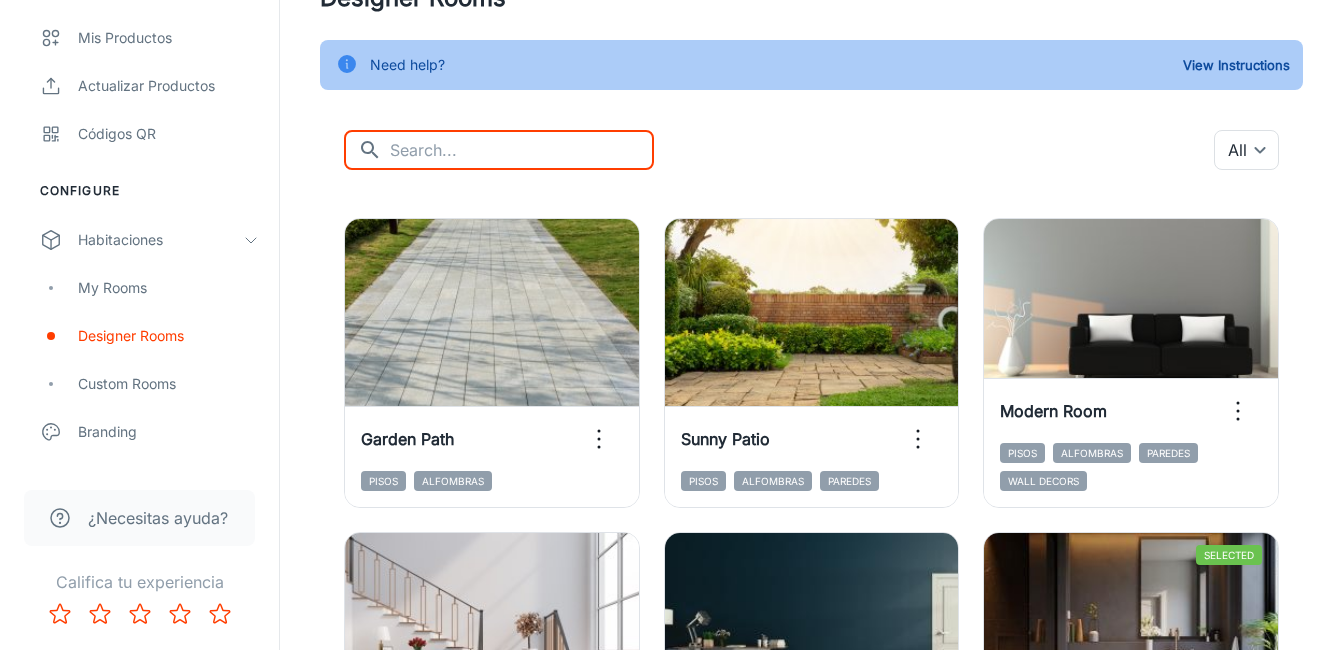 click at bounding box center [522, 150] 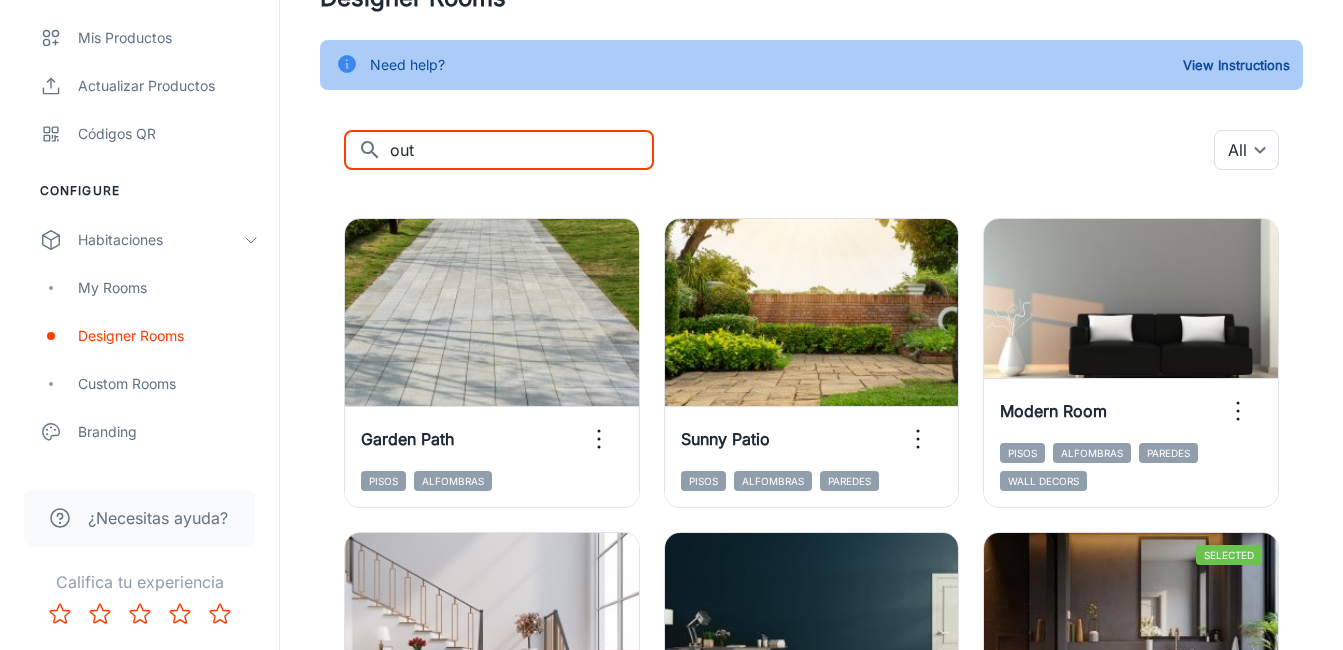 type on "out" 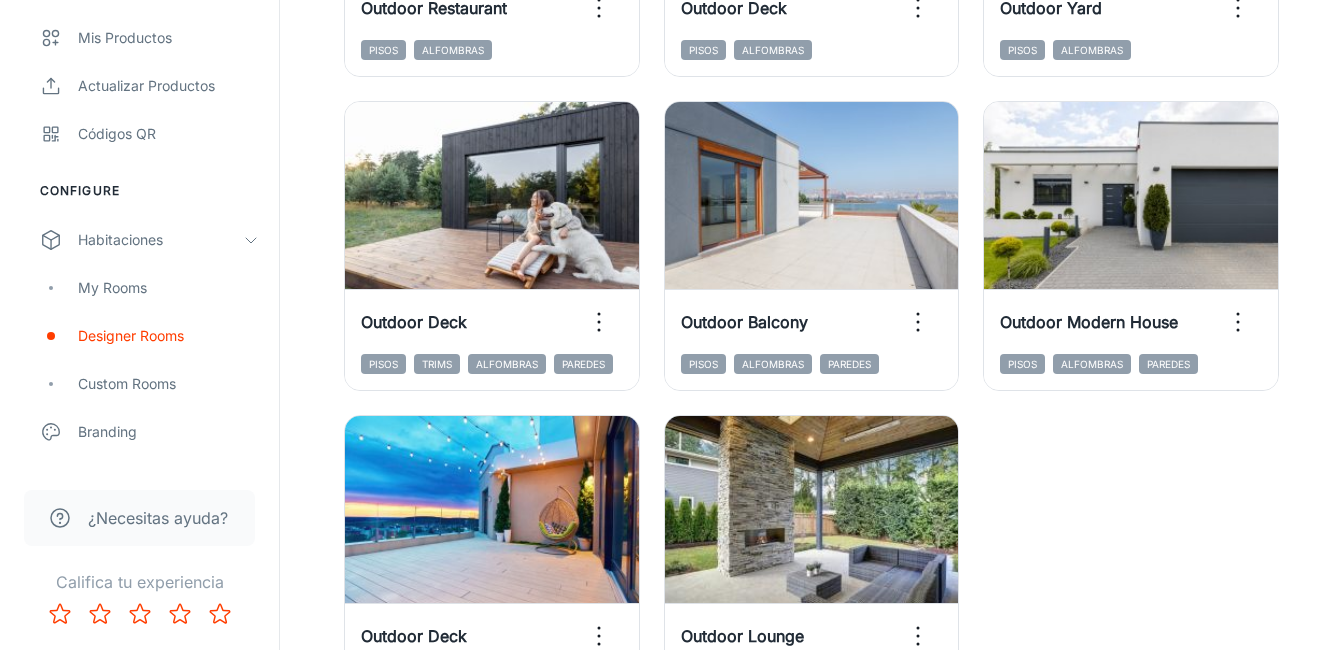 scroll, scrollTop: 1600, scrollLeft: 0, axis: vertical 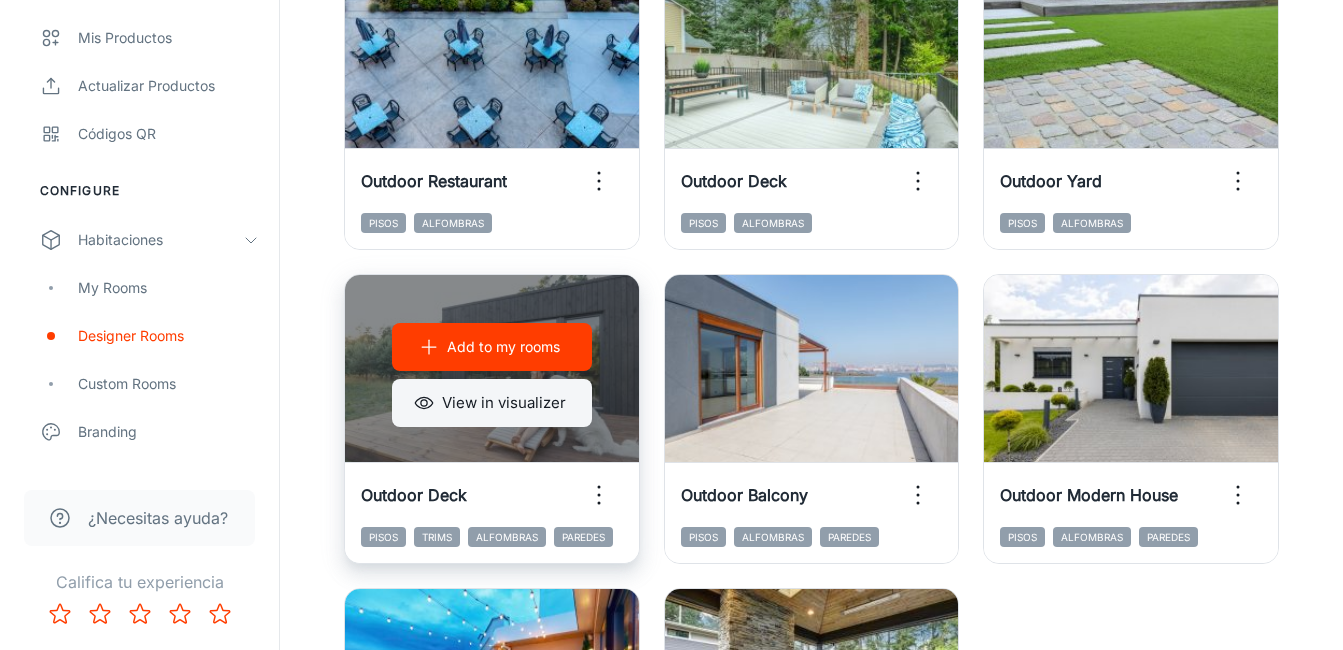 click on "View in visualizer" at bounding box center (492, 403) 